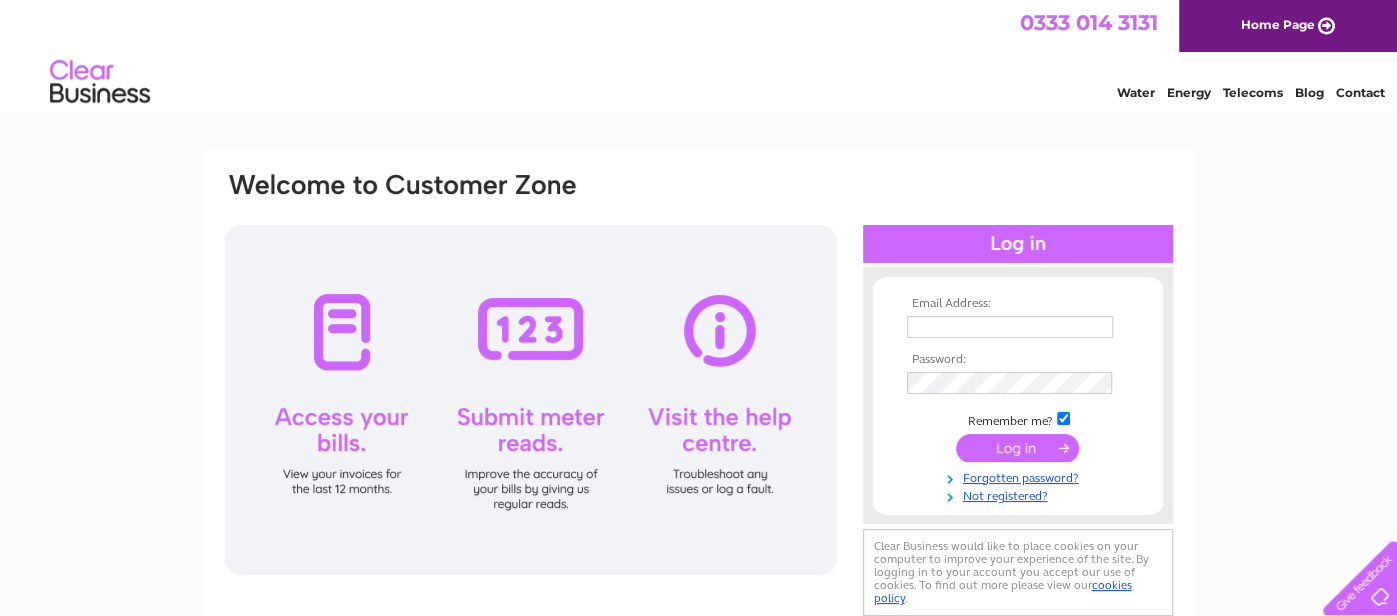 scroll, scrollTop: 0, scrollLeft: 0, axis: both 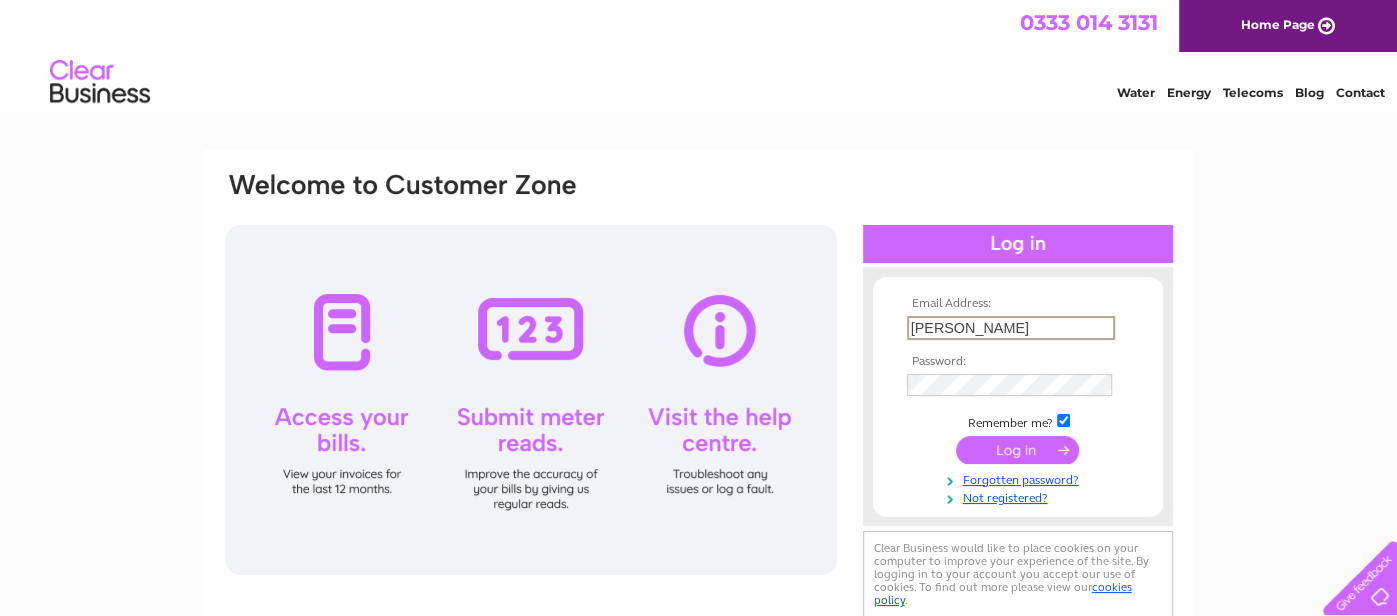 type on "ivansmith11@live.com" 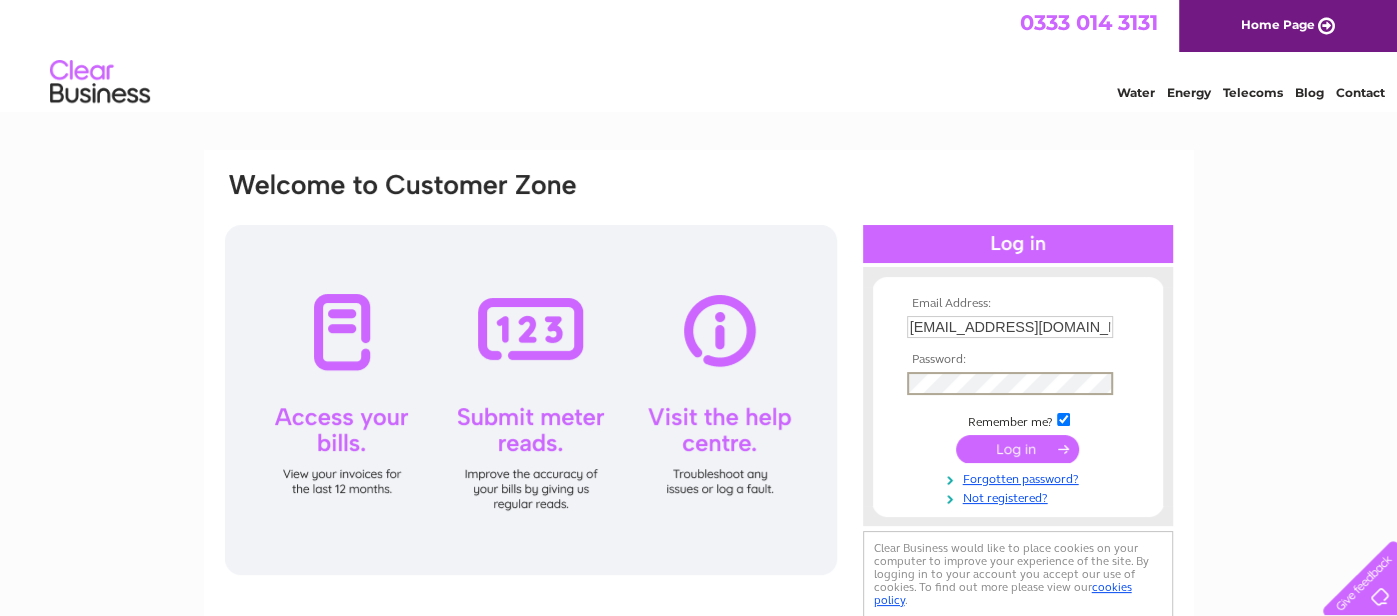 click at bounding box center [1063, 419] 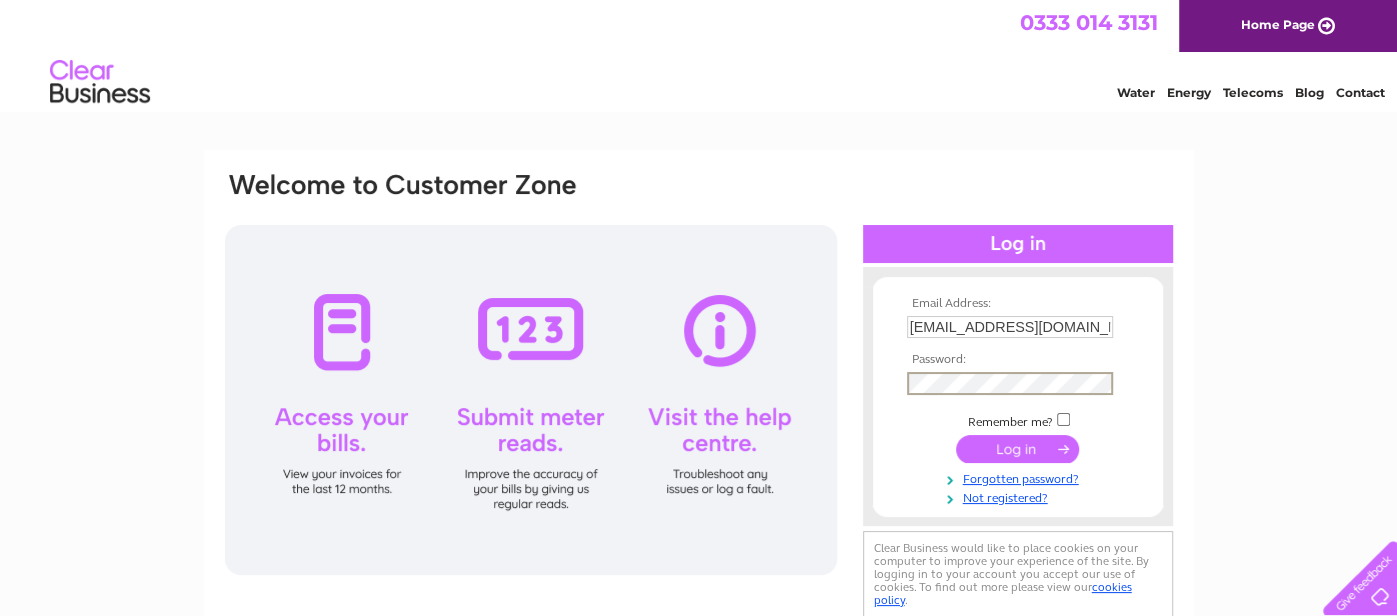 click at bounding box center (1017, 449) 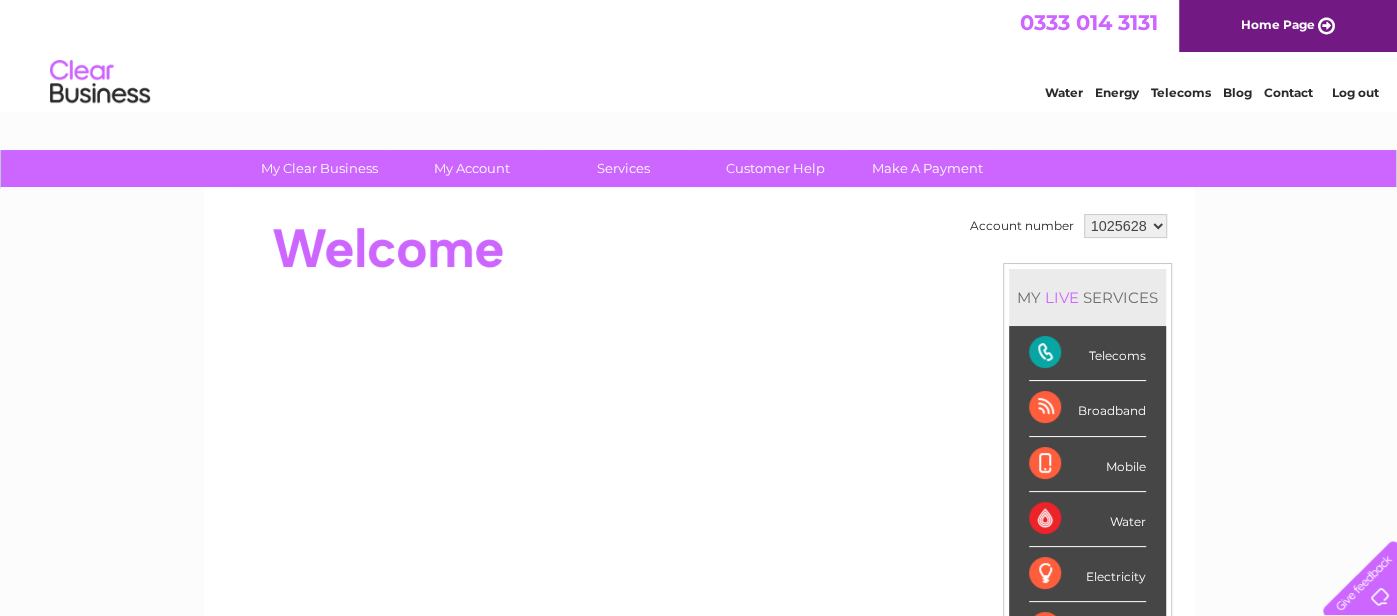scroll, scrollTop: 1, scrollLeft: 0, axis: vertical 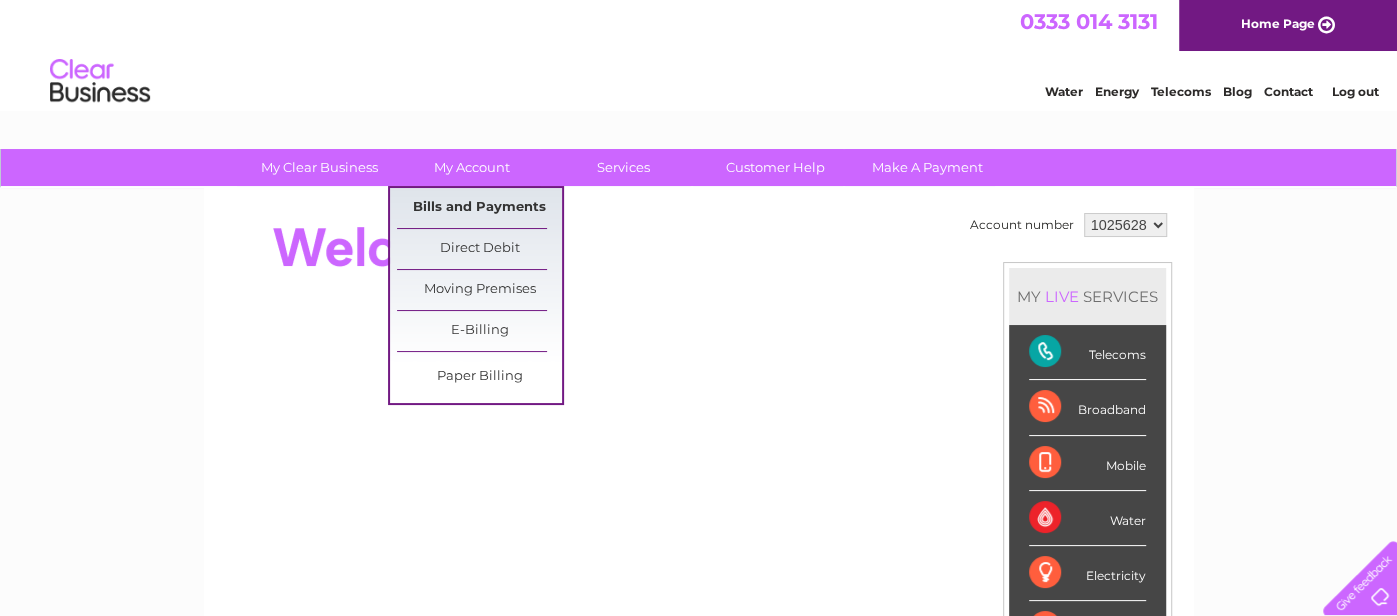 click on "Bills and Payments" at bounding box center (479, 208) 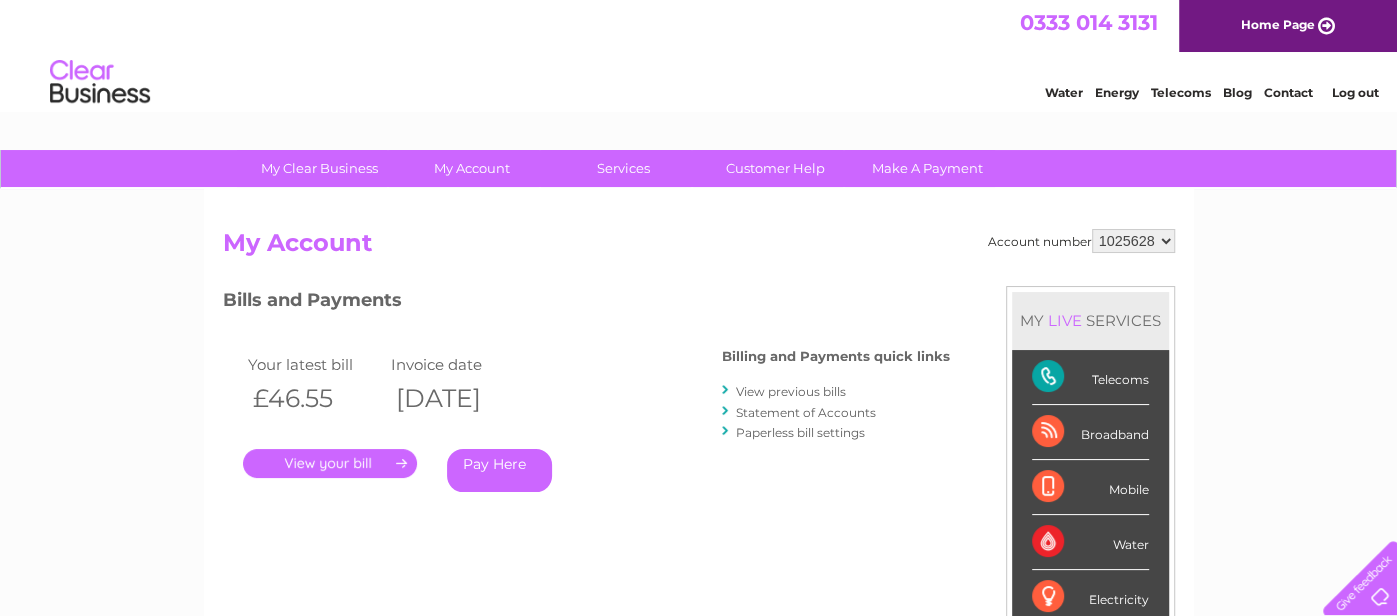 scroll, scrollTop: 0, scrollLeft: 0, axis: both 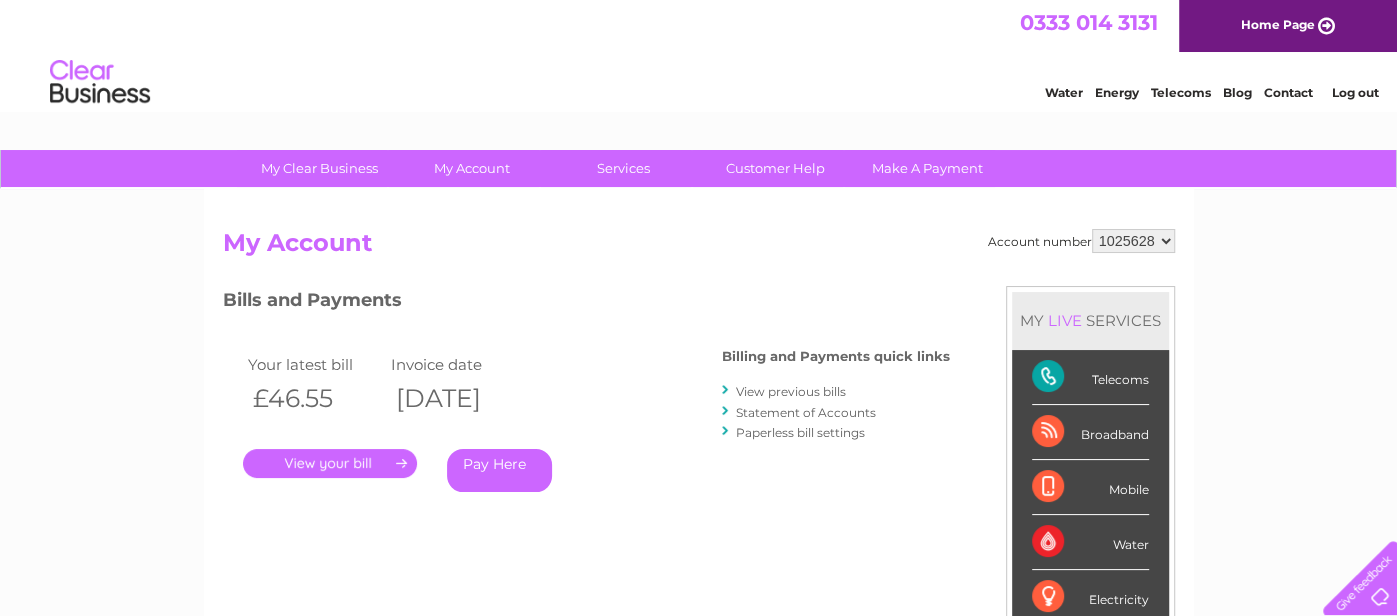 click on "." at bounding box center [330, 463] 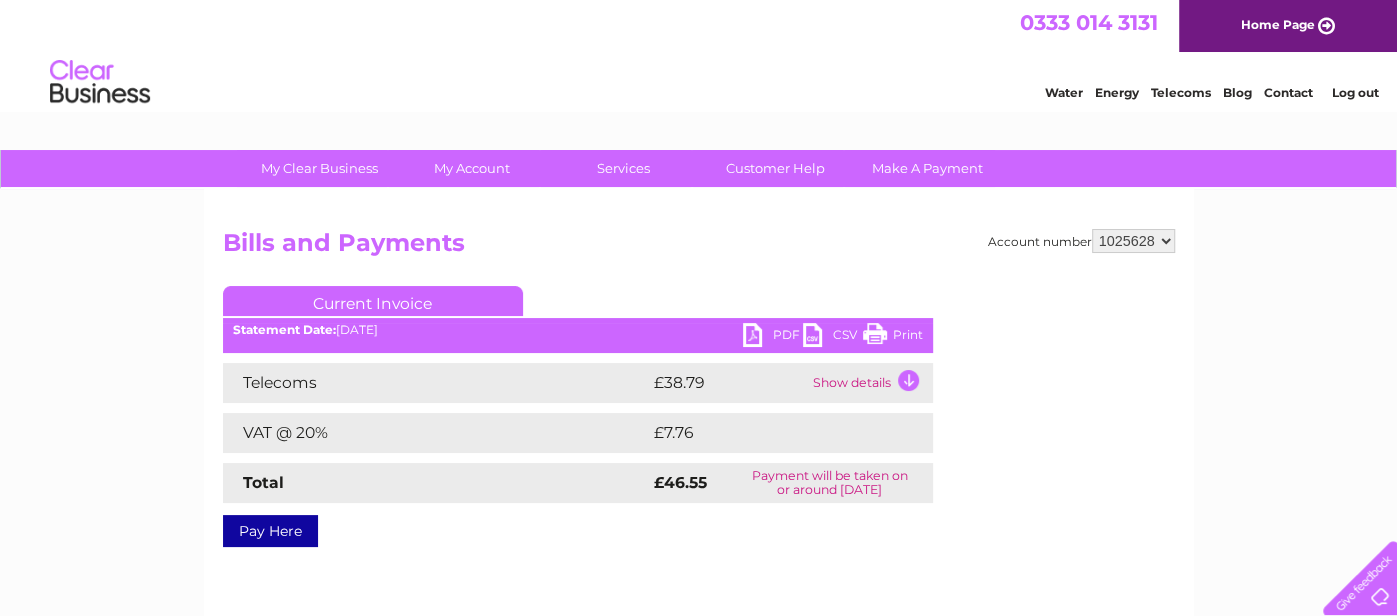 scroll, scrollTop: 0, scrollLeft: 0, axis: both 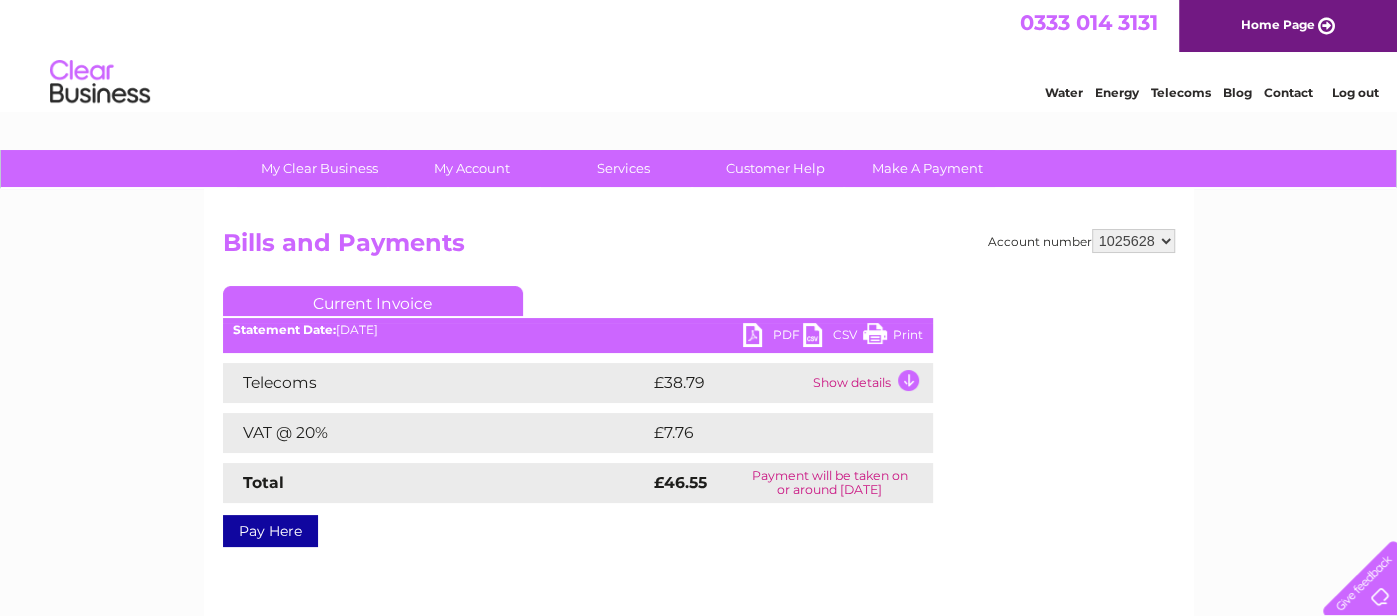 click on "Show details" at bounding box center [870, 383] 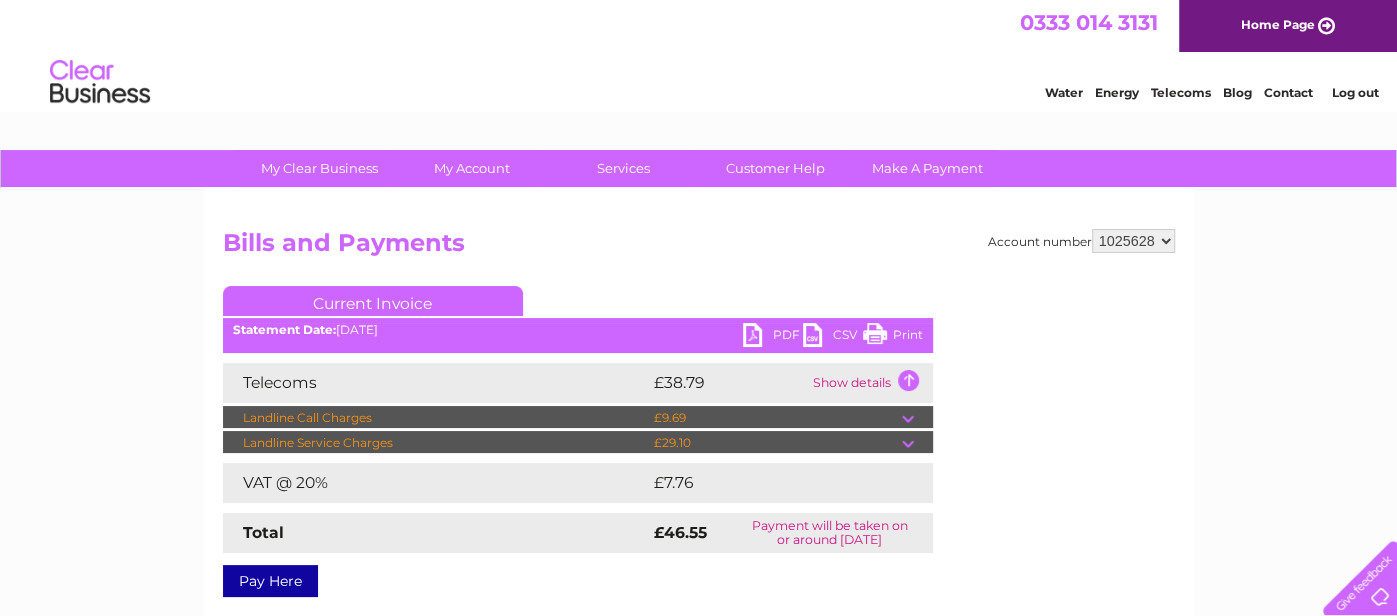click at bounding box center [917, 418] 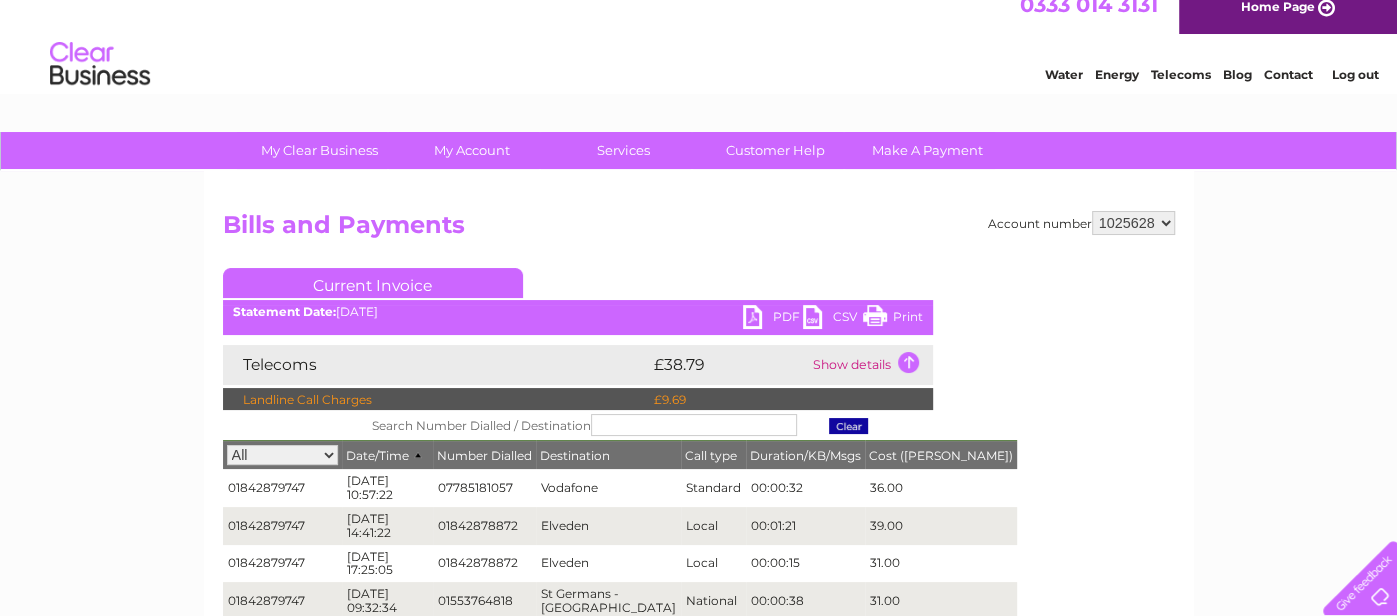 scroll, scrollTop: 13, scrollLeft: 0, axis: vertical 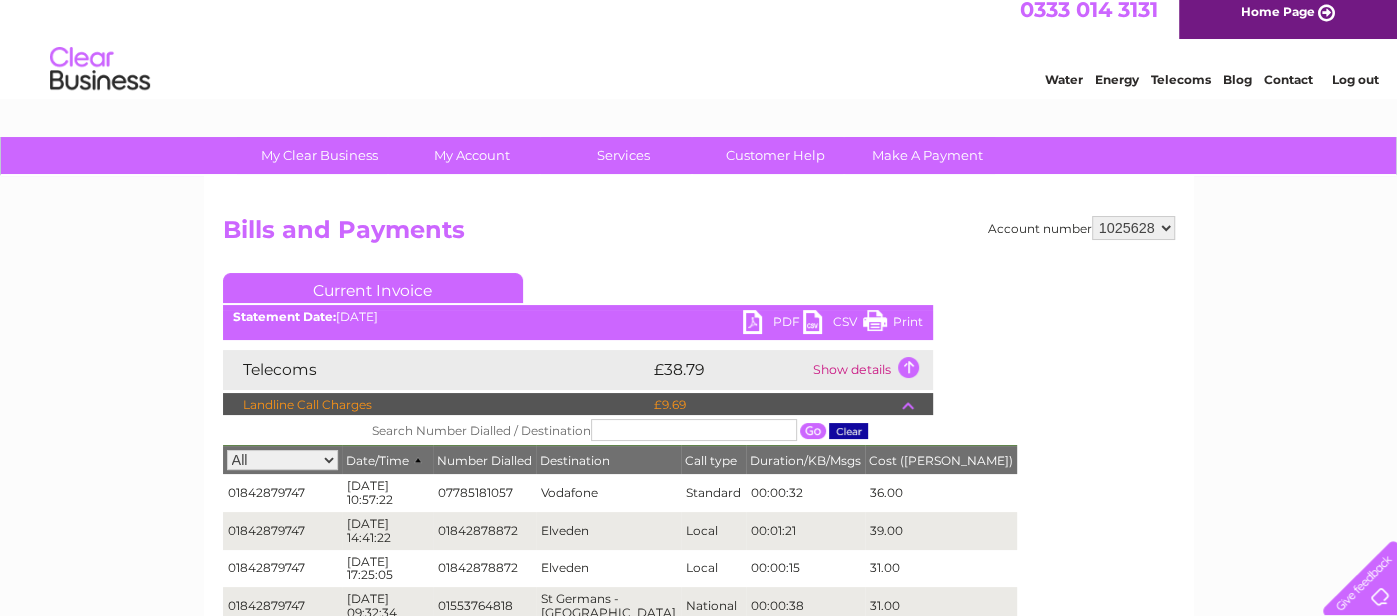 click on "My Clear Business
Login Details
My Details
My Preferences
Link Account
My Account
Bills and Payments   Direct Debit   Moving Premises" at bounding box center [698, 780] 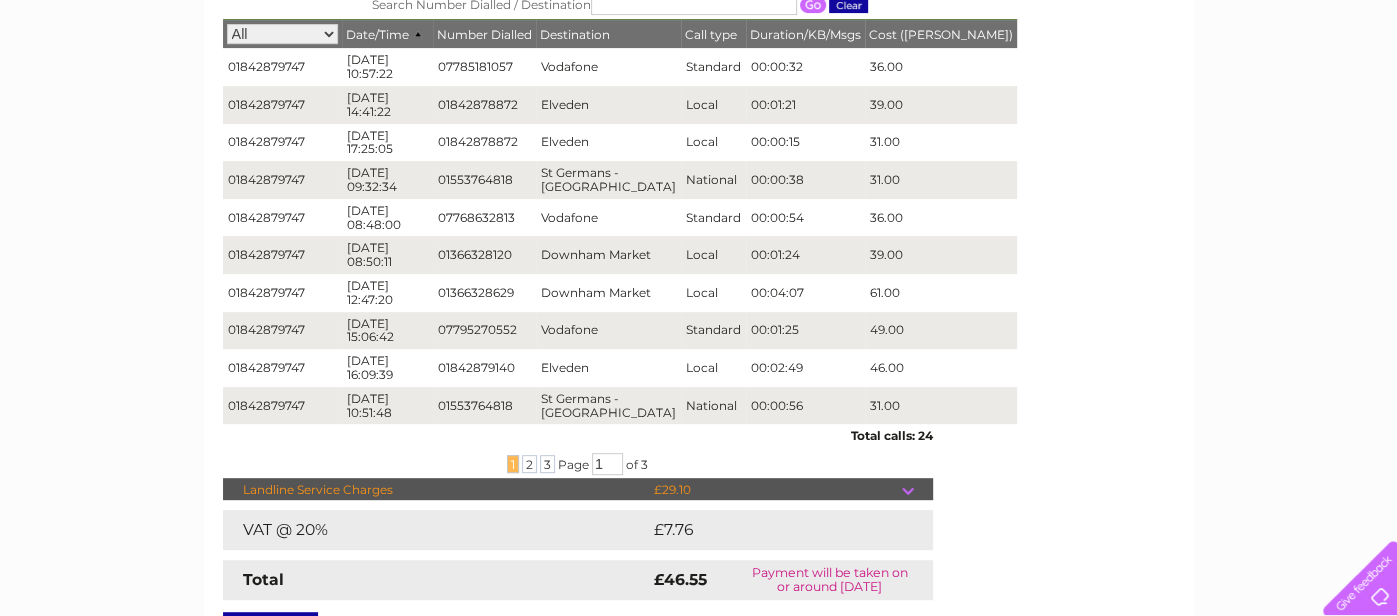 scroll, scrollTop: 442, scrollLeft: 0, axis: vertical 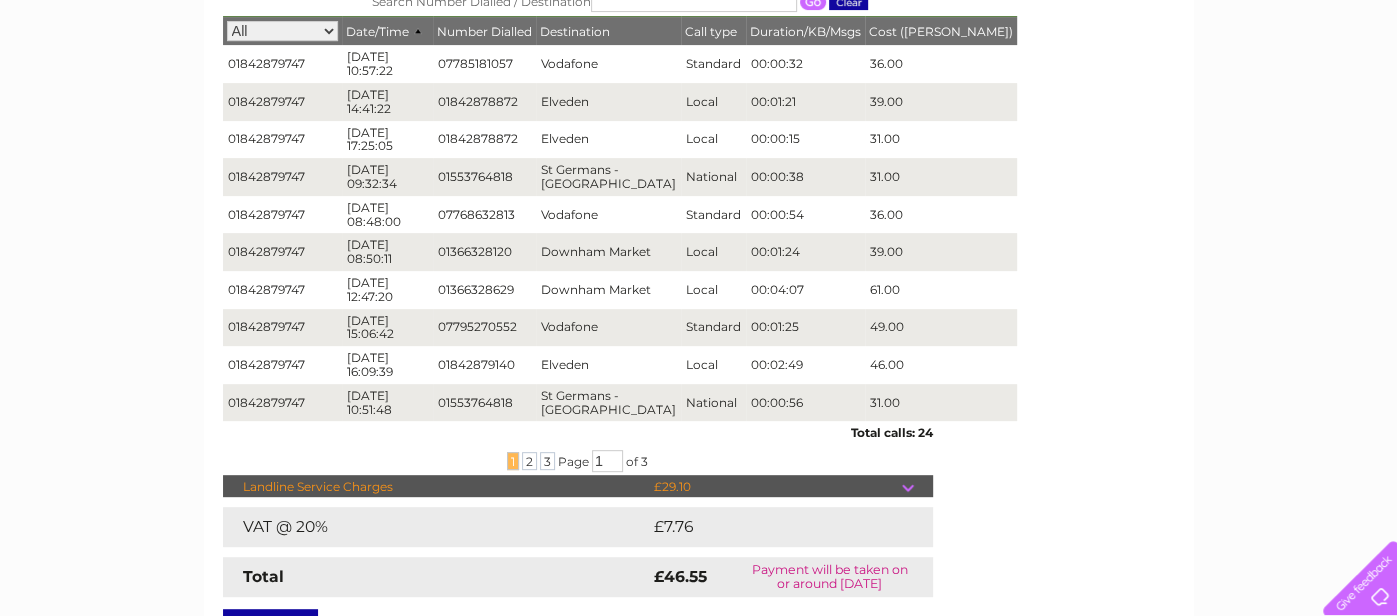 click at bounding box center [917, 487] 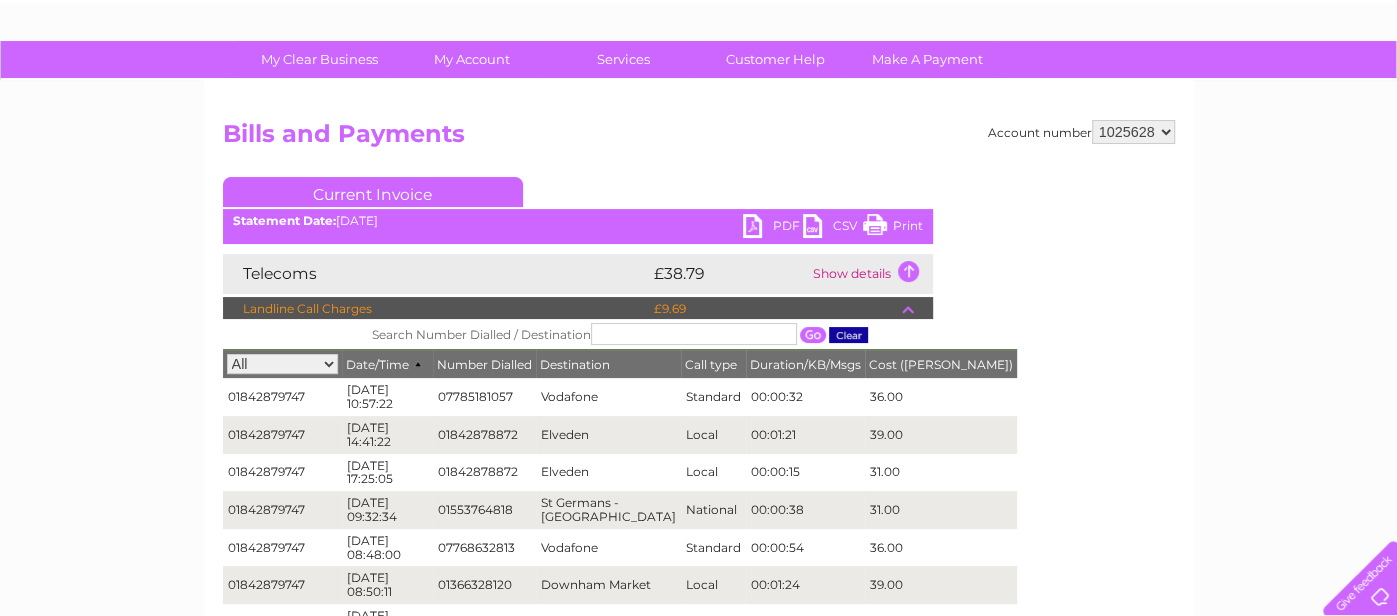 scroll, scrollTop: 0, scrollLeft: 0, axis: both 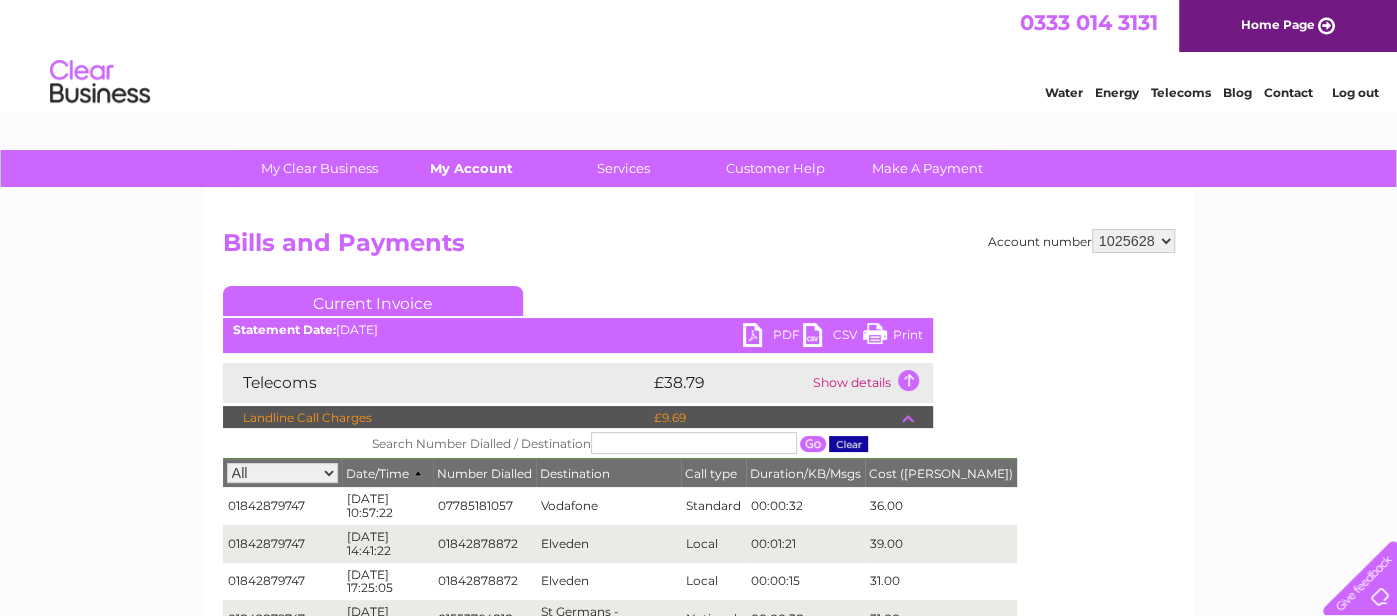 click on "My Account" at bounding box center (471, 168) 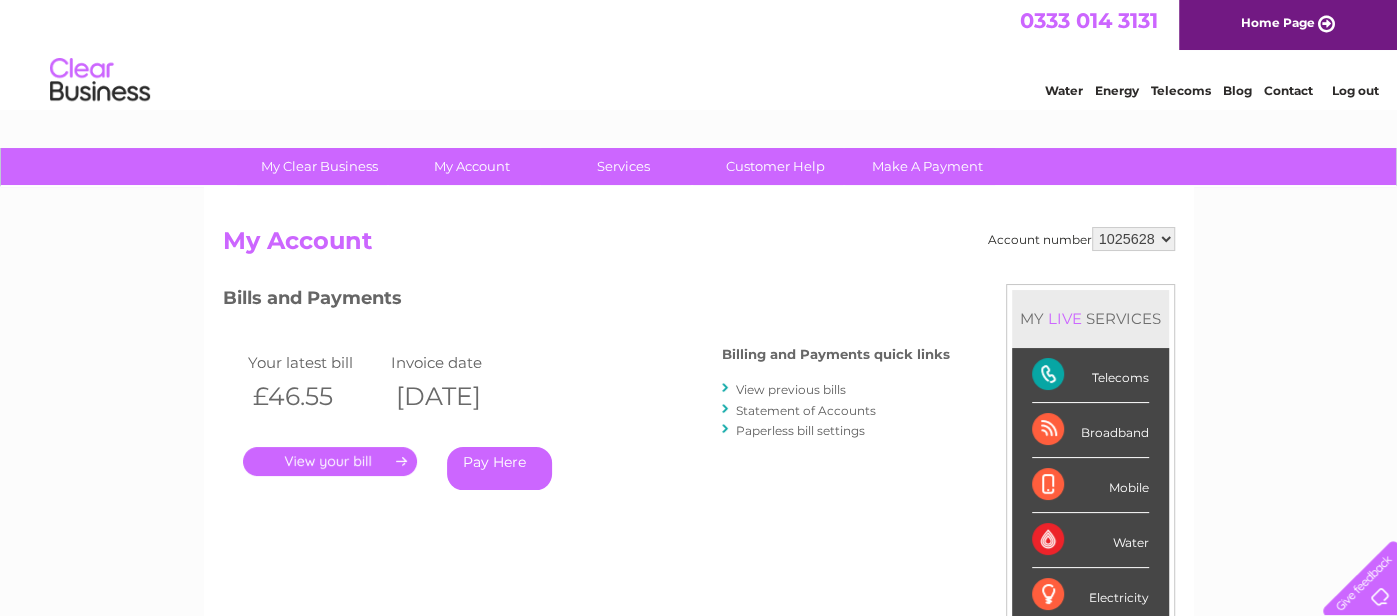 scroll, scrollTop: 7, scrollLeft: 0, axis: vertical 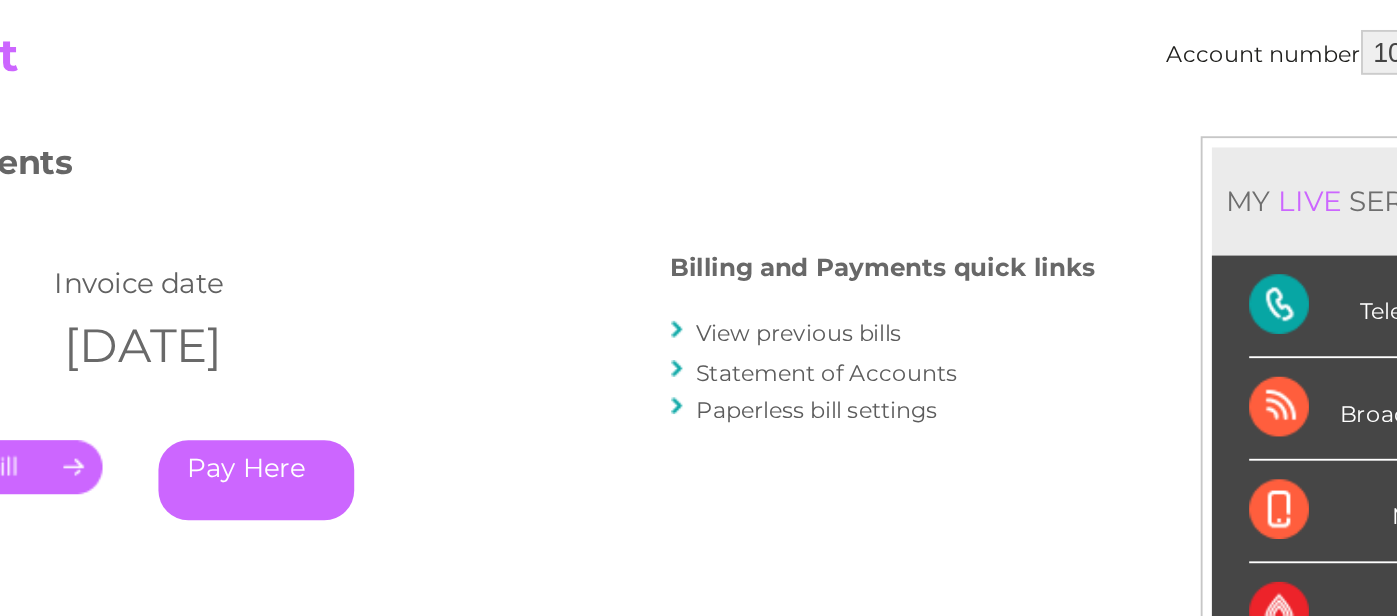 click on "View previous bills" at bounding box center (791, 384) 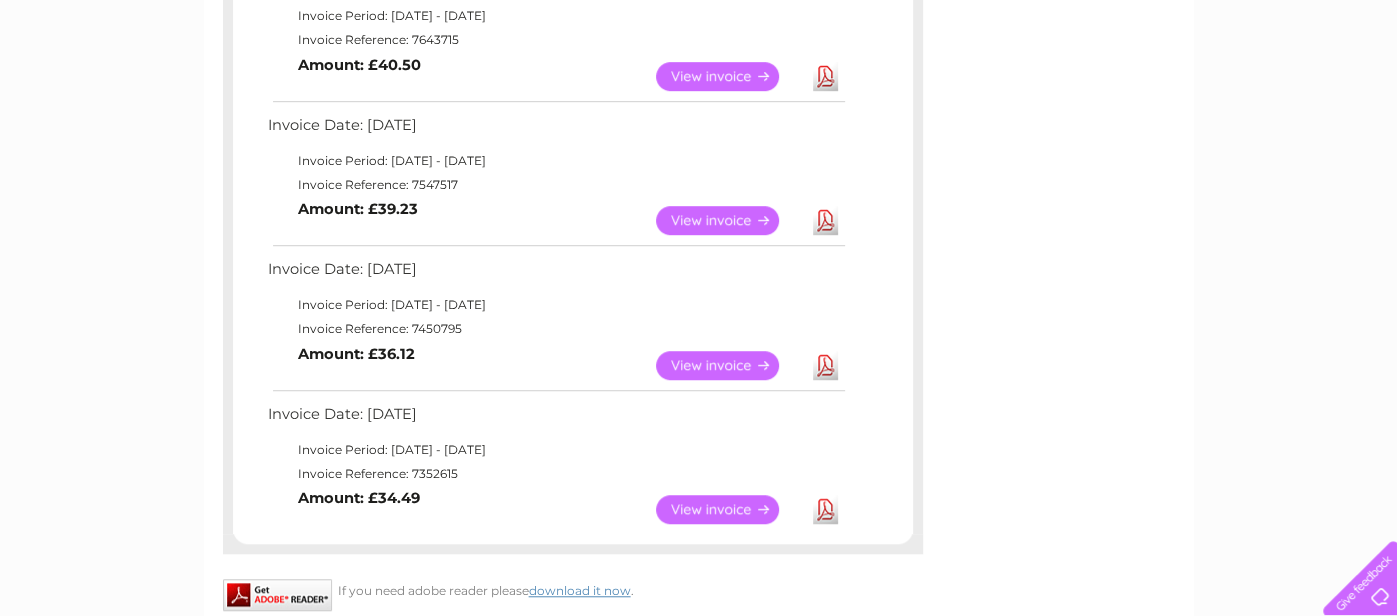scroll, scrollTop: 929, scrollLeft: 0, axis: vertical 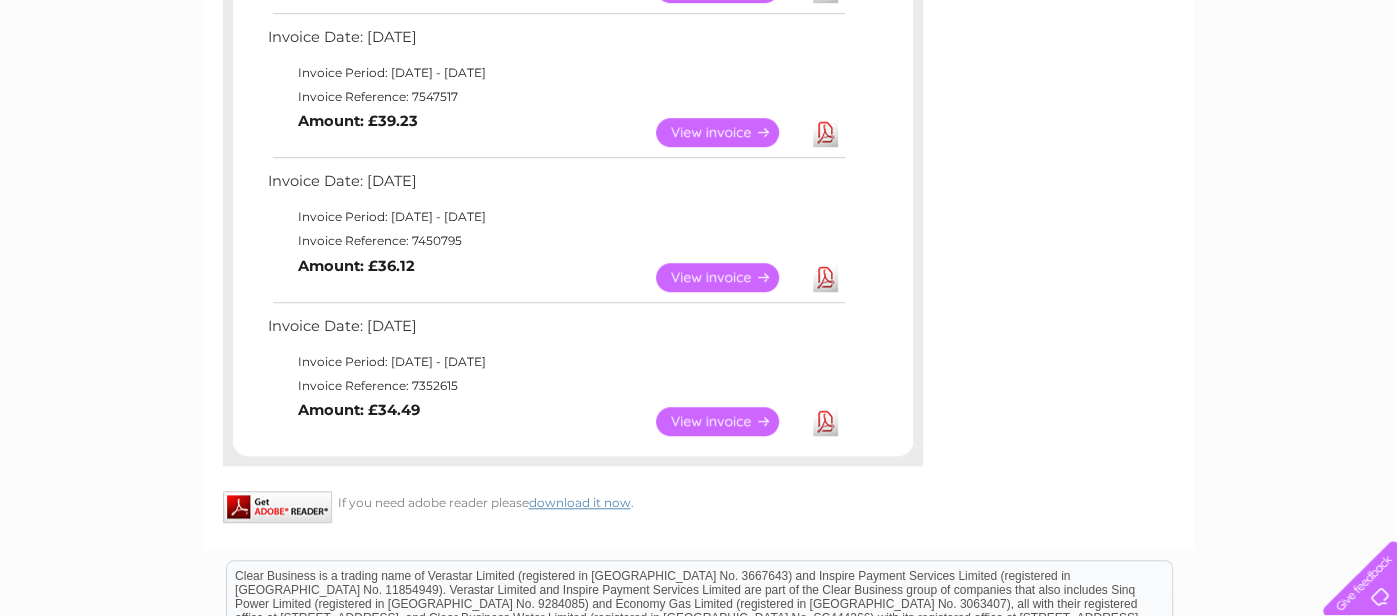 click on "View" at bounding box center [729, 421] 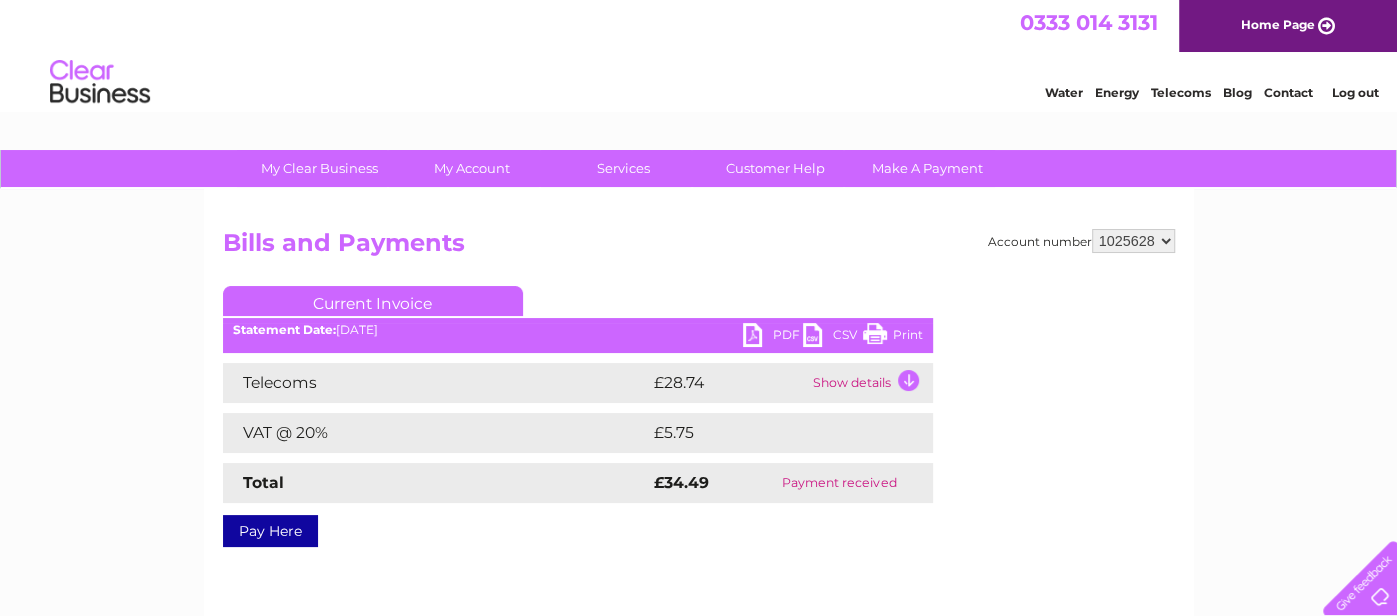 scroll, scrollTop: 0, scrollLeft: 0, axis: both 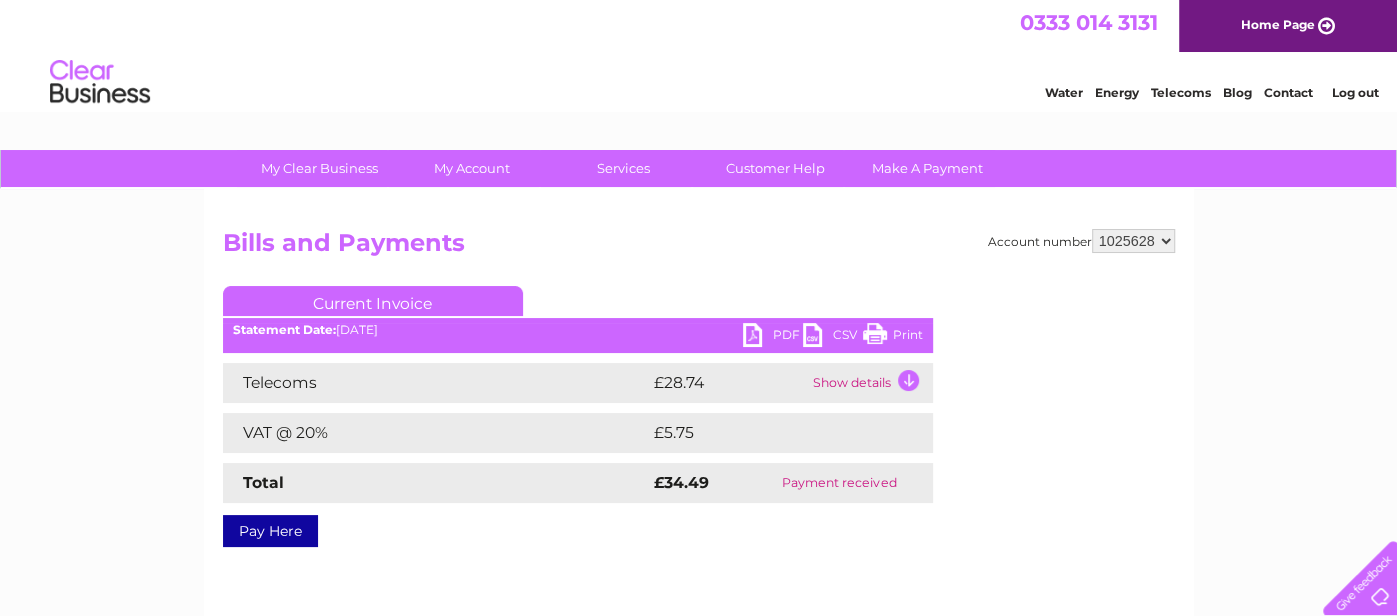 click on "Show details" at bounding box center (870, 383) 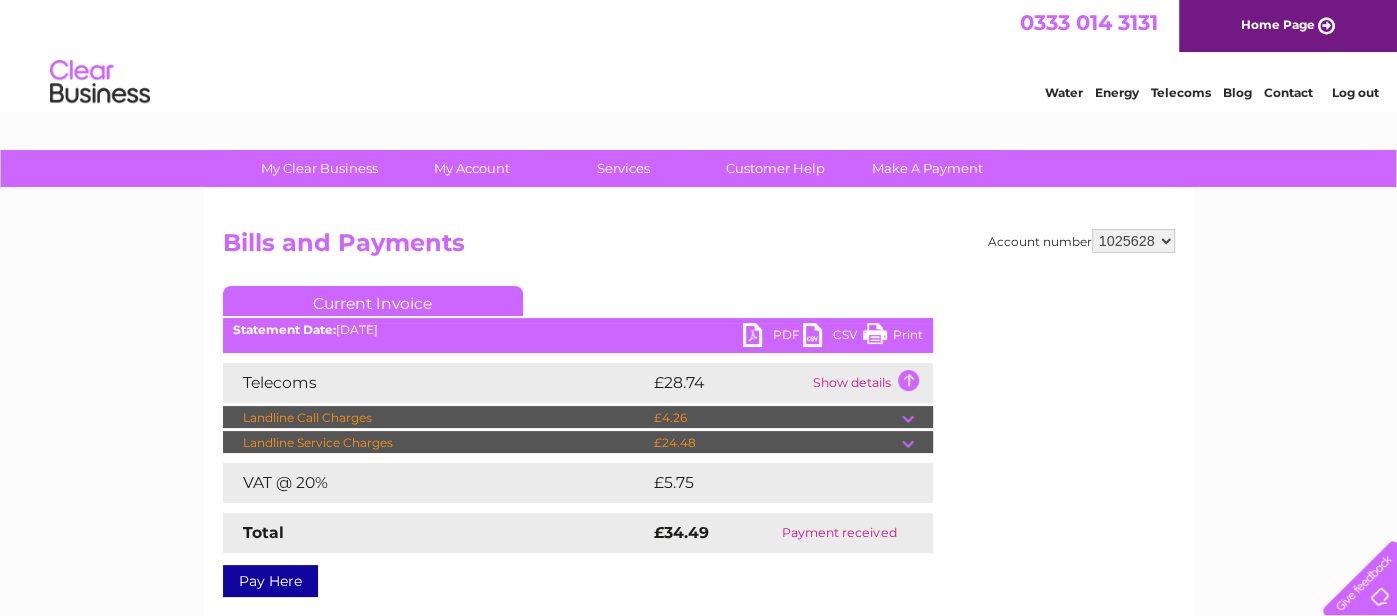 click at bounding box center [917, 443] 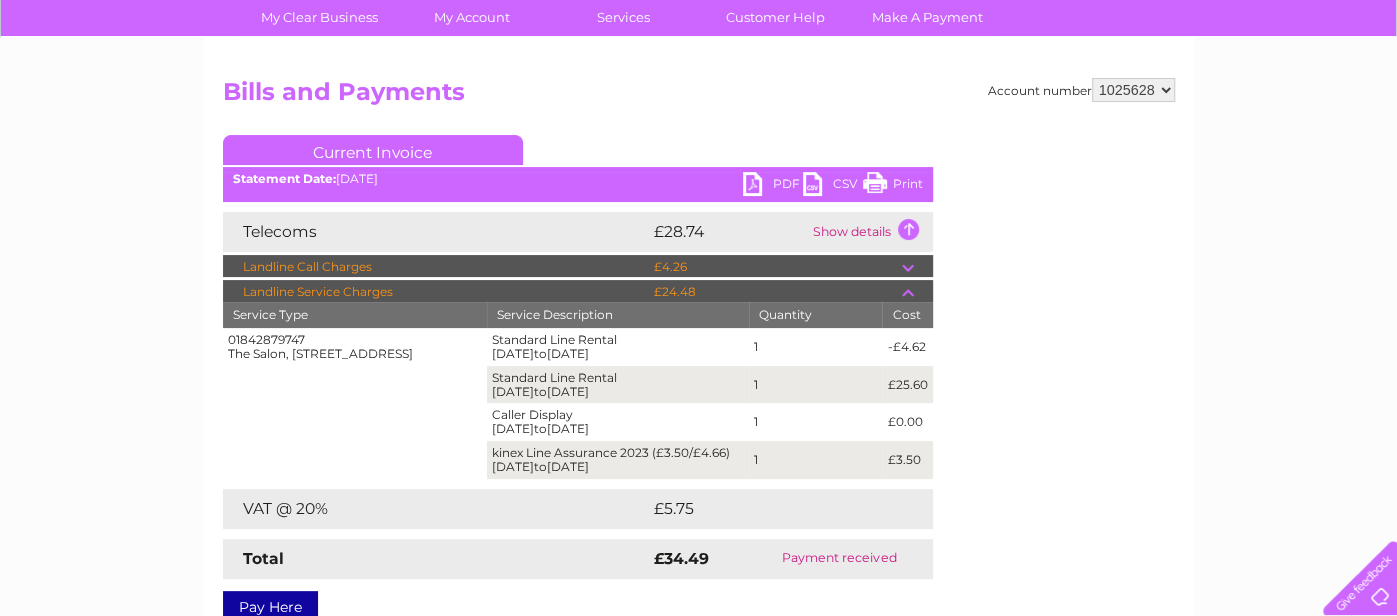 scroll, scrollTop: 89, scrollLeft: 0, axis: vertical 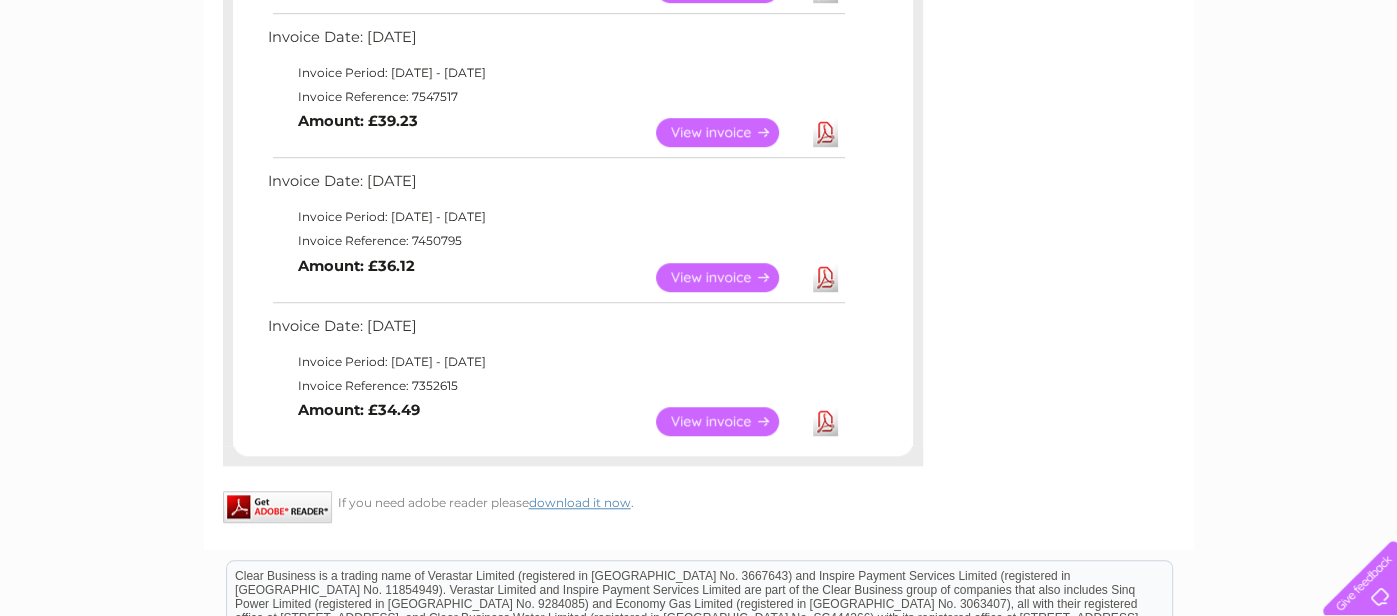 click on "View" at bounding box center [729, 277] 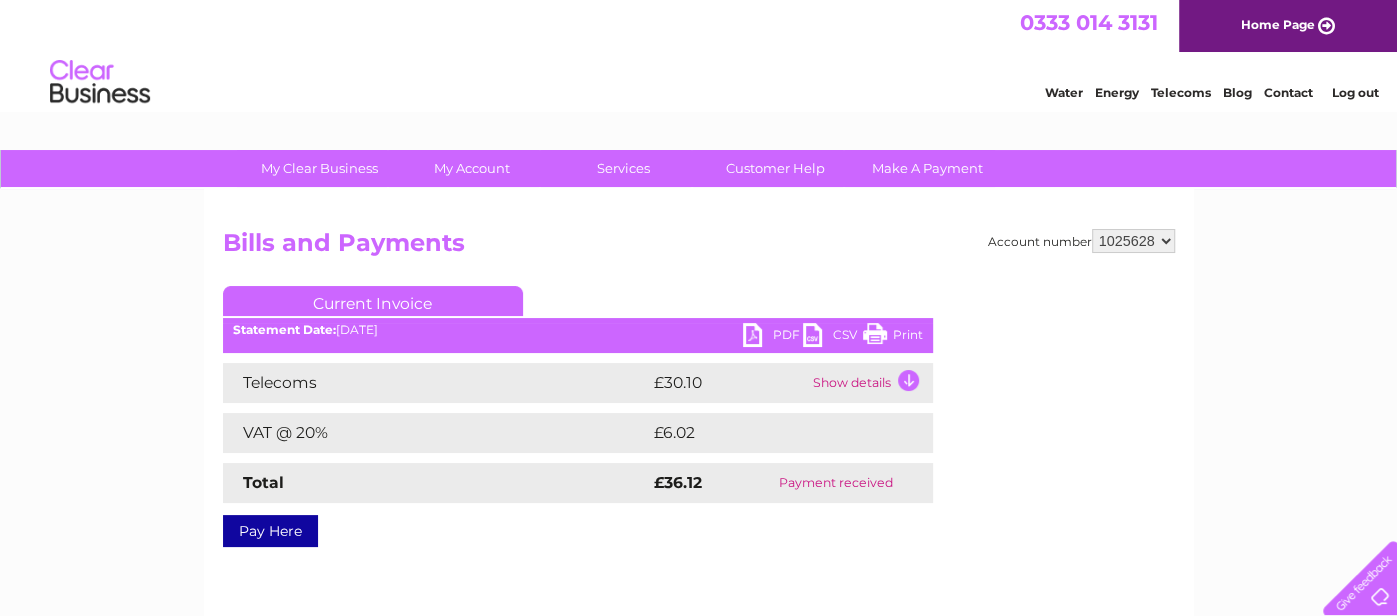 scroll, scrollTop: 0, scrollLeft: 0, axis: both 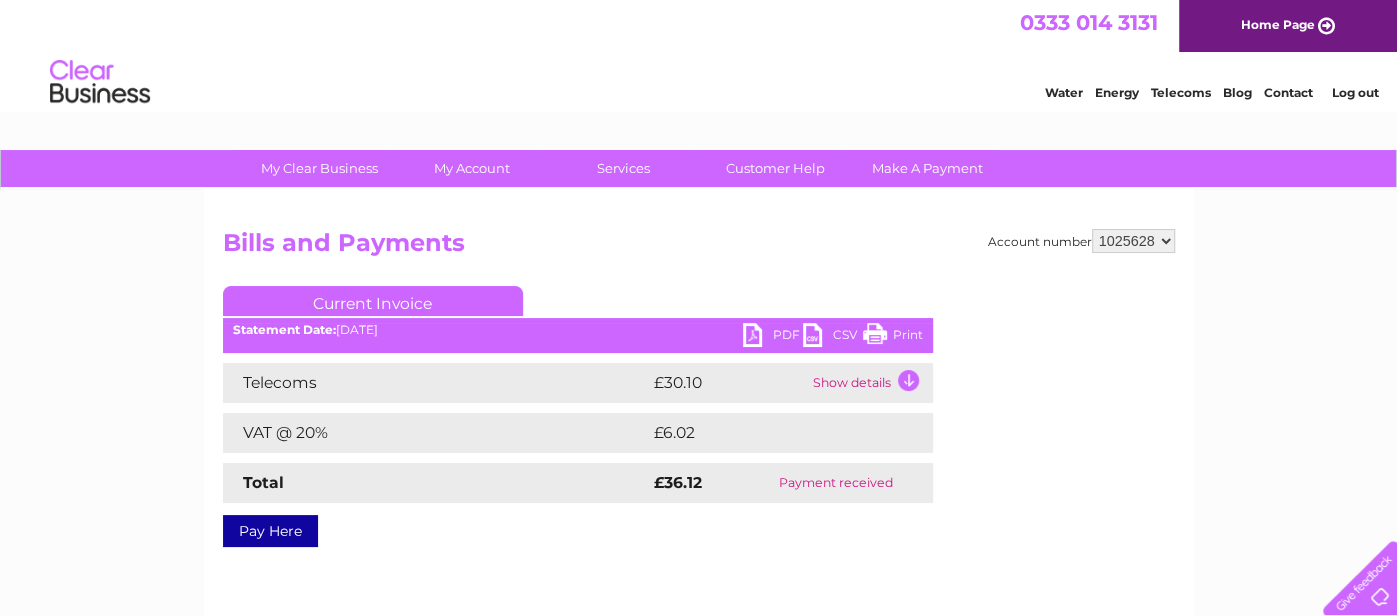 click on "Show details" at bounding box center [870, 383] 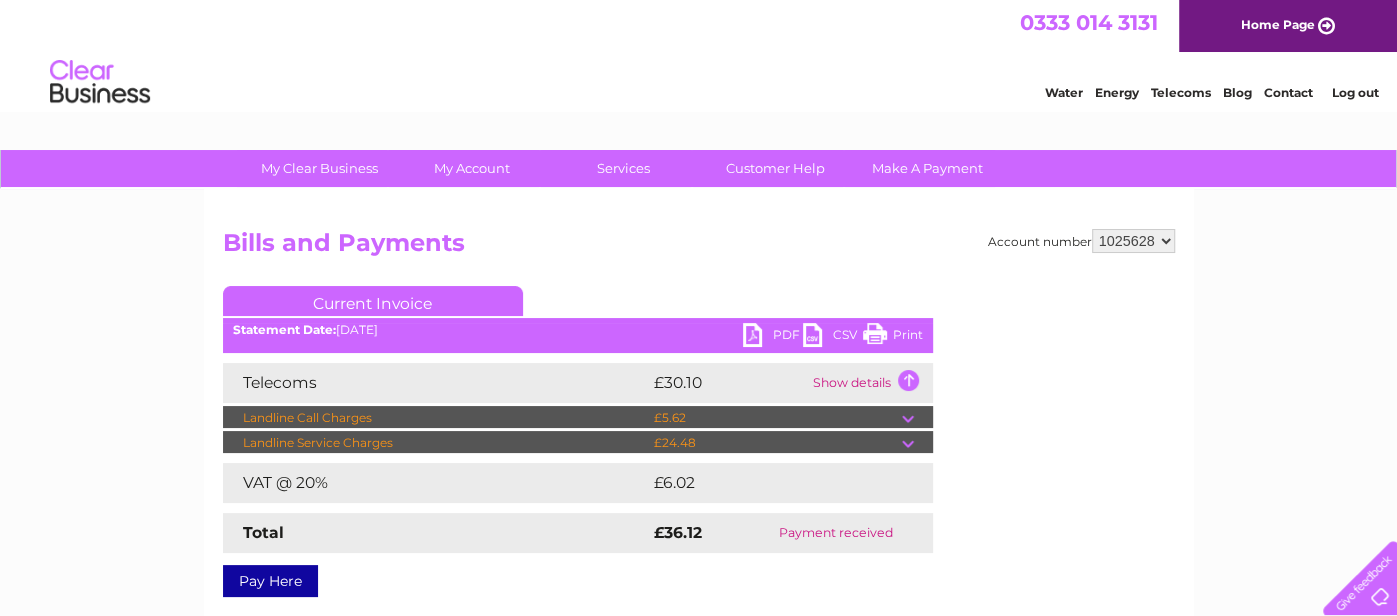 click at bounding box center (917, 443) 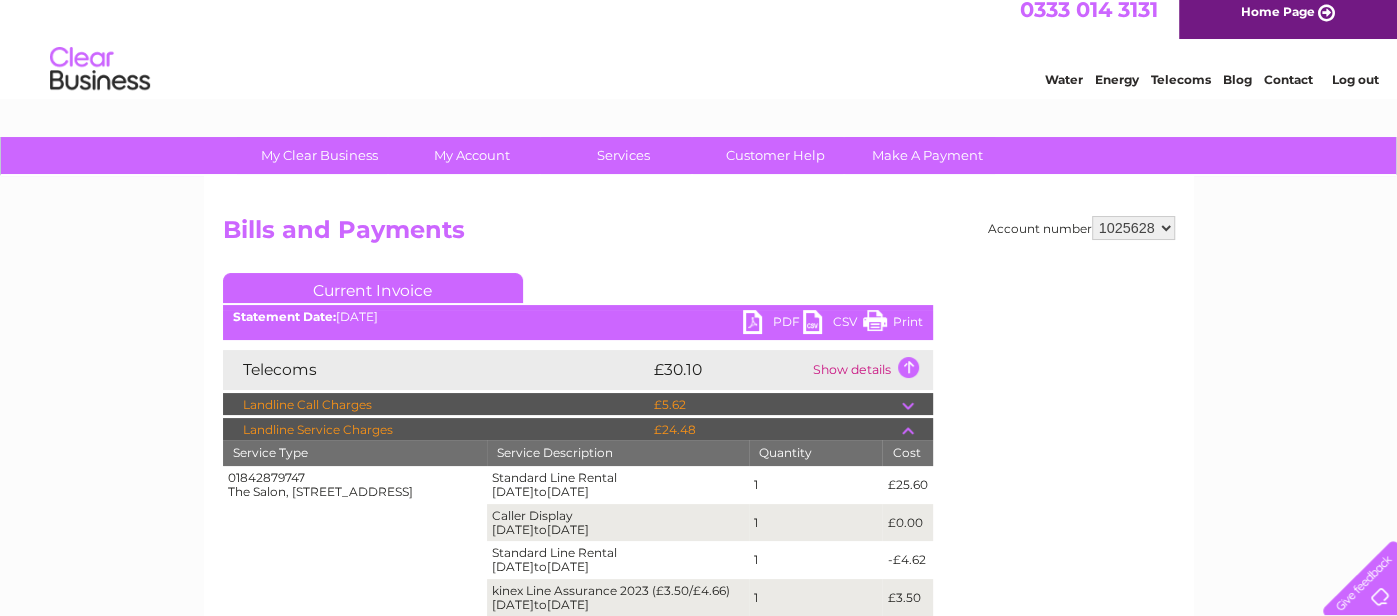 scroll, scrollTop: 14, scrollLeft: 0, axis: vertical 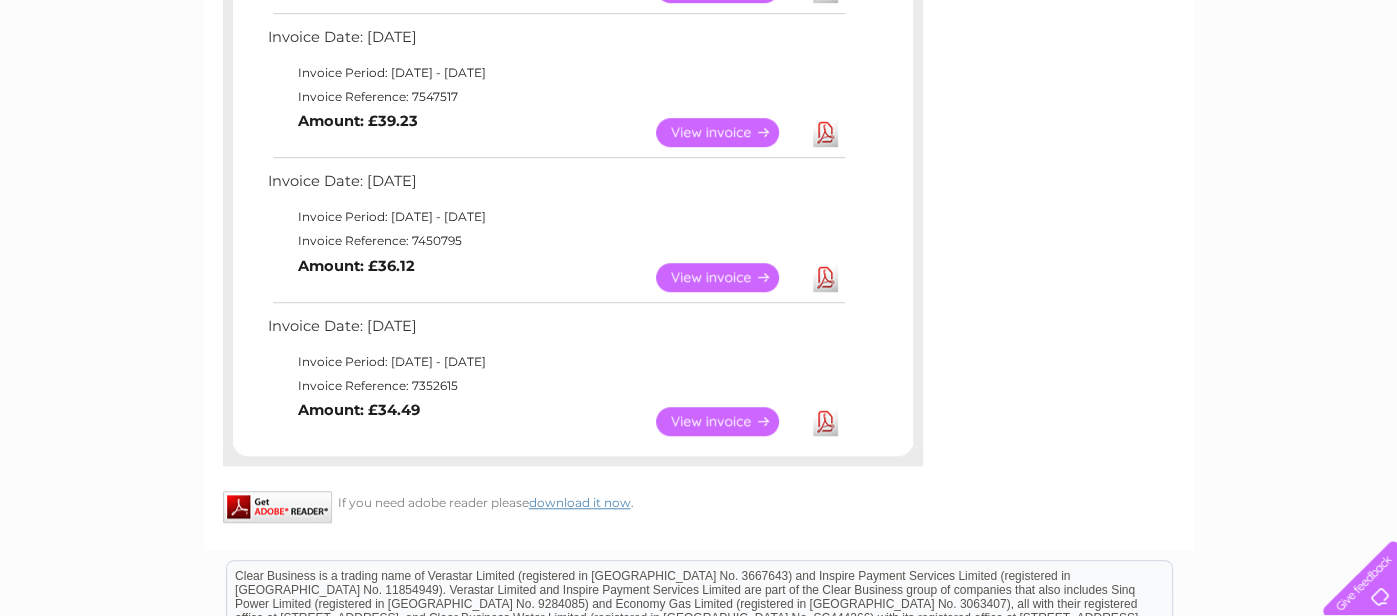 click on "View" at bounding box center [729, 132] 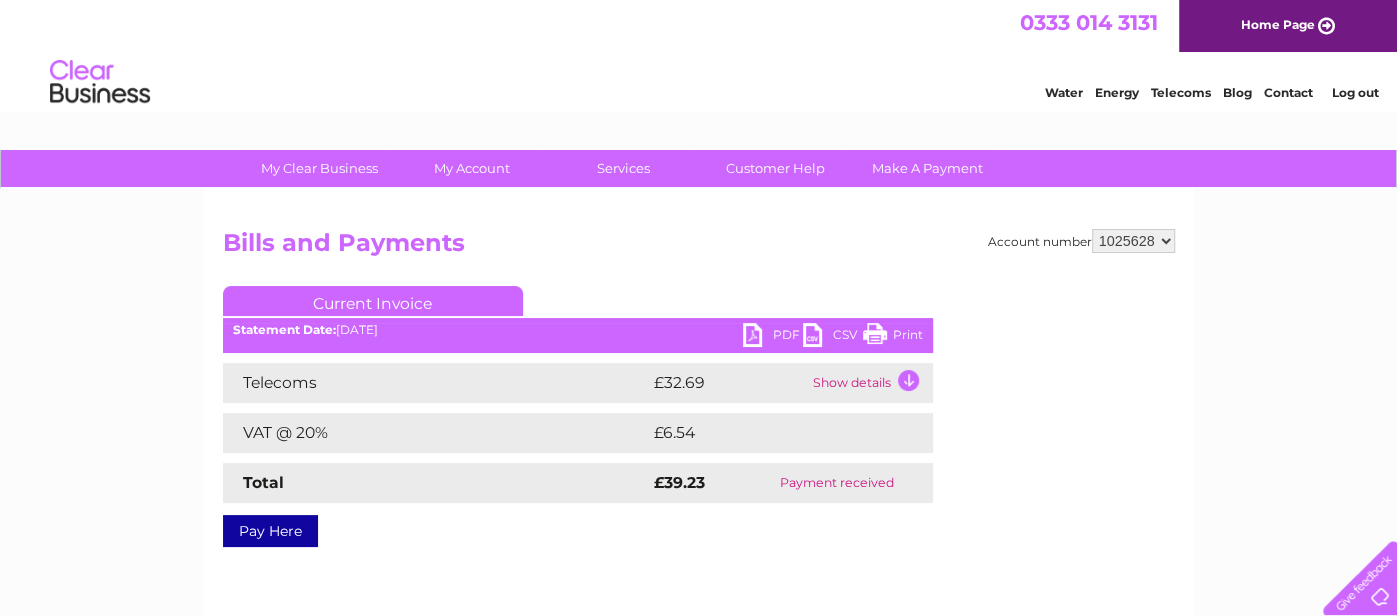 scroll, scrollTop: 0, scrollLeft: 0, axis: both 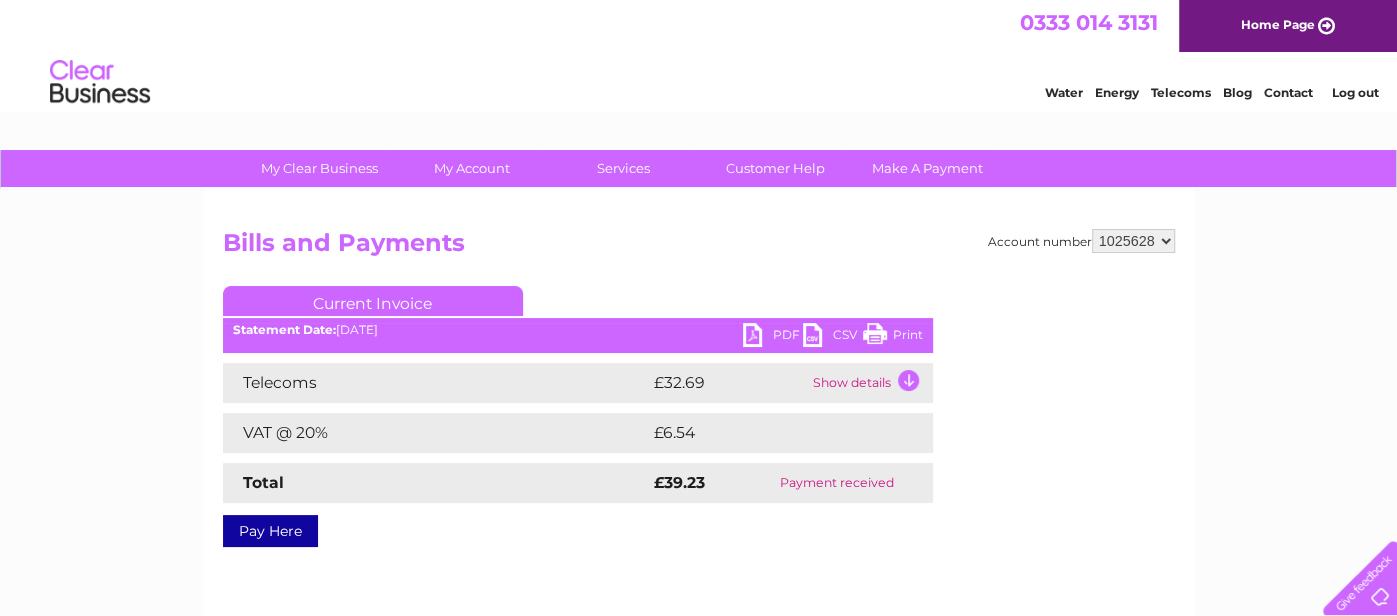 click on "Show details" at bounding box center (870, 383) 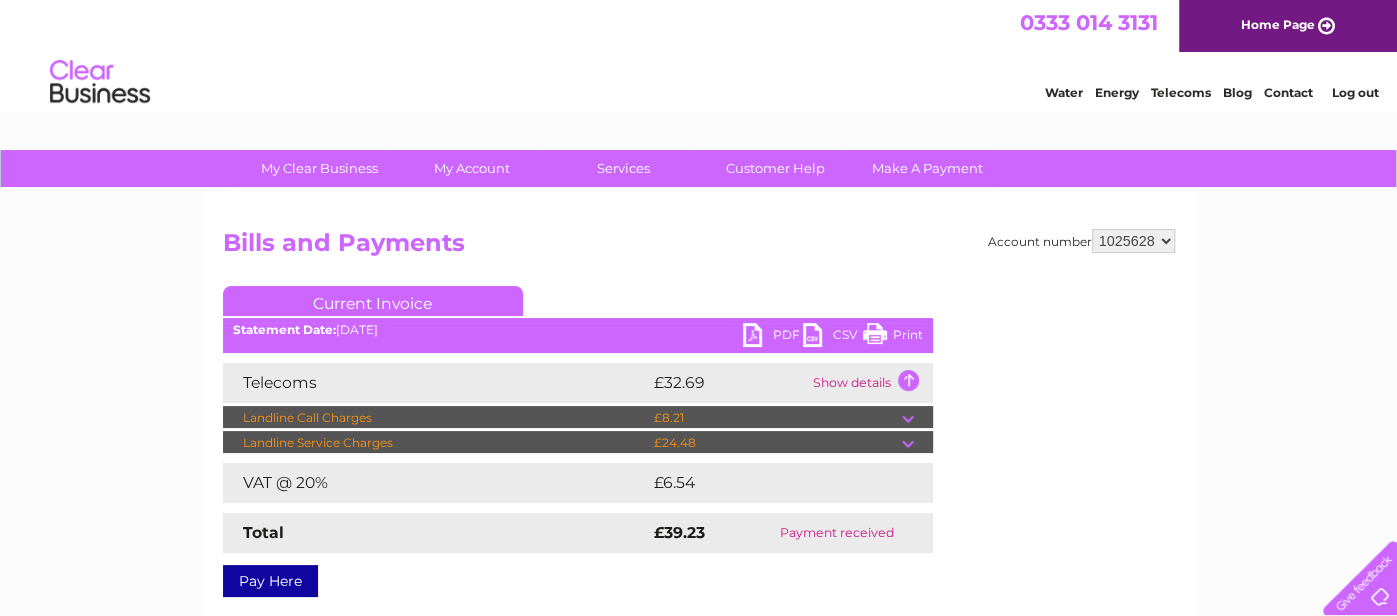 click at bounding box center (917, 443) 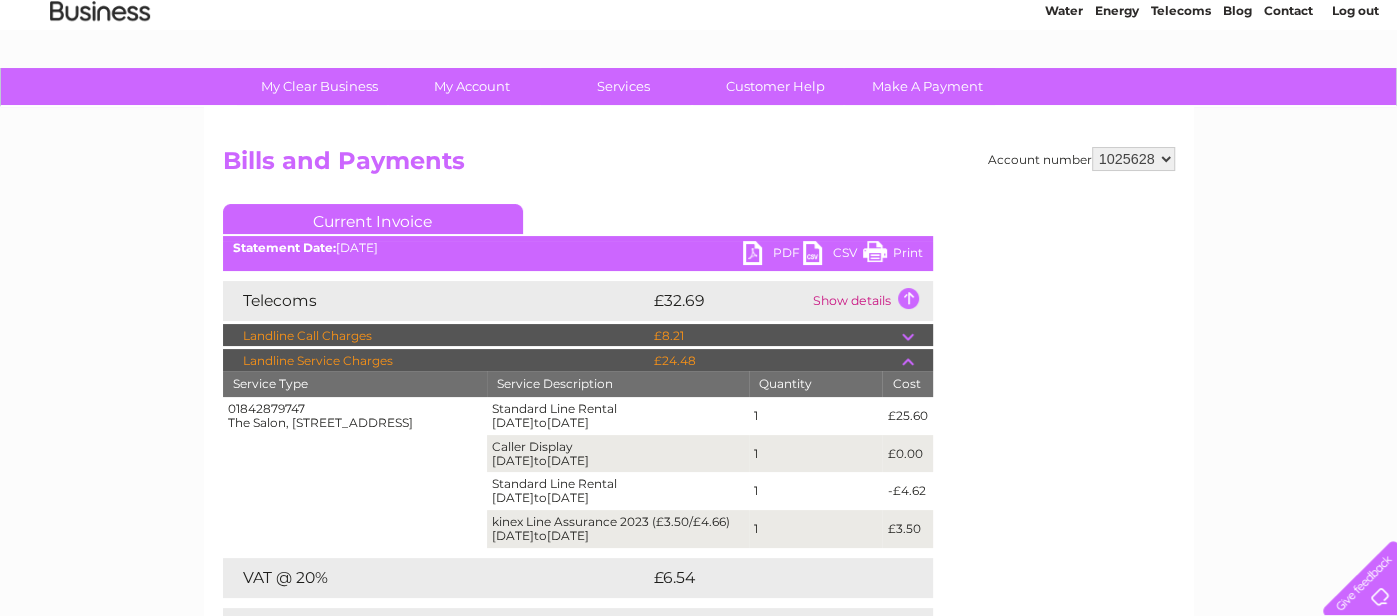 scroll, scrollTop: 0, scrollLeft: 0, axis: both 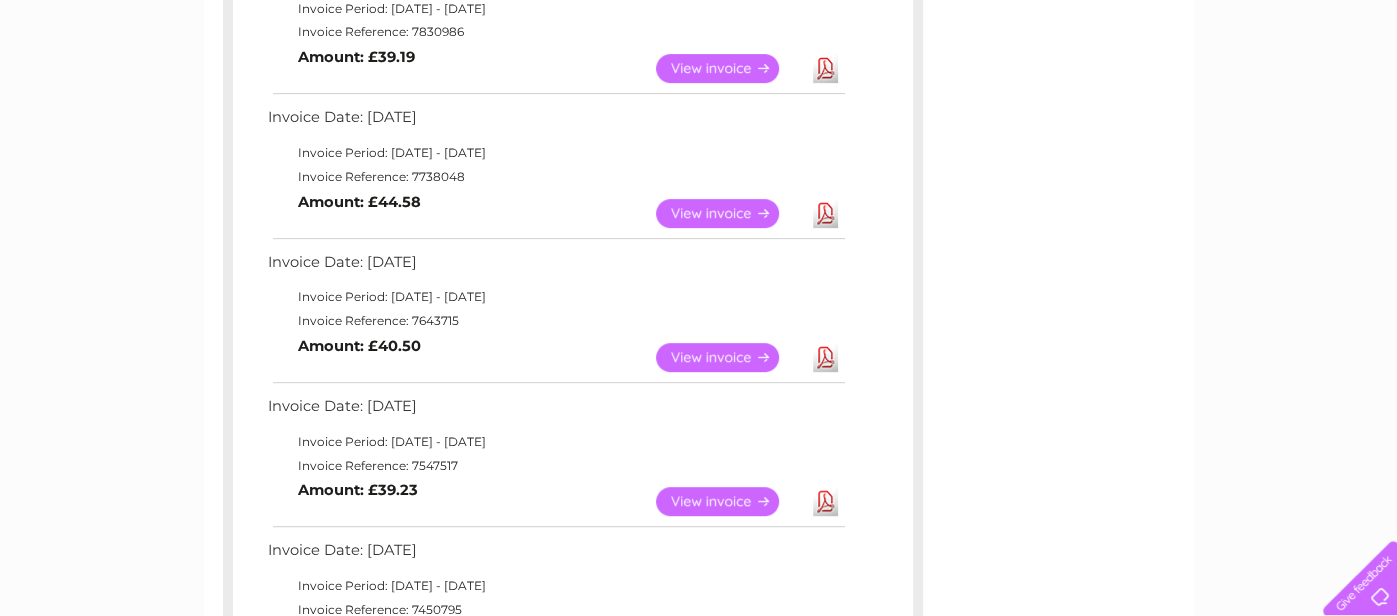 click on "View" at bounding box center (729, 357) 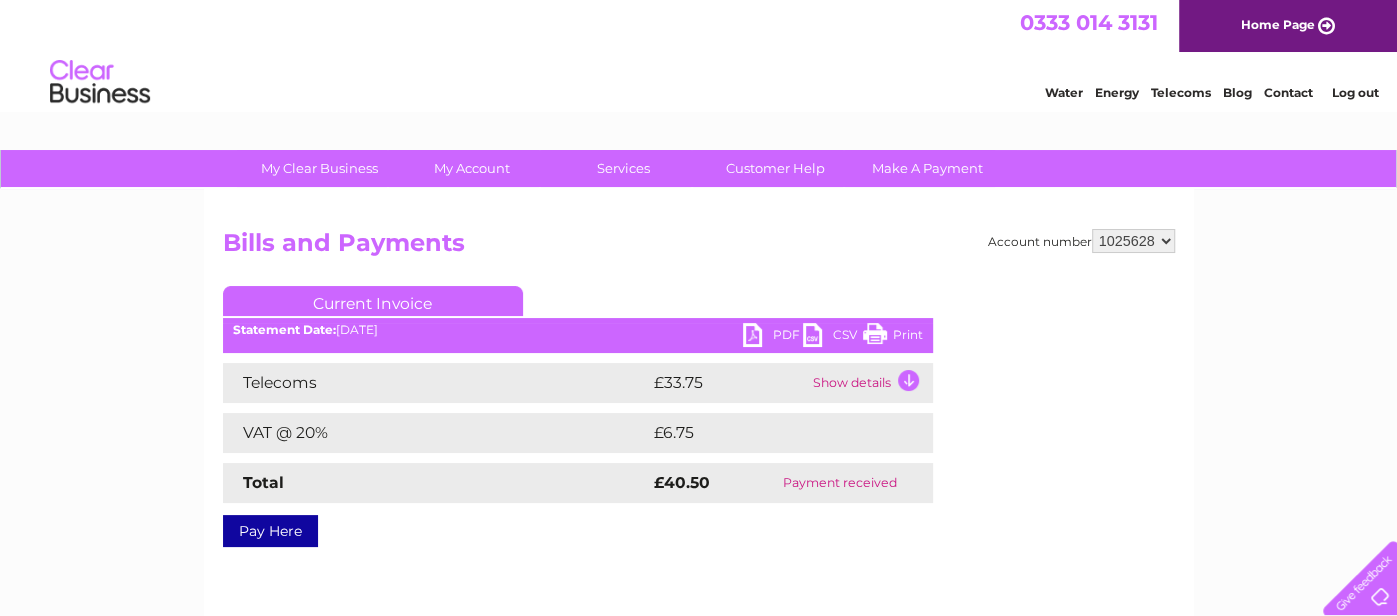 scroll, scrollTop: 0, scrollLeft: 0, axis: both 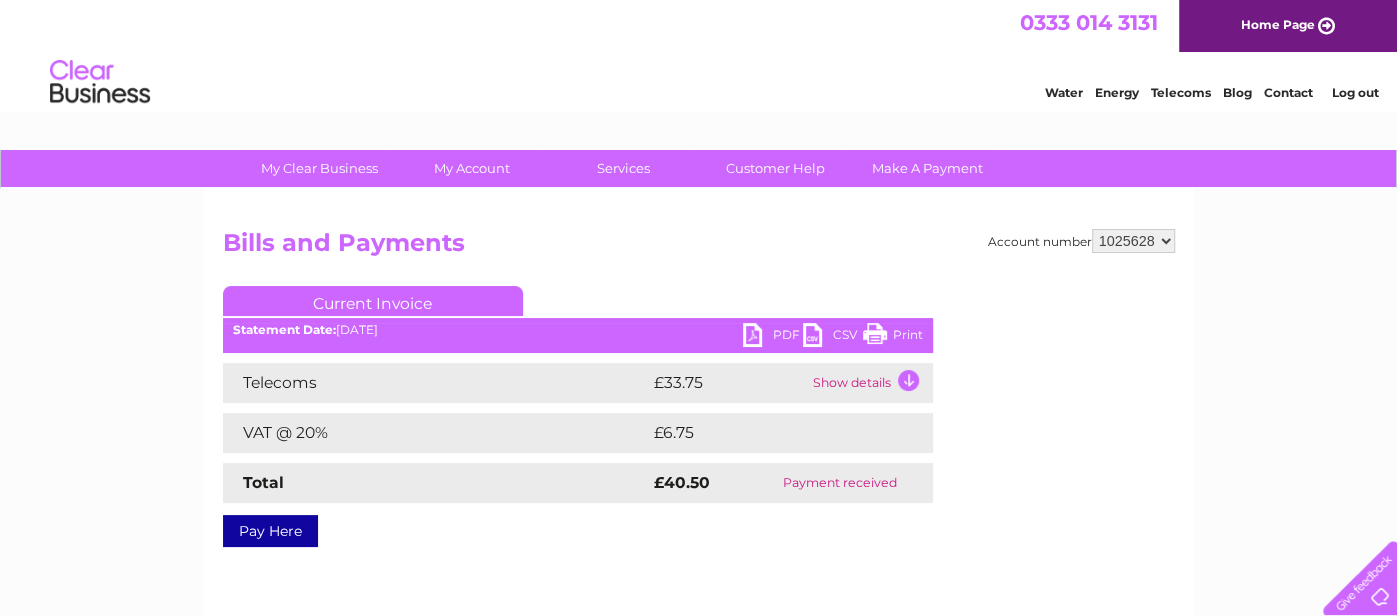 click on "Show details" at bounding box center [870, 383] 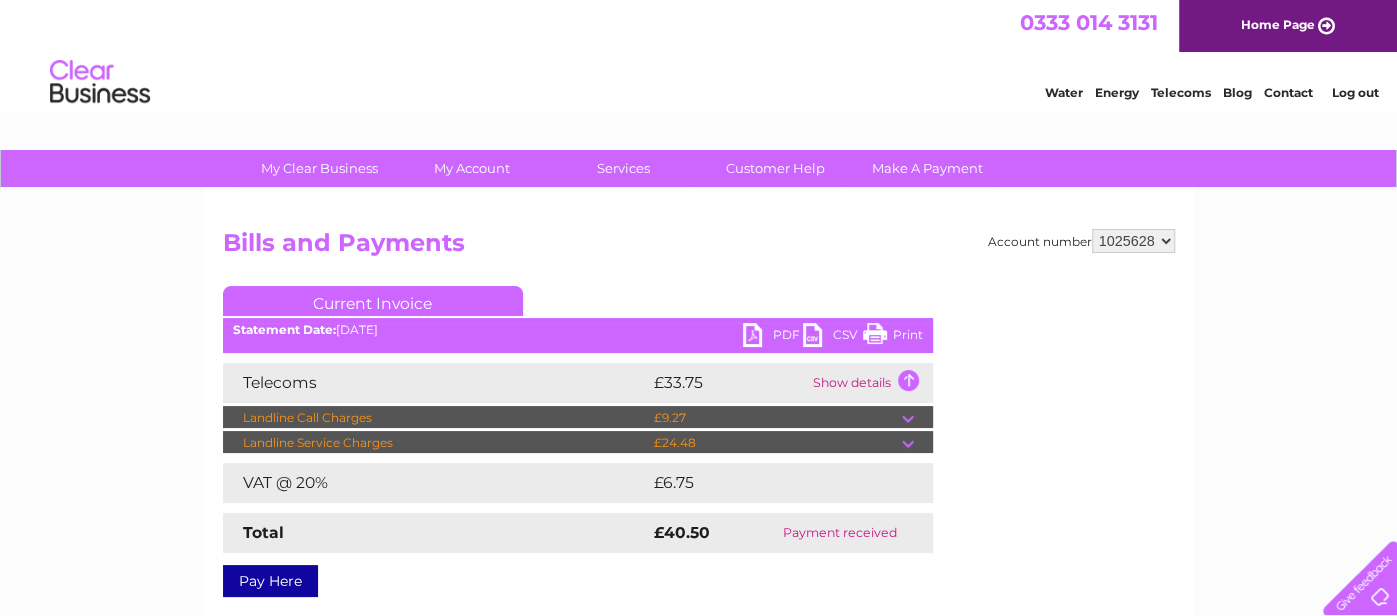 click at bounding box center [917, 443] 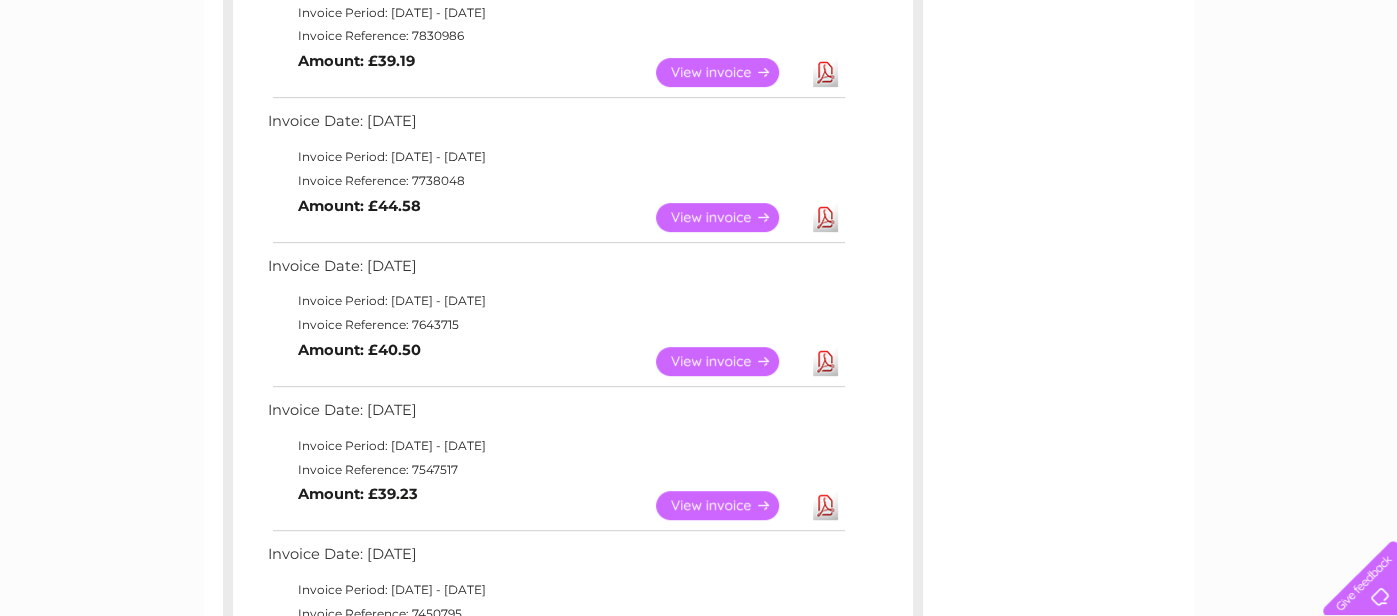 scroll, scrollTop: 0, scrollLeft: 0, axis: both 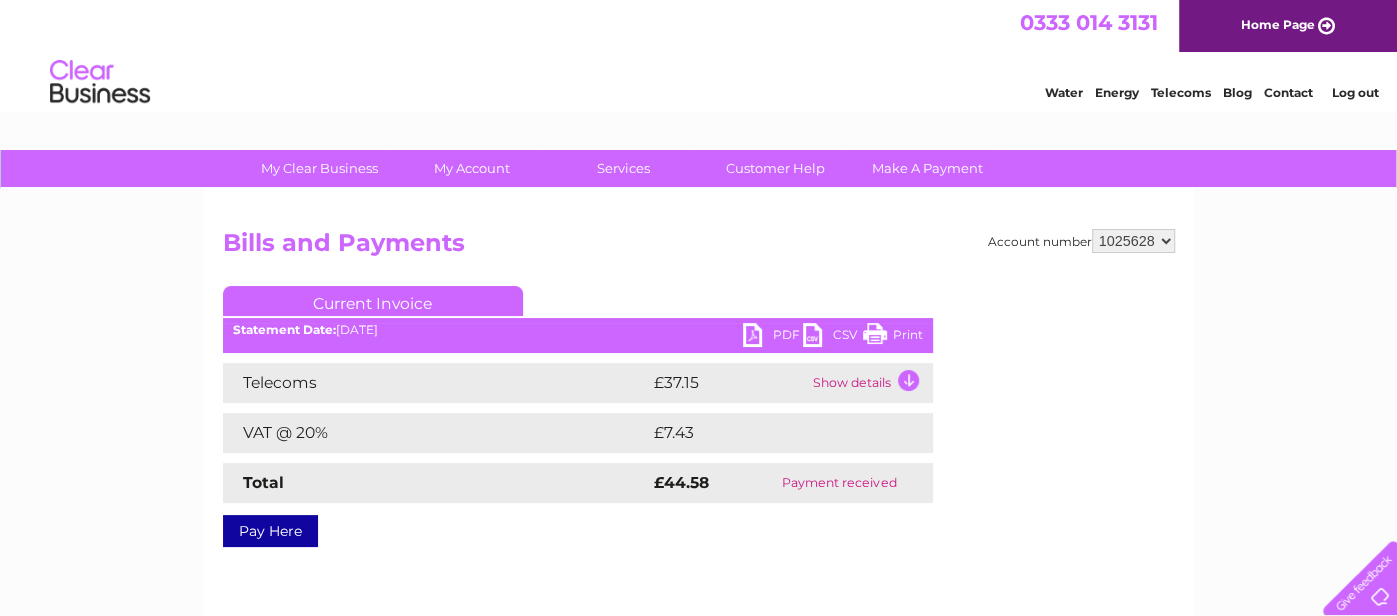 click on "Show details" at bounding box center [870, 383] 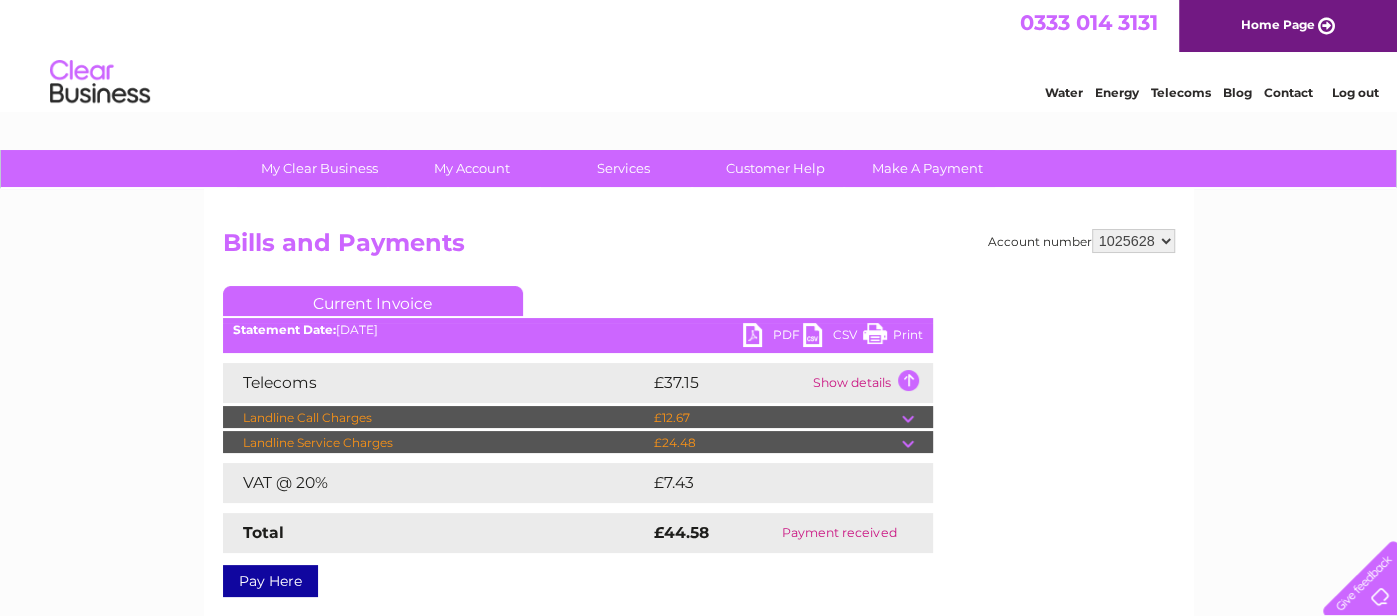 click at bounding box center (917, 443) 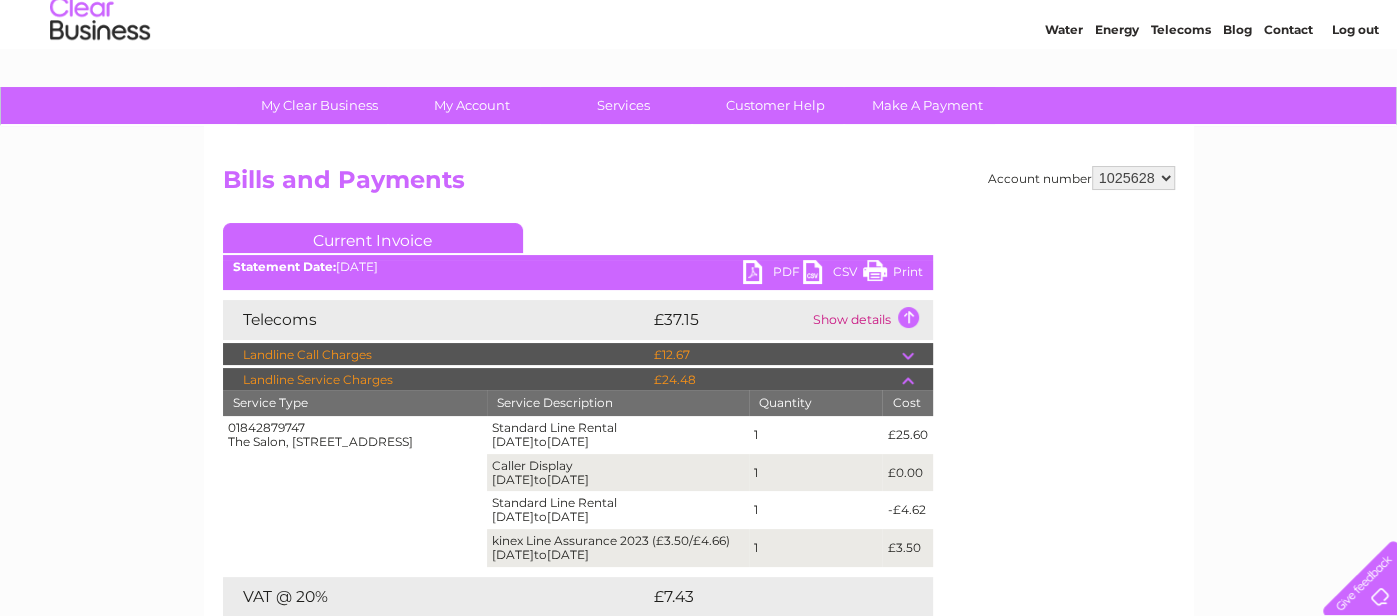 scroll, scrollTop: 0, scrollLeft: 0, axis: both 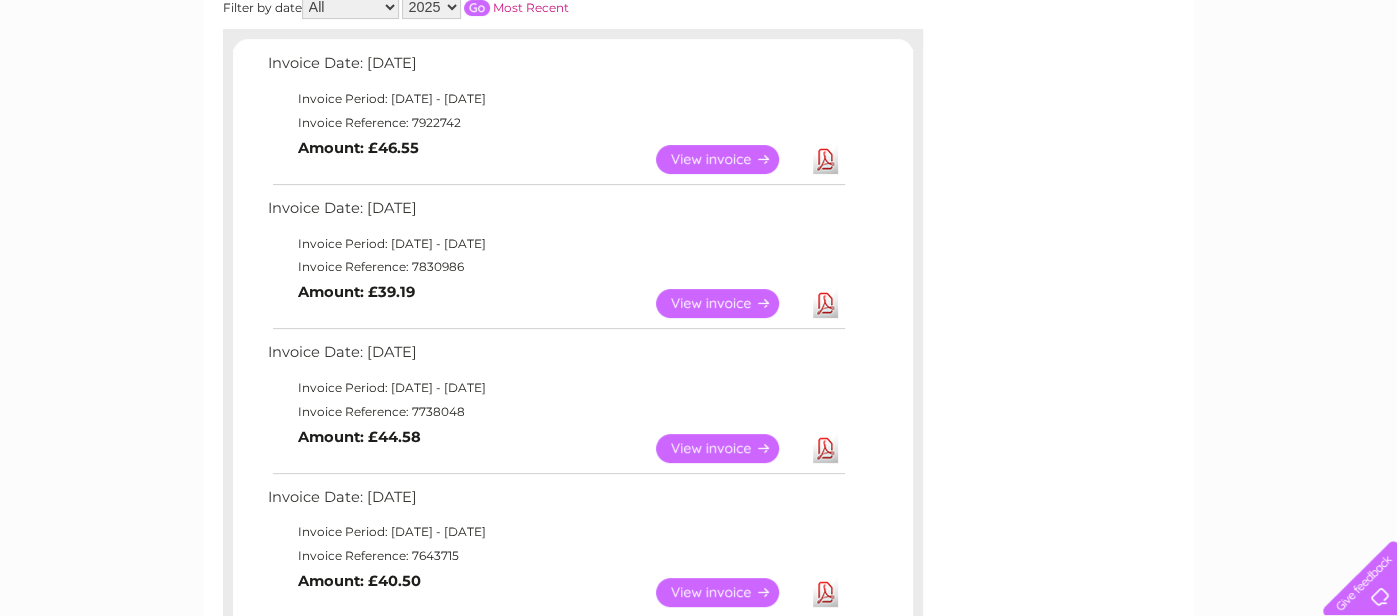click on "View" at bounding box center (729, 448) 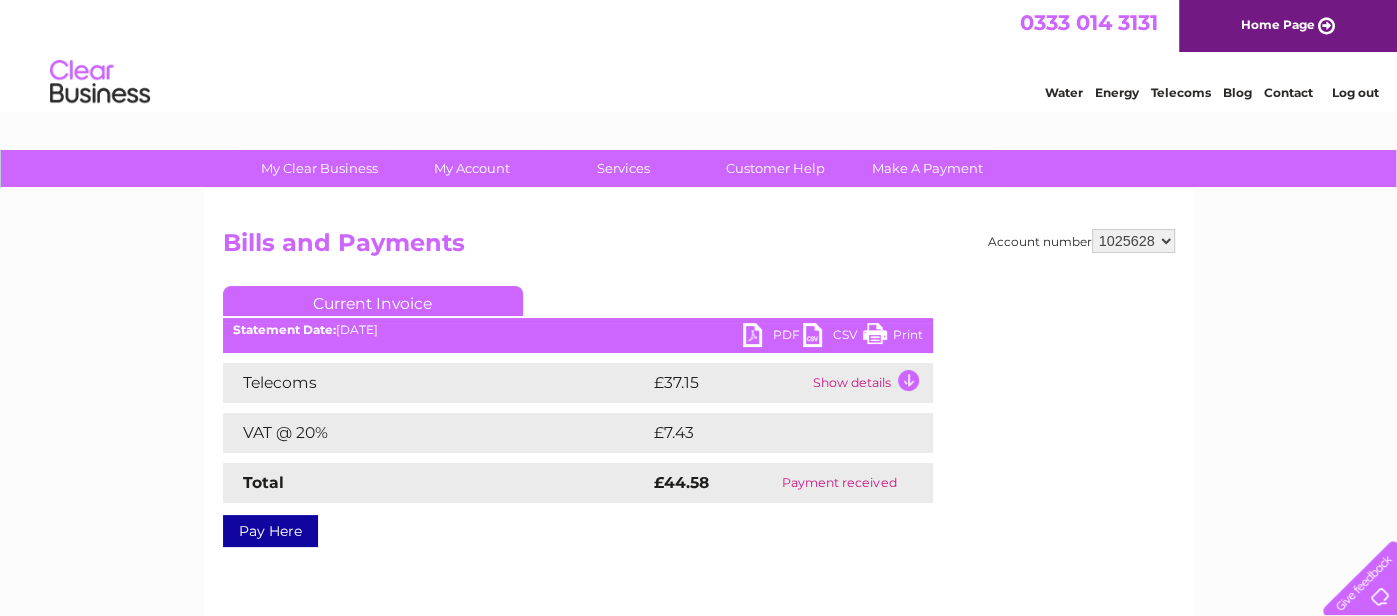 scroll, scrollTop: 0, scrollLeft: 0, axis: both 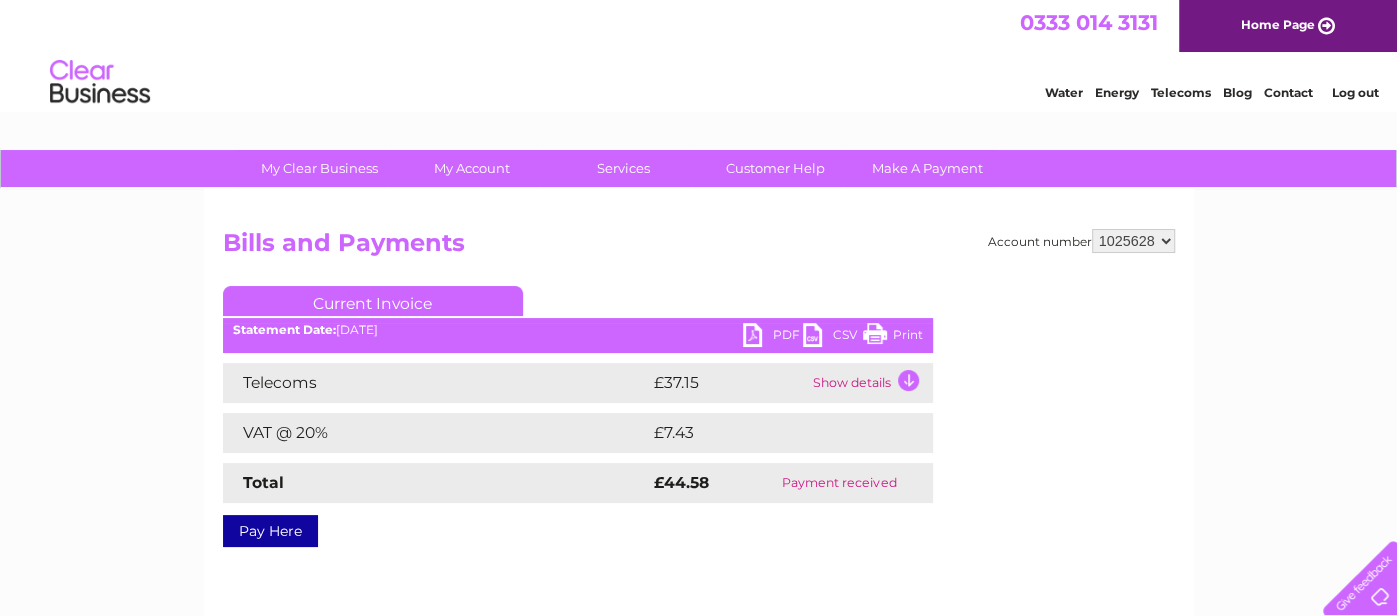 click on "Show details" at bounding box center [870, 383] 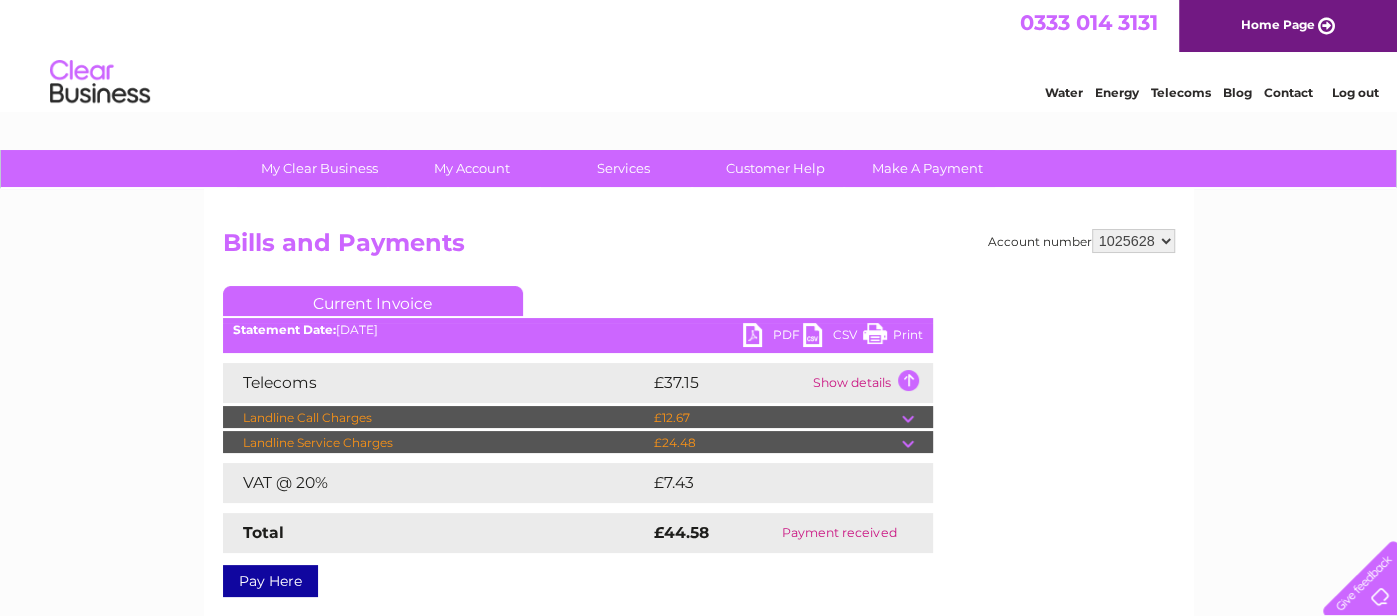 click at bounding box center [917, 443] 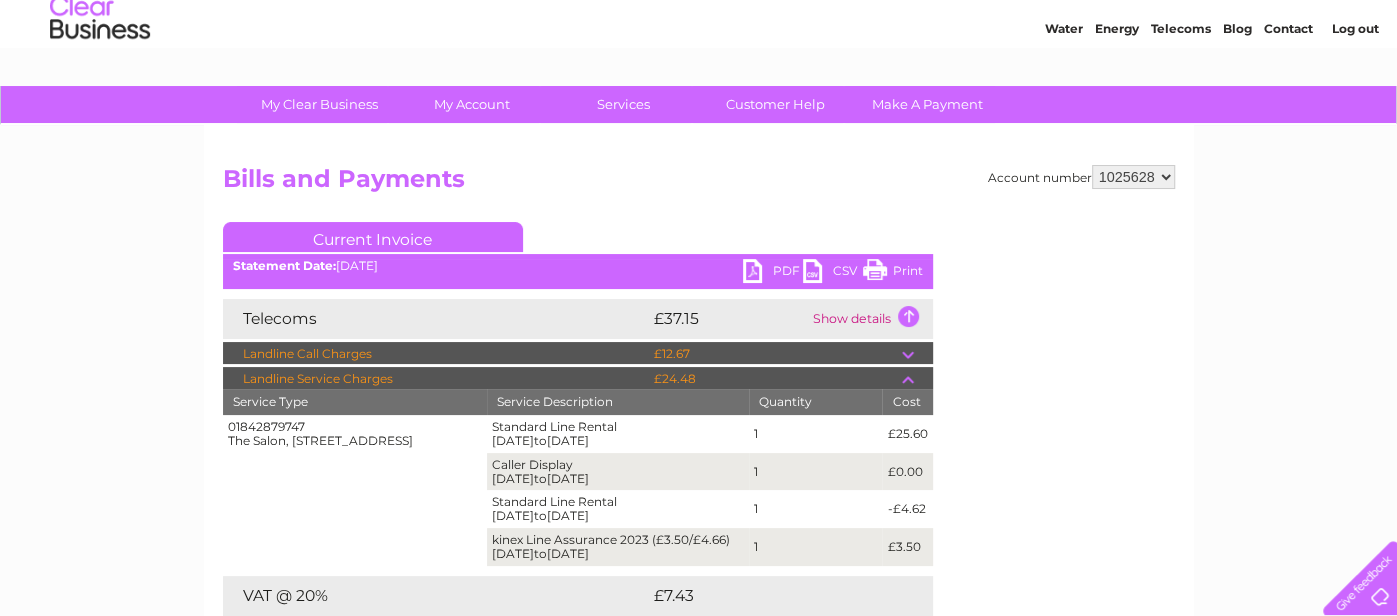 scroll, scrollTop: 68, scrollLeft: 0, axis: vertical 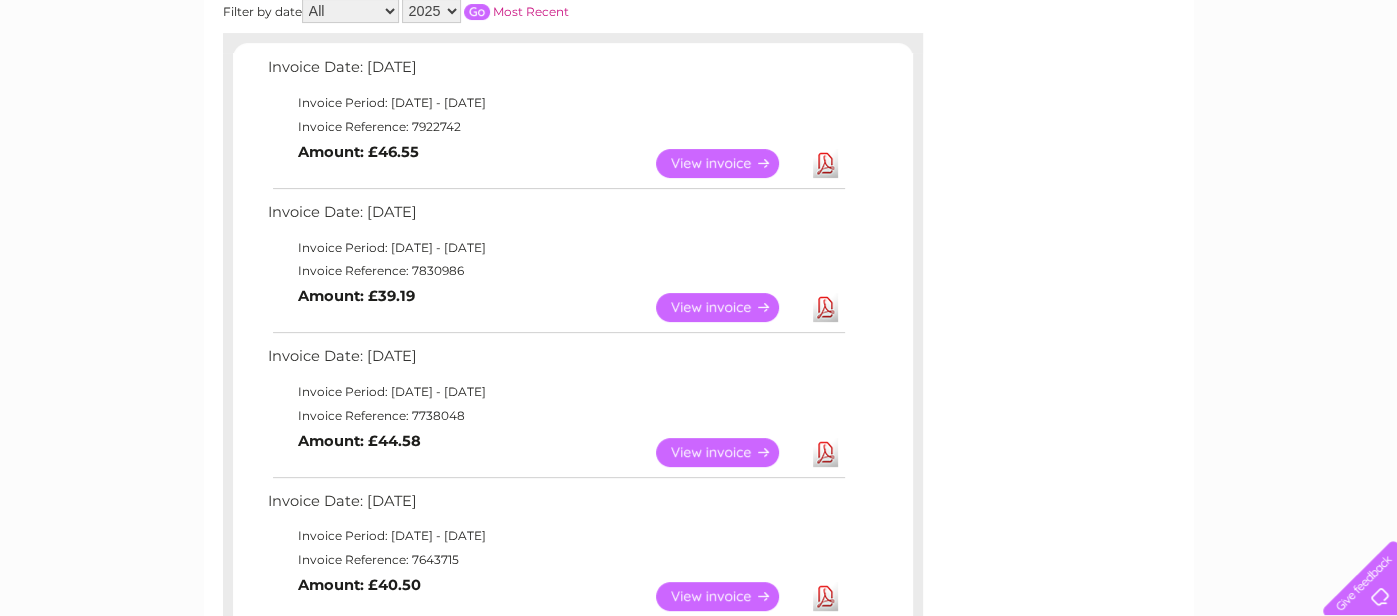 click on "View" at bounding box center (729, 307) 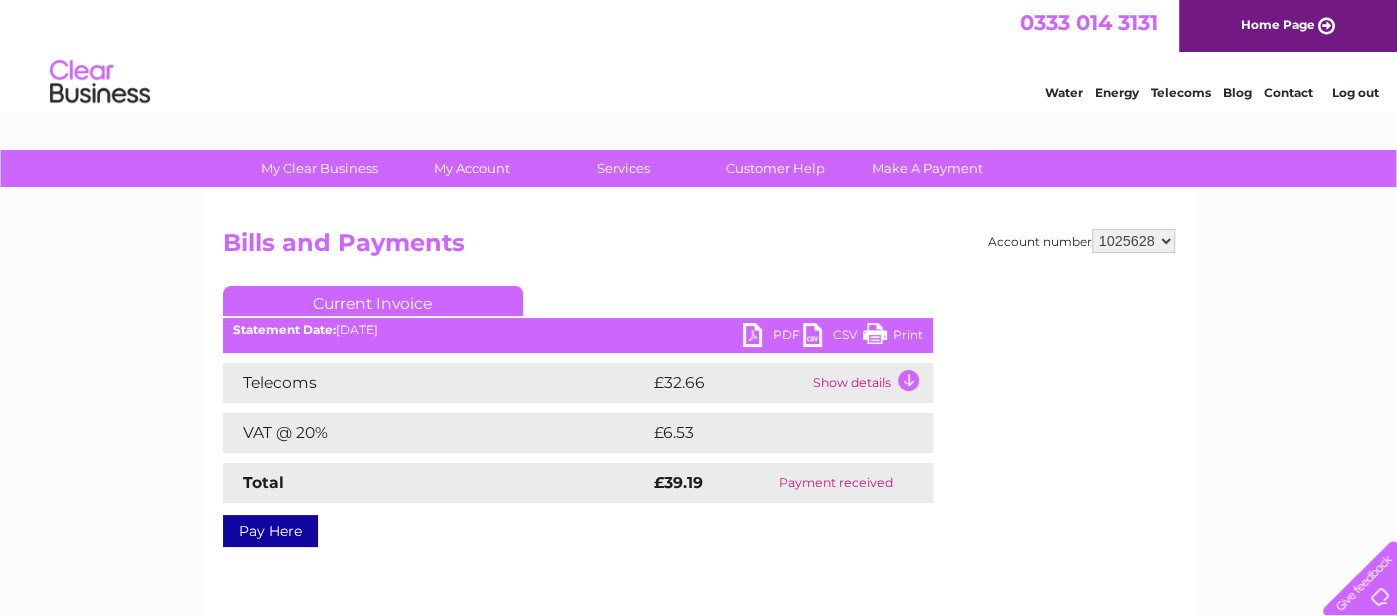 scroll, scrollTop: 0, scrollLeft: 0, axis: both 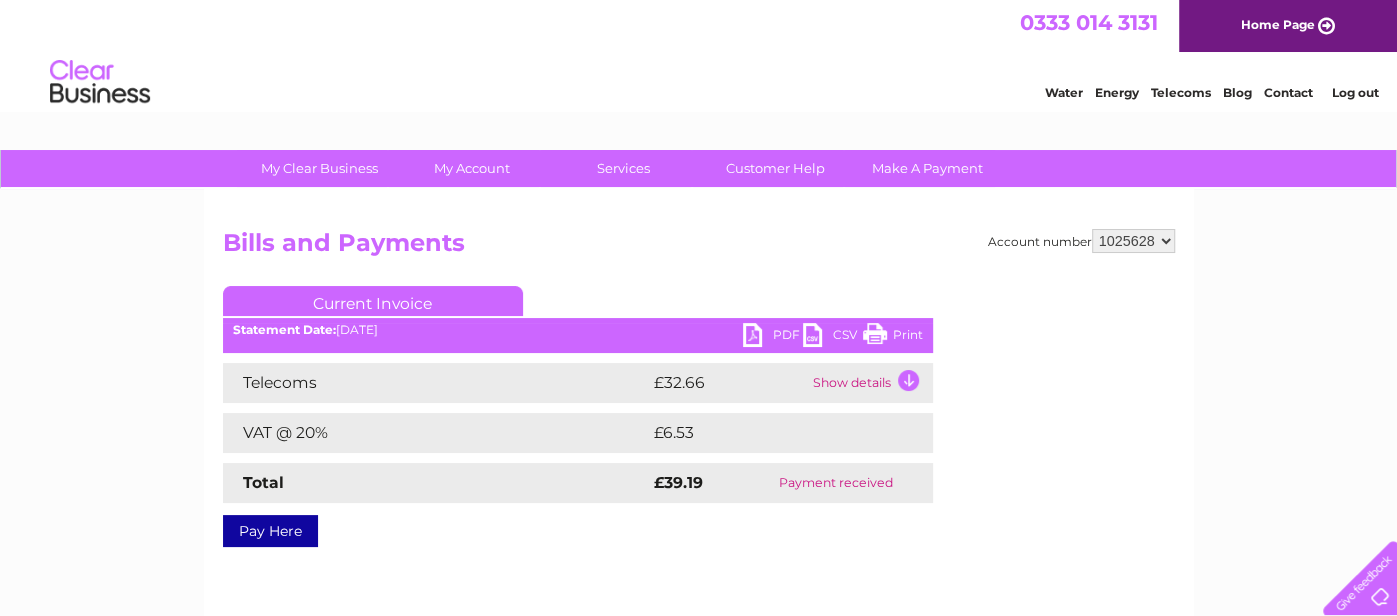 click on "Show details" at bounding box center (870, 383) 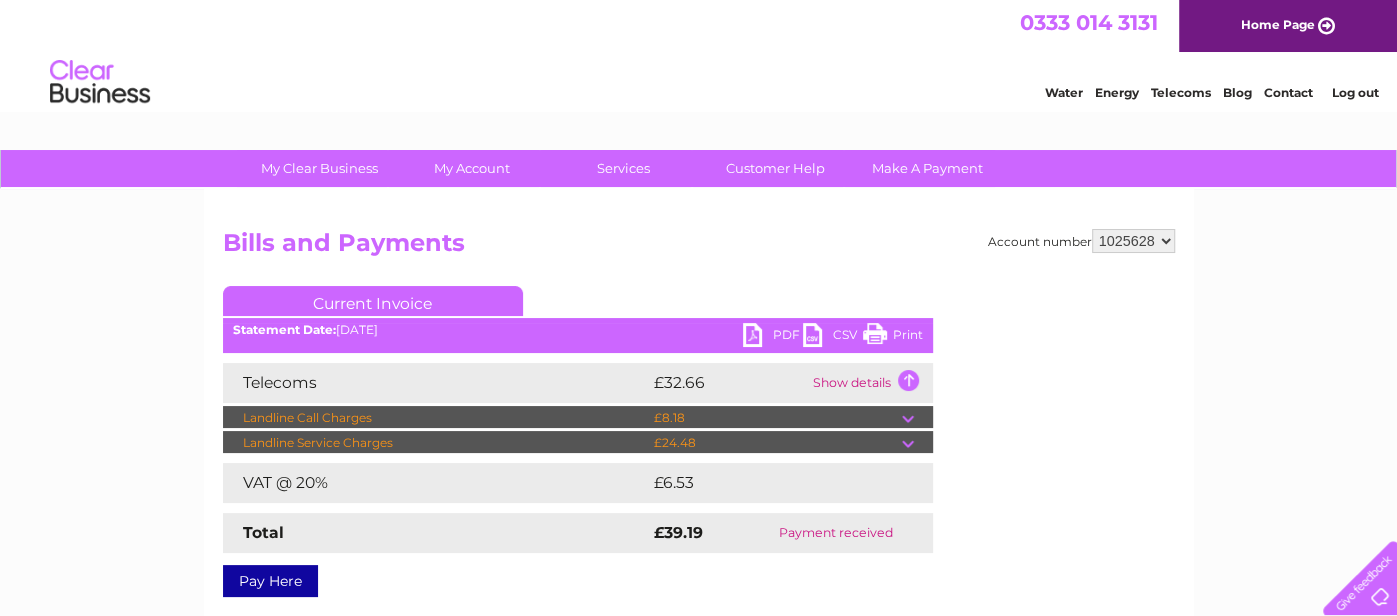 click at bounding box center (917, 443) 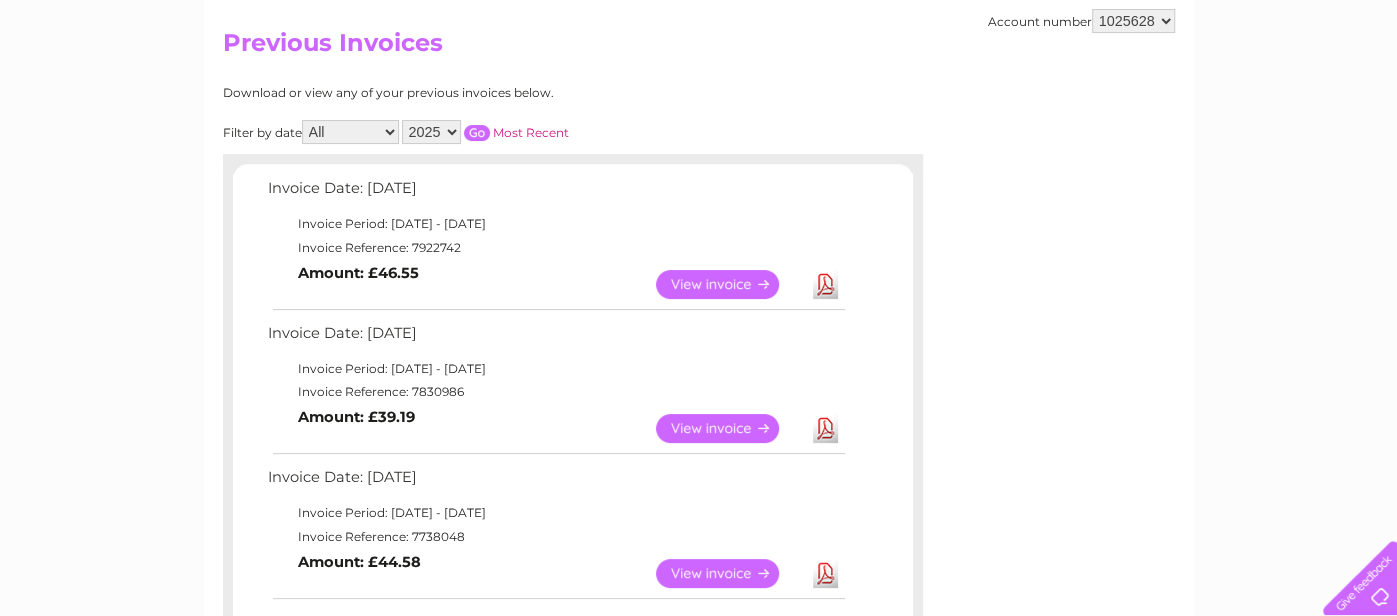 scroll, scrollTop: 179, scrollLeft: 0, axis: vertical 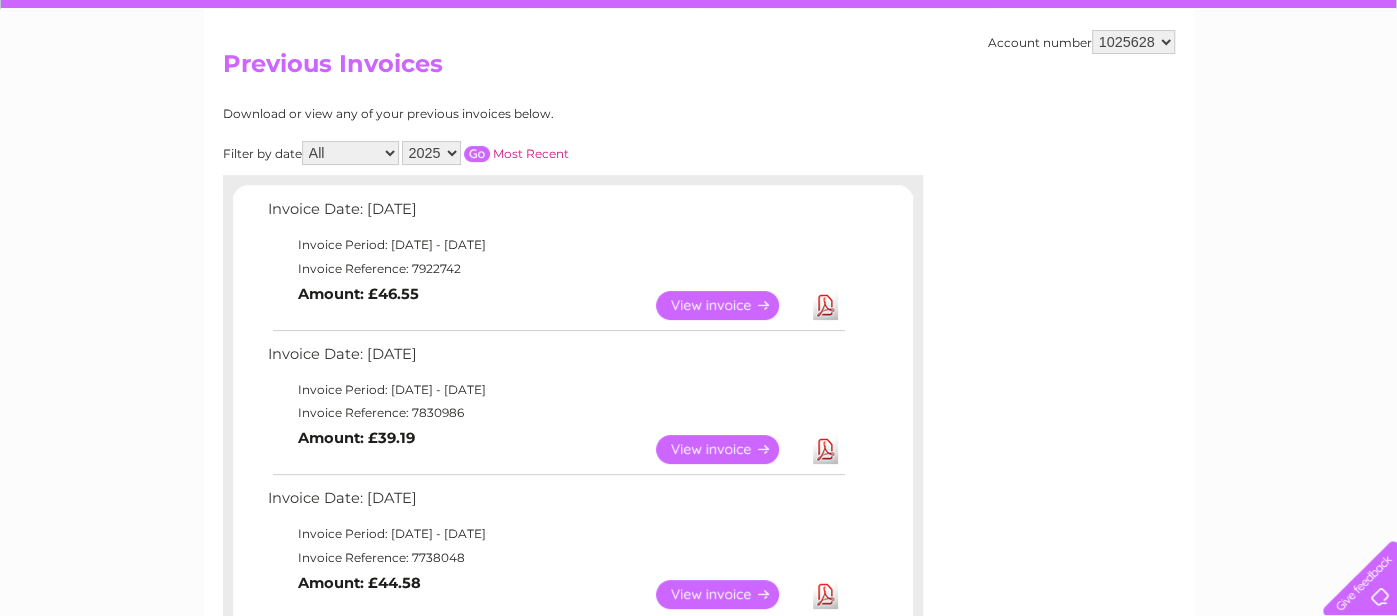 click on "View" at bounding box center [729, 305] 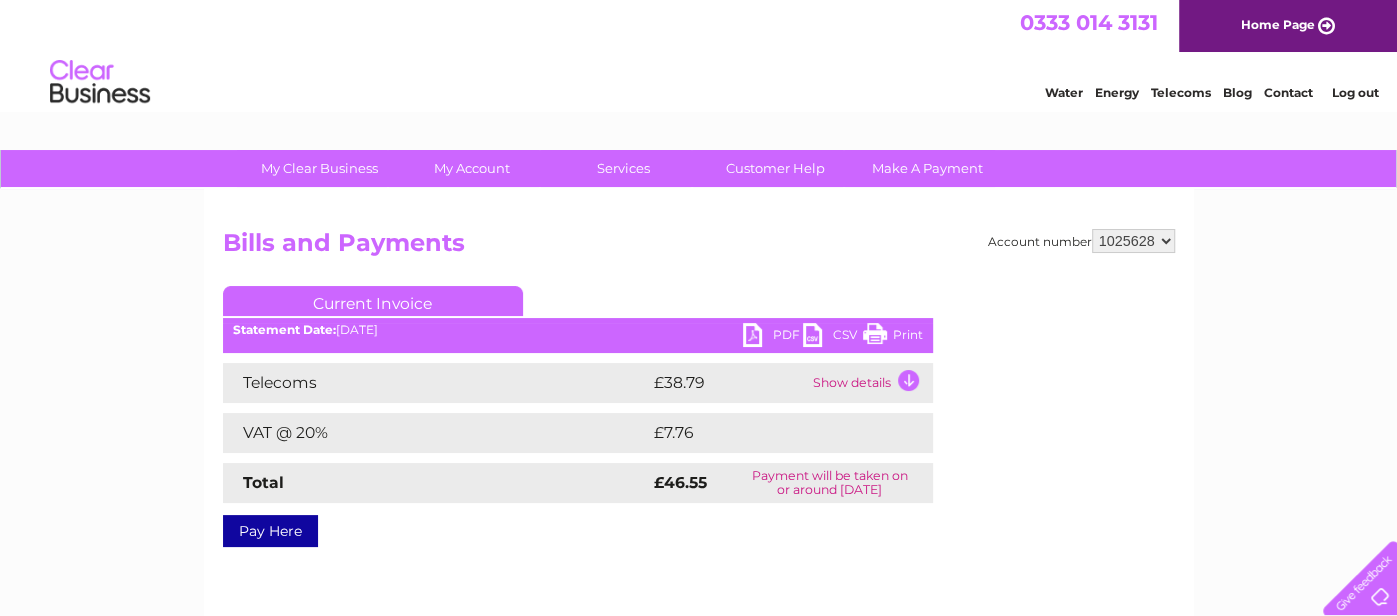 scroll, scrollTop: 0, scrollLeft: 0, axis: both 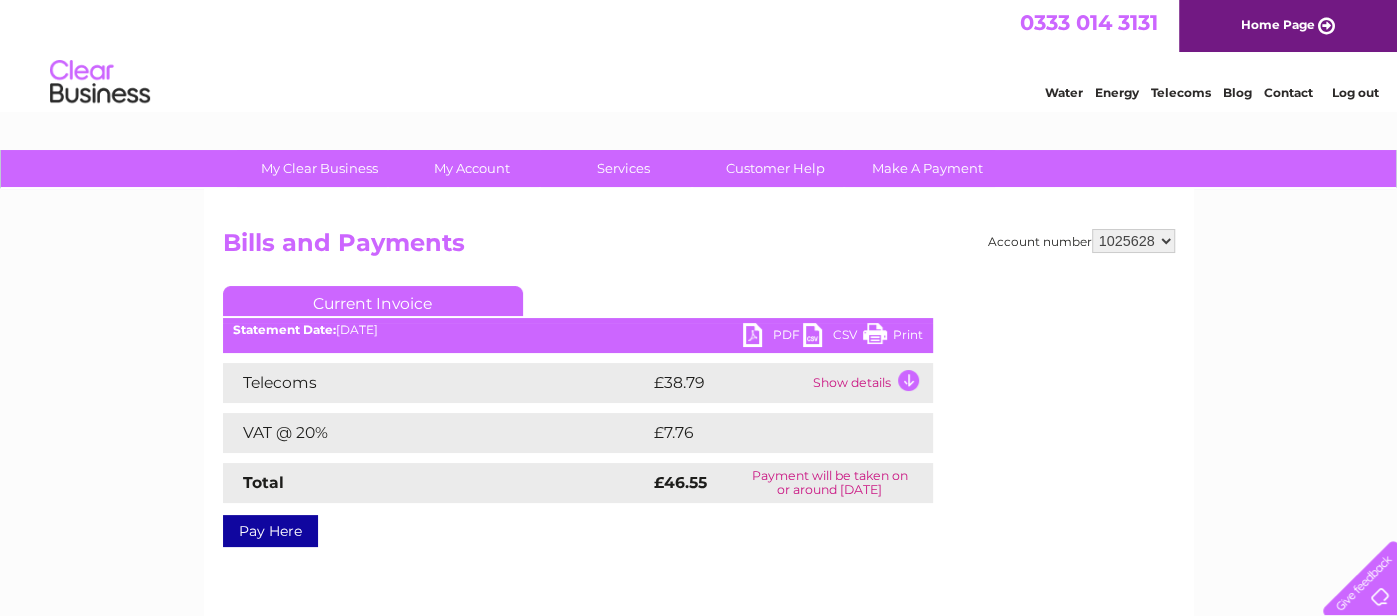 click on "Show details" at bounding box center [870, 383] 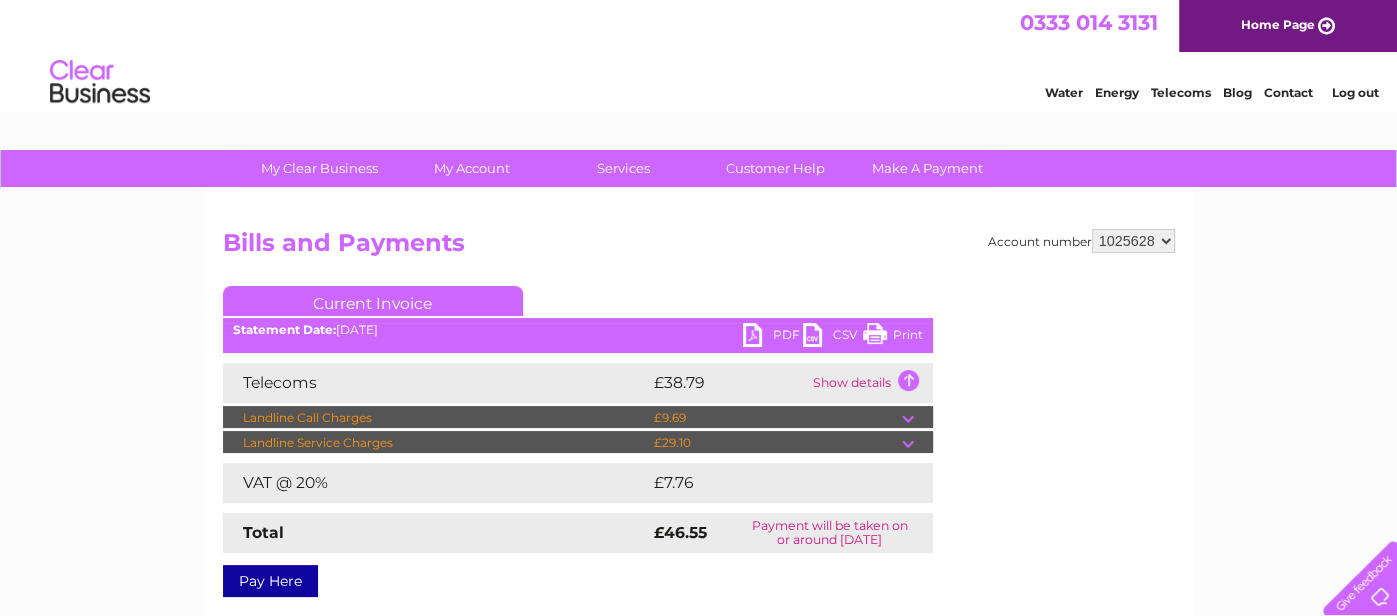 click at bounding box center (917, 443) 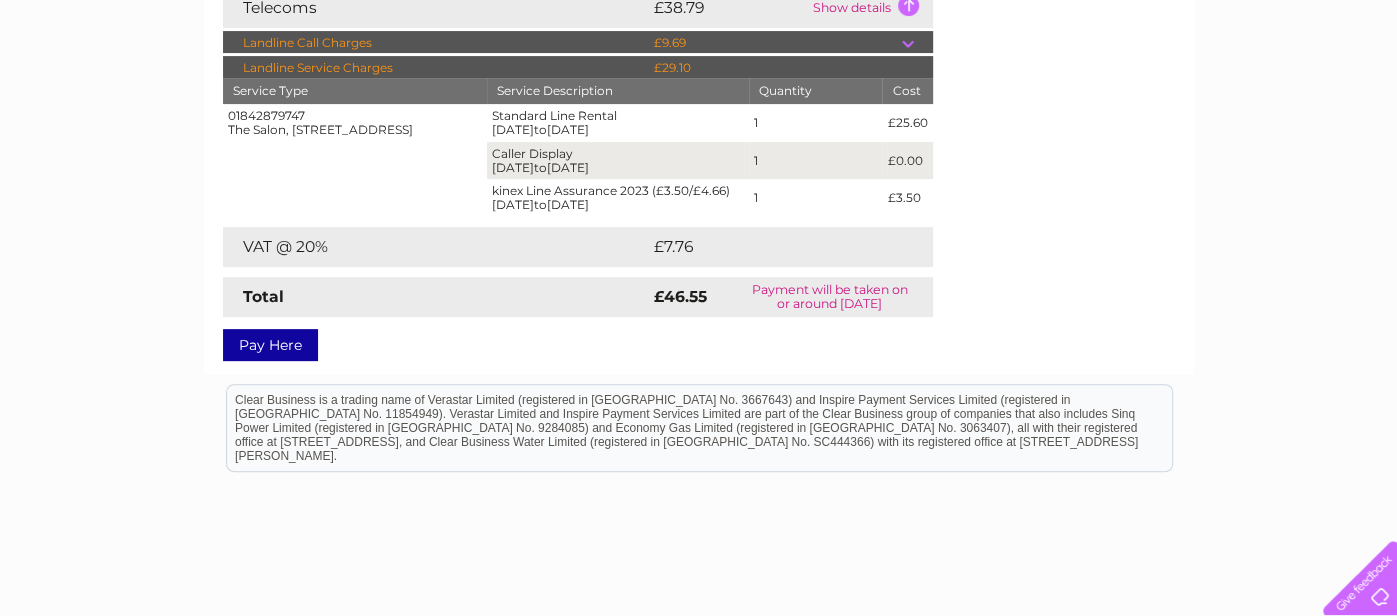 scroll, scrollTop: 0, scrollLeft: 0, axis: both 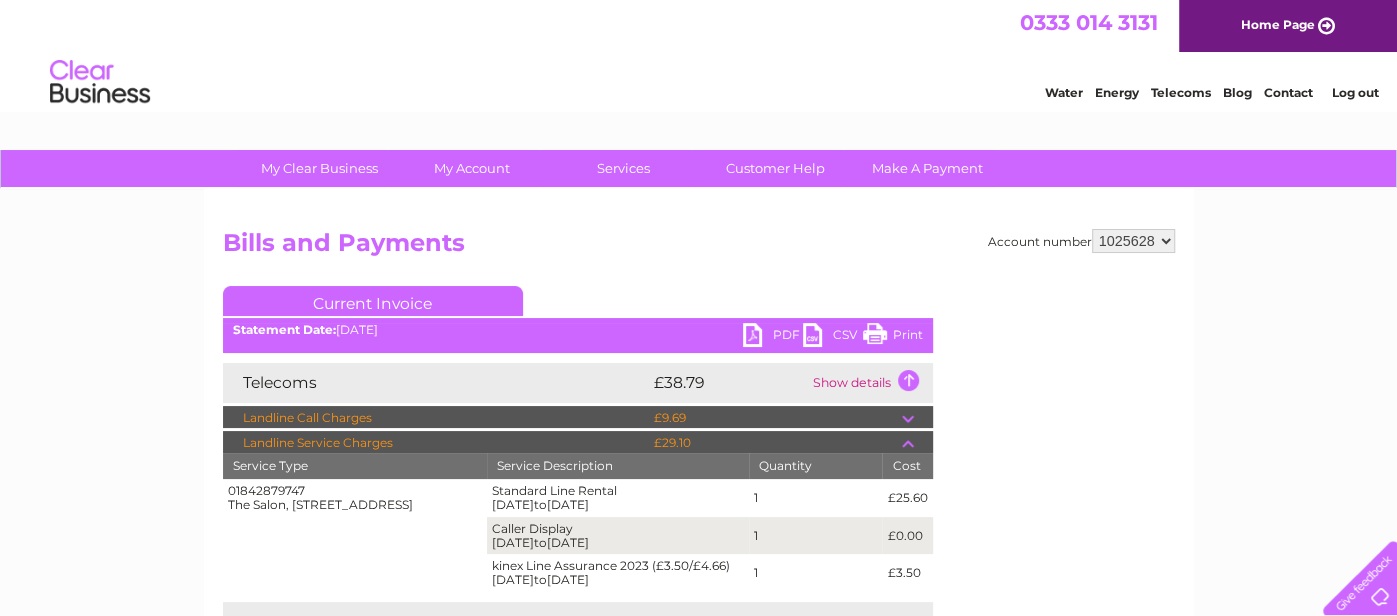 click on "0333 014 3131
Home Page
Water
Energy
Telecoms
Blog
Contact
Log out" at bounding box center [698, 58] 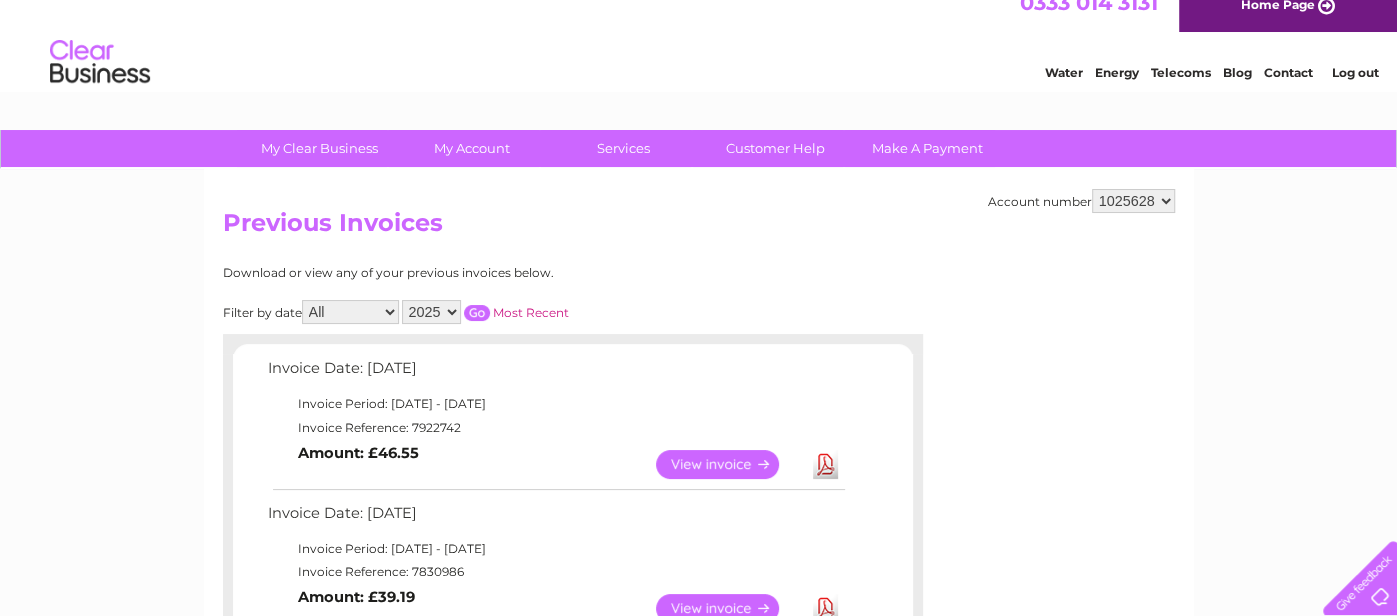 scroll, scrollTop: 0, scrollLeft: 0, axis: both 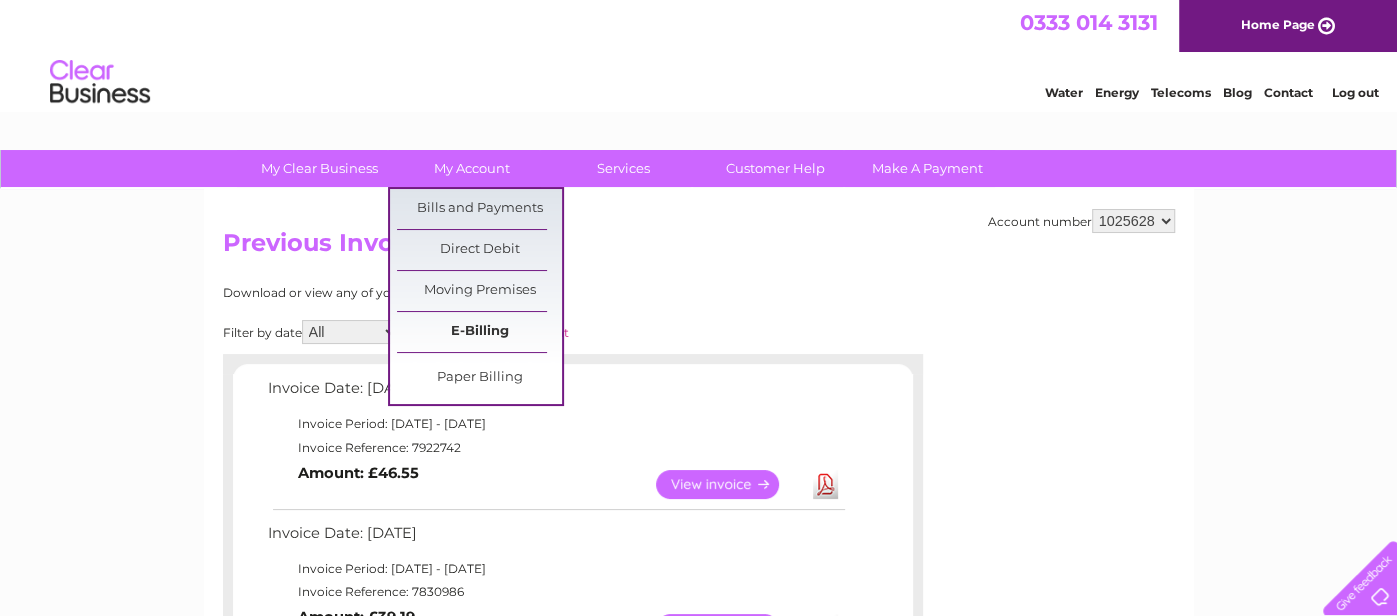 click on "E-Billing" at bounding box center [479, 332] 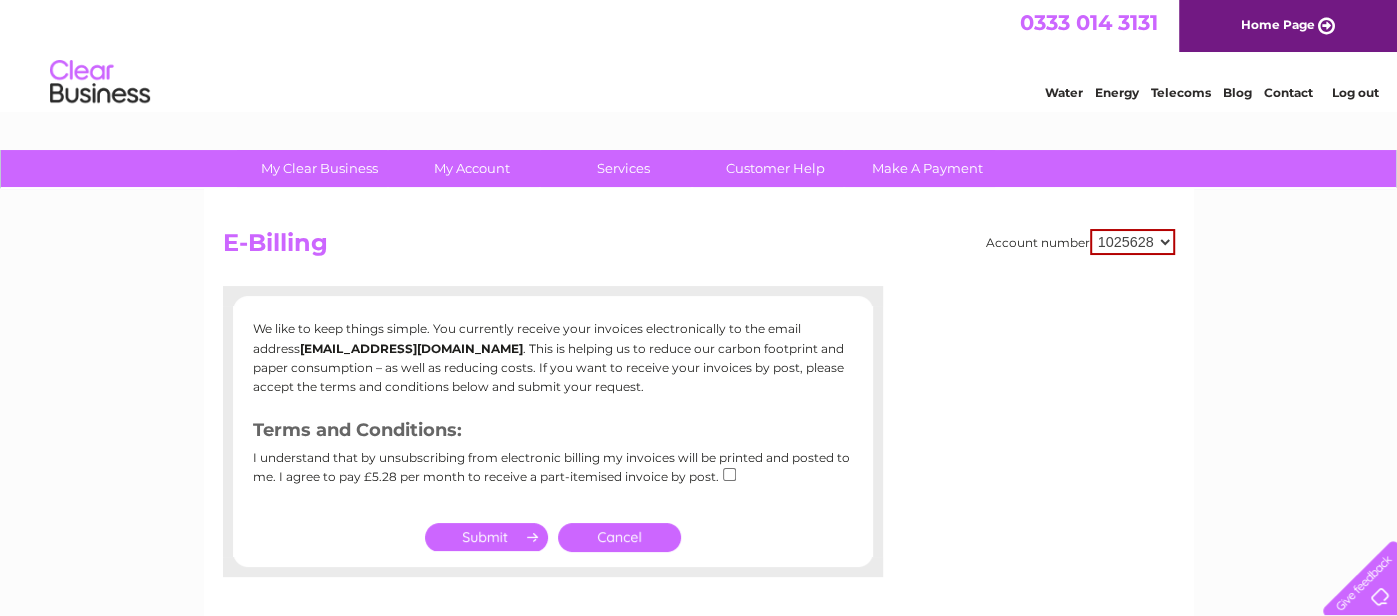 scroll, scrollTop: 0, scrollLeft: 0, axis: both 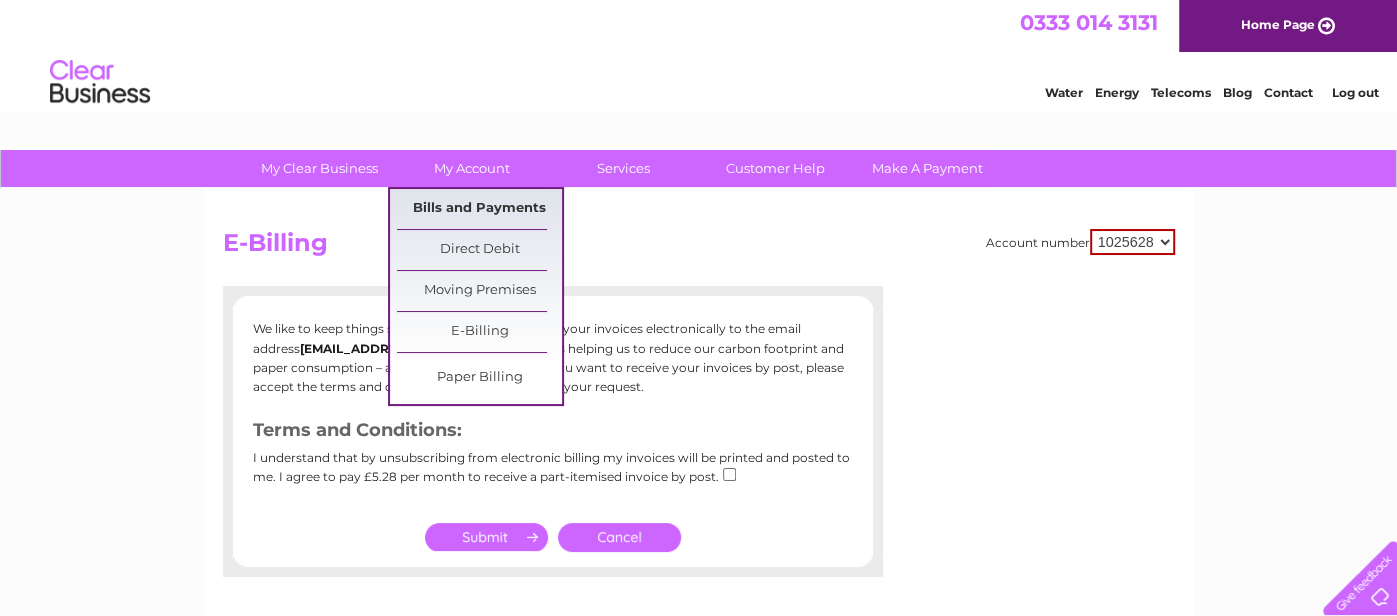 click on "Bills and Payments" at bounding box center (479, 209) 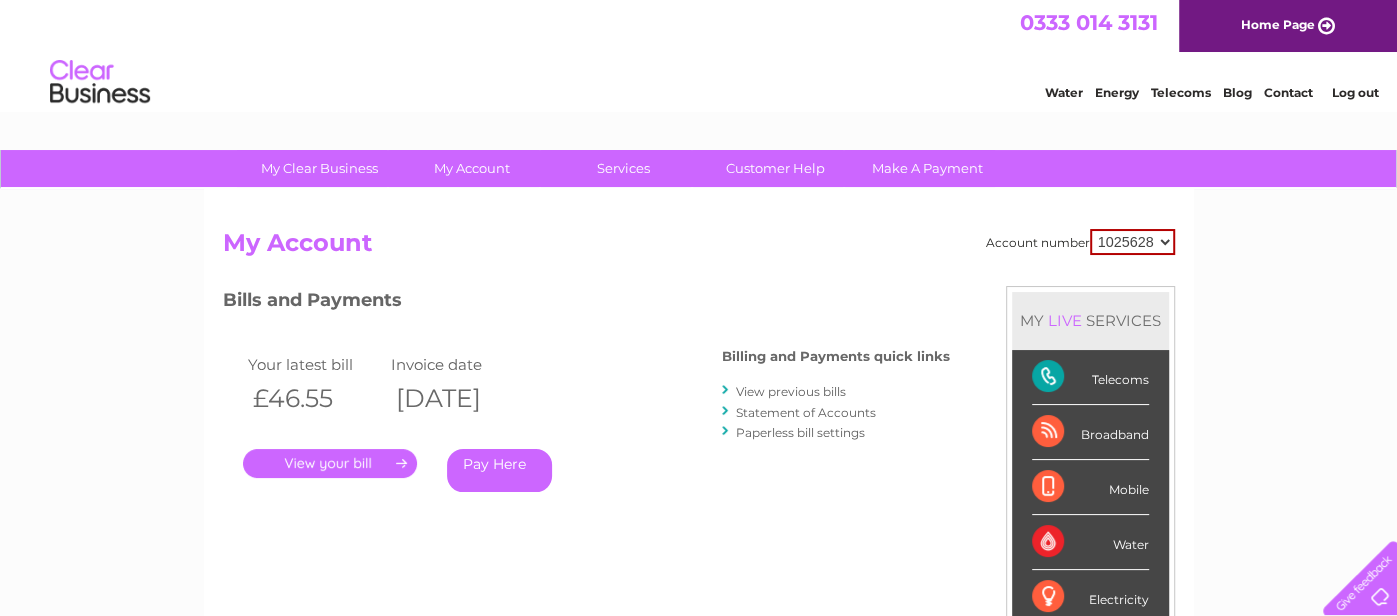 scroll, scrollTop: 0, scrollLeft: 0, axis: both 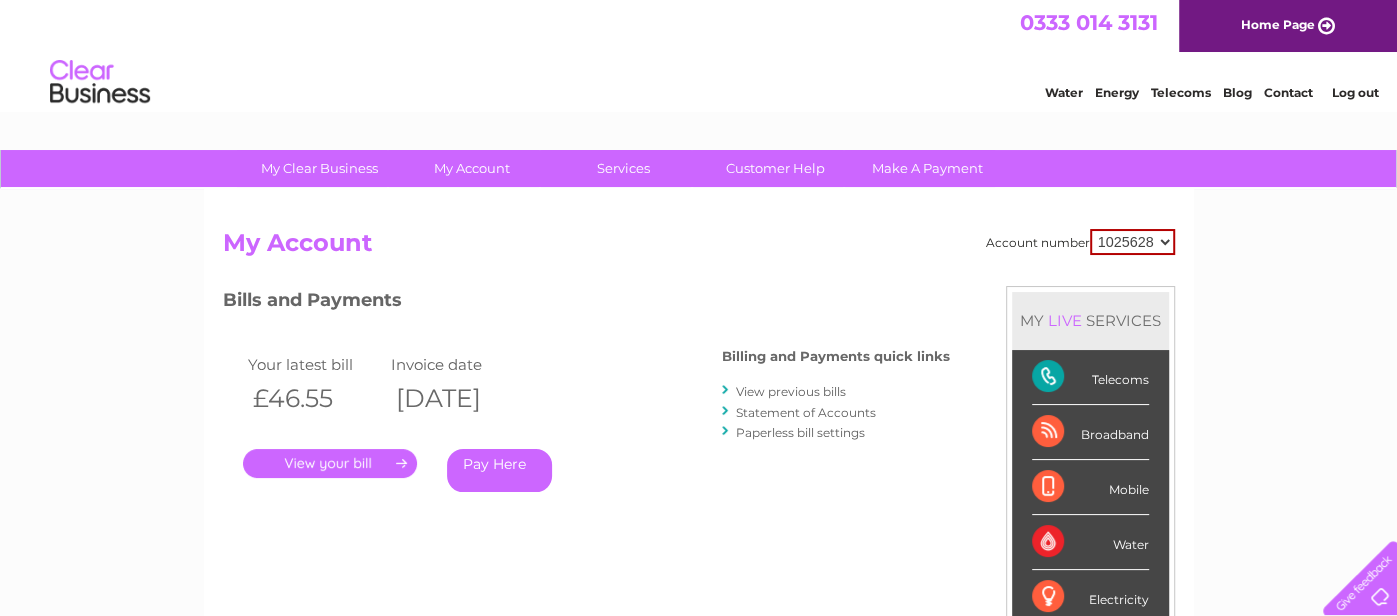 click on "Statement of Accounts" at bounding box center (806, 412) 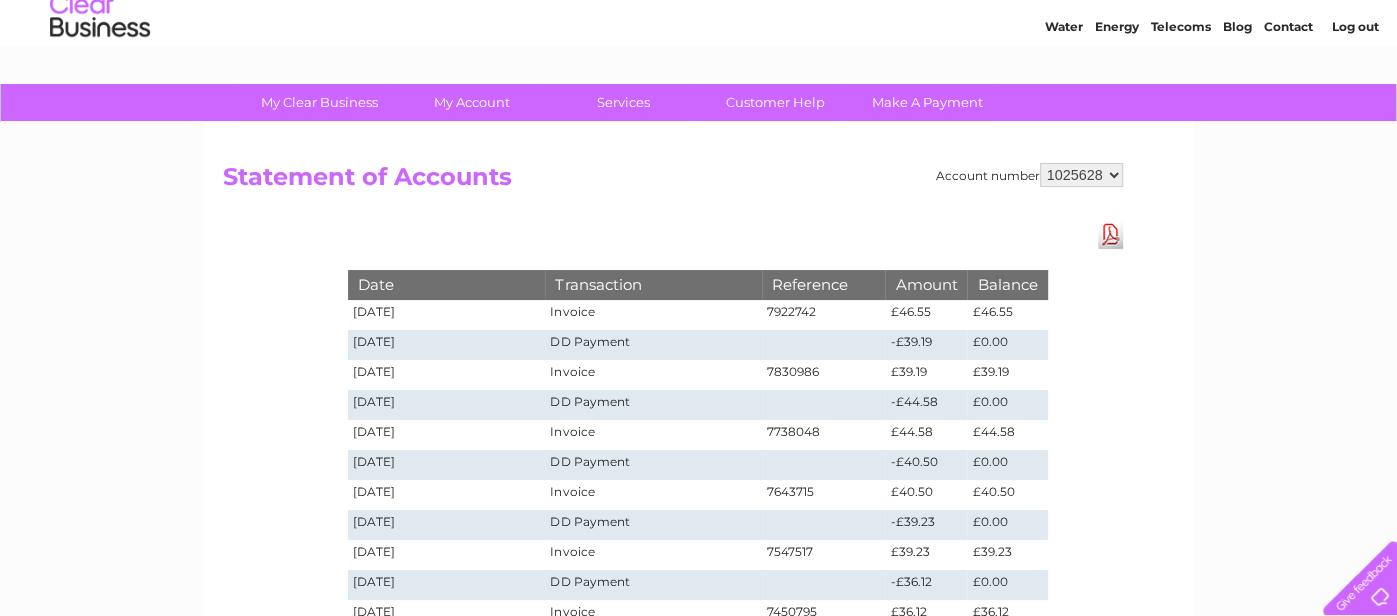 scroll, scrollTop: 64, scrollLeft: 0, axis: vertical 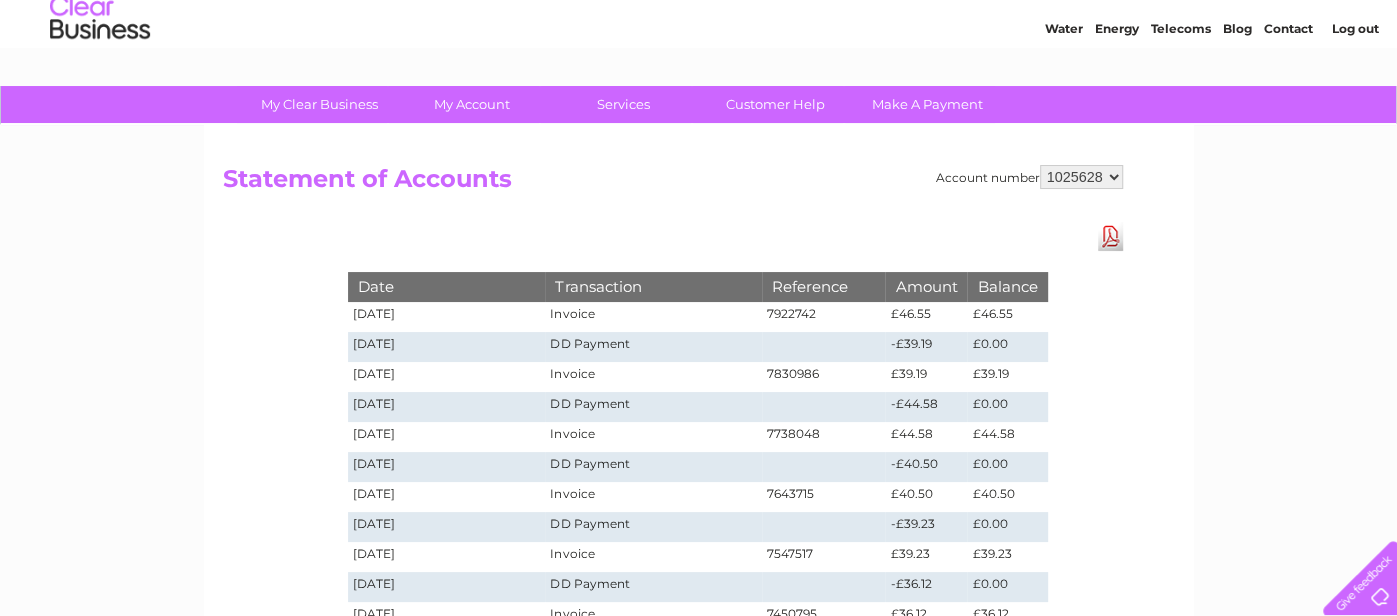 click on "Download Pdf" at bounding box center [1110, 236] 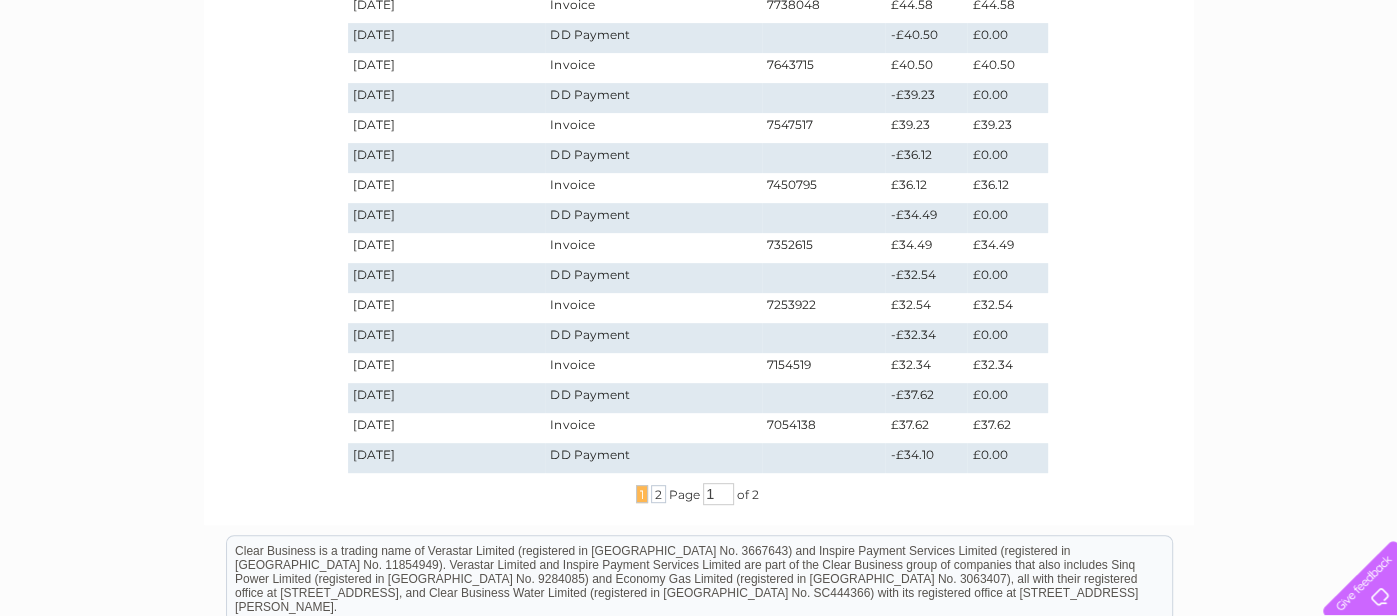 scroll, scrollTop: 494, scrollLeft: 0, axis: vertical 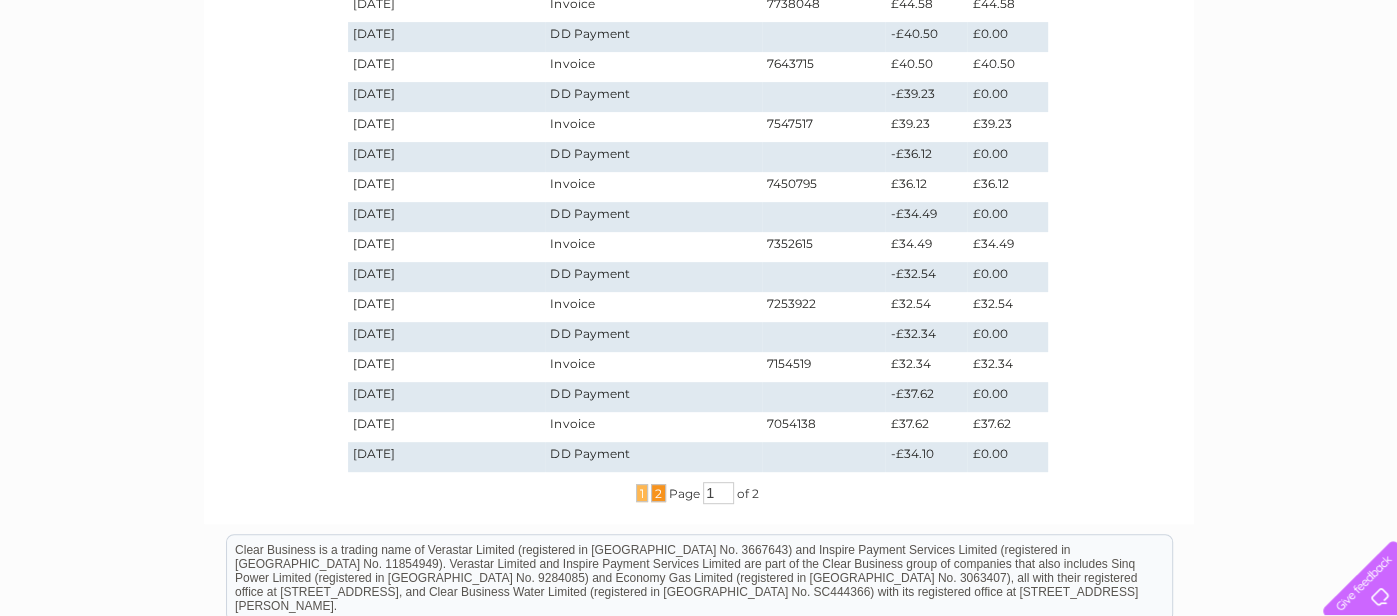 click on "2" at bounding box center [658, 493] 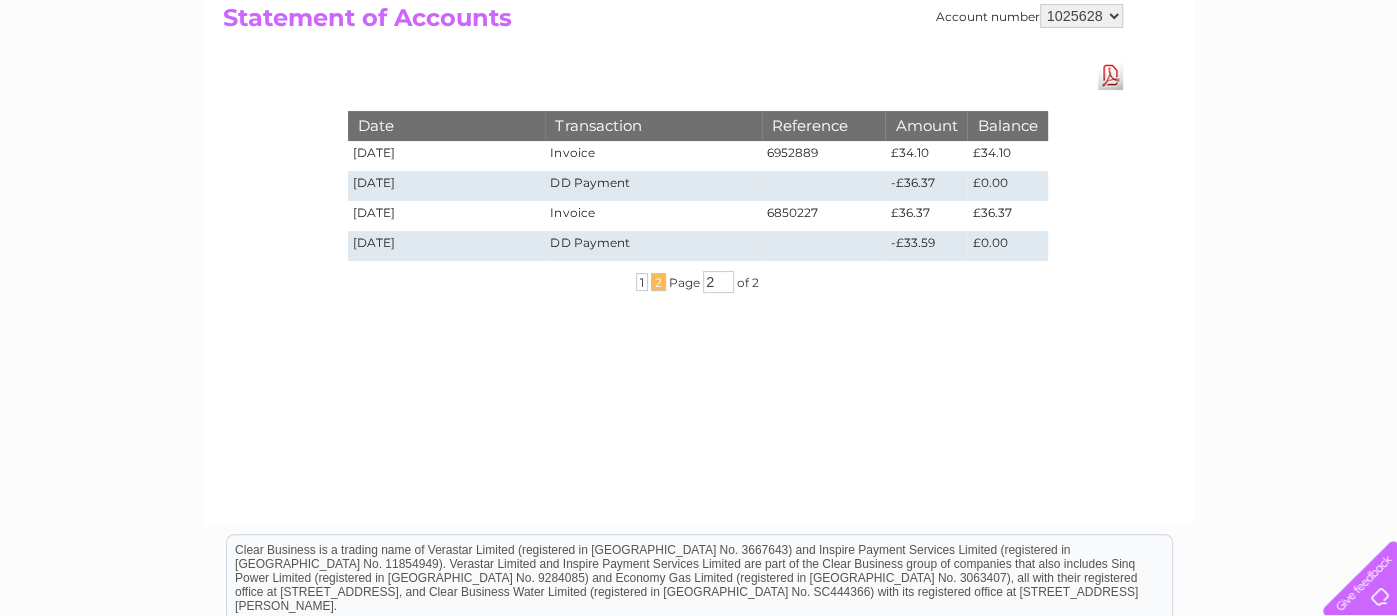 scroll, scrollTop: 217, scrollLeft: 0, axis: vertical 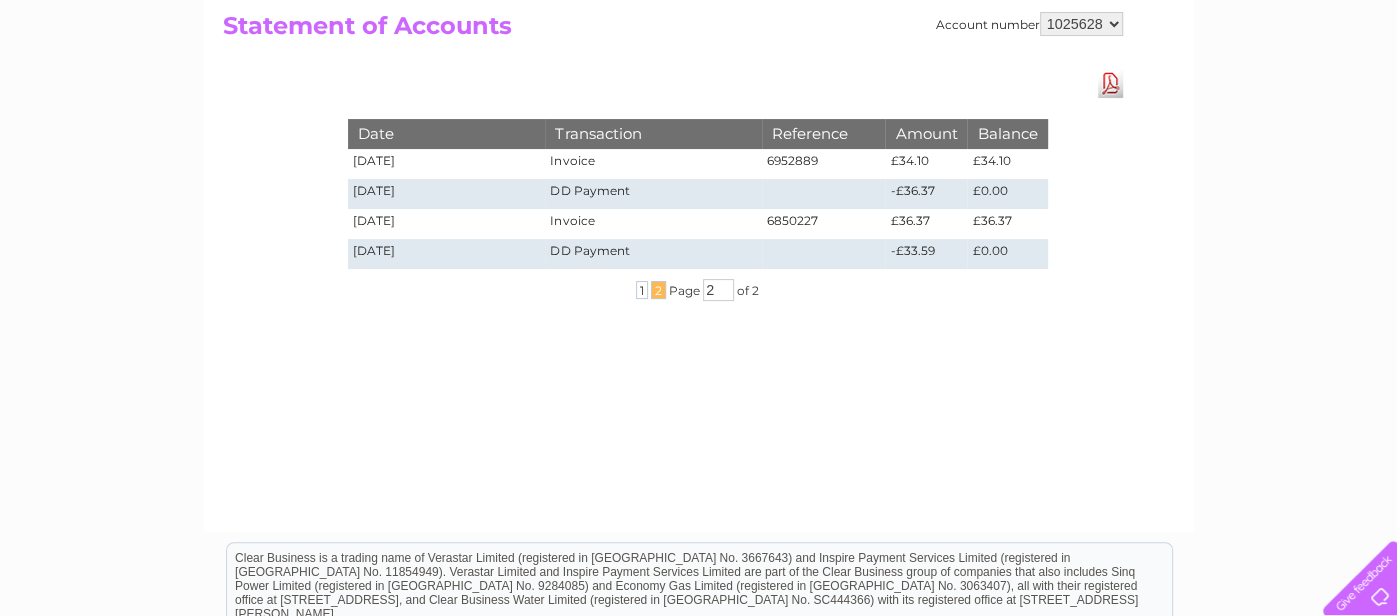 click on "Account number    1025628
Statement of Accounts
Download Pdf
Date
Transaction
Reference
Amount
Balance
10/09/2024
Invoice
6952889
£34.10
£34.10
20/08/2024
DD Payment
-£36.37
£0.00
09/08/2024 Invoice 1" at bounding box center (699, 252) 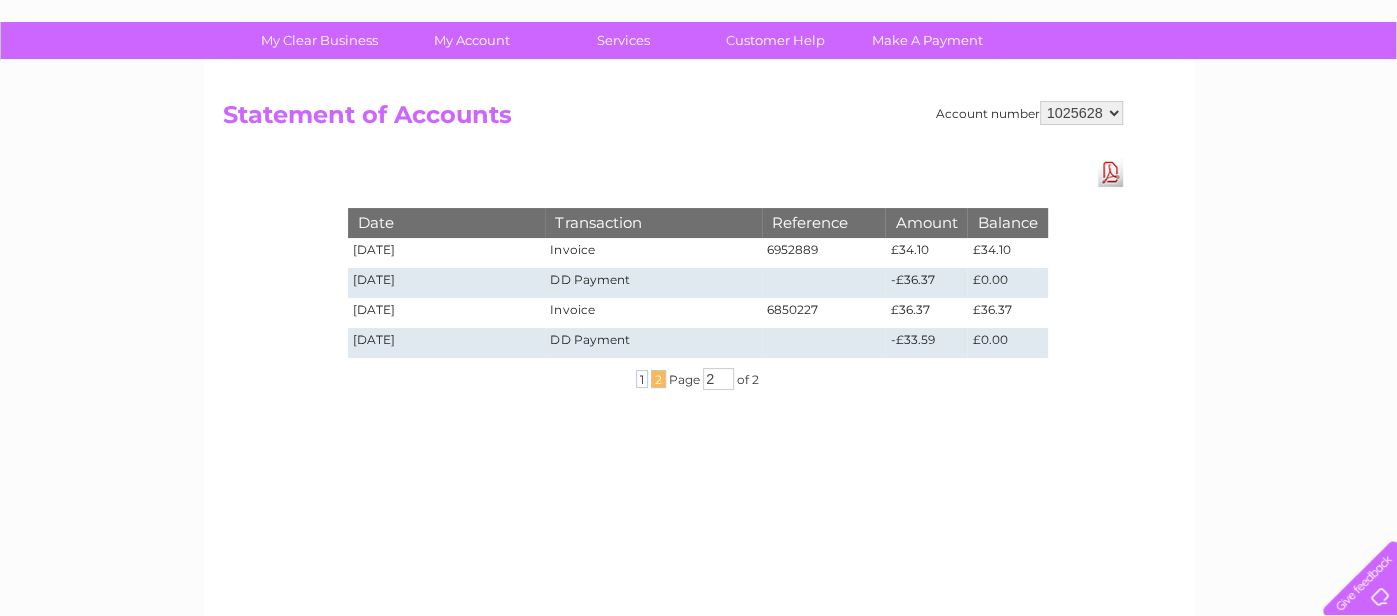 scroll, scrollTop: 117, scrollLeft: 0, axis: vertical 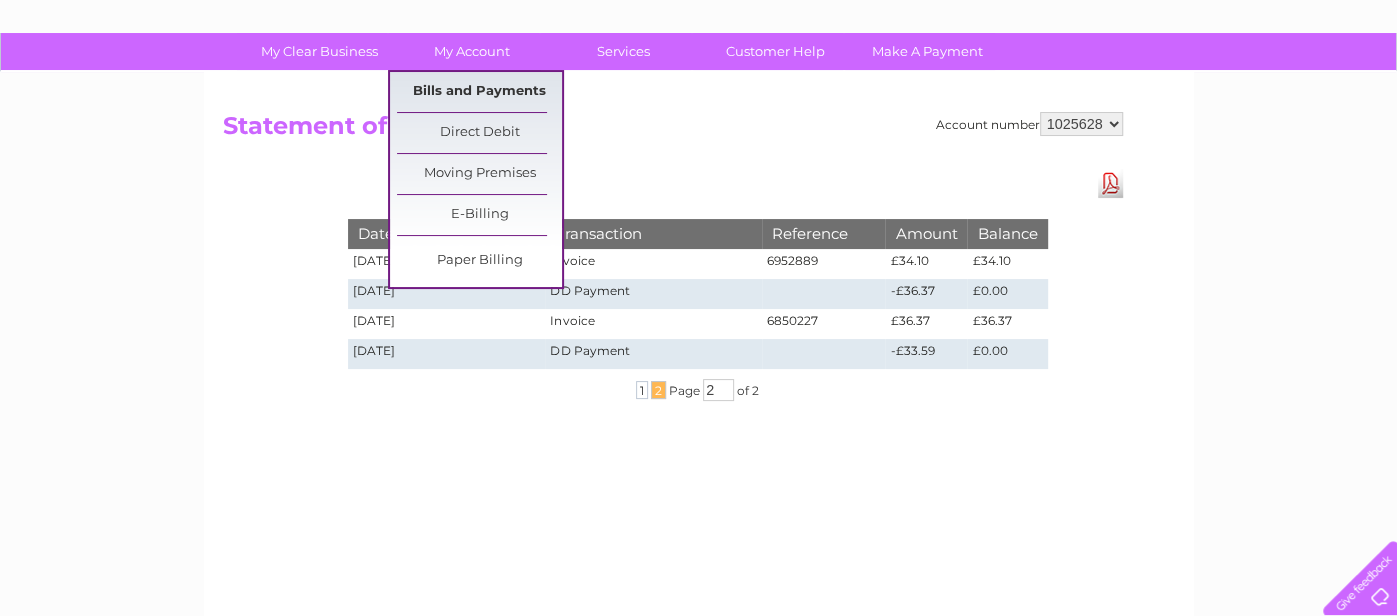 click on "Bills and Payments" at bounding box center (479, 92) 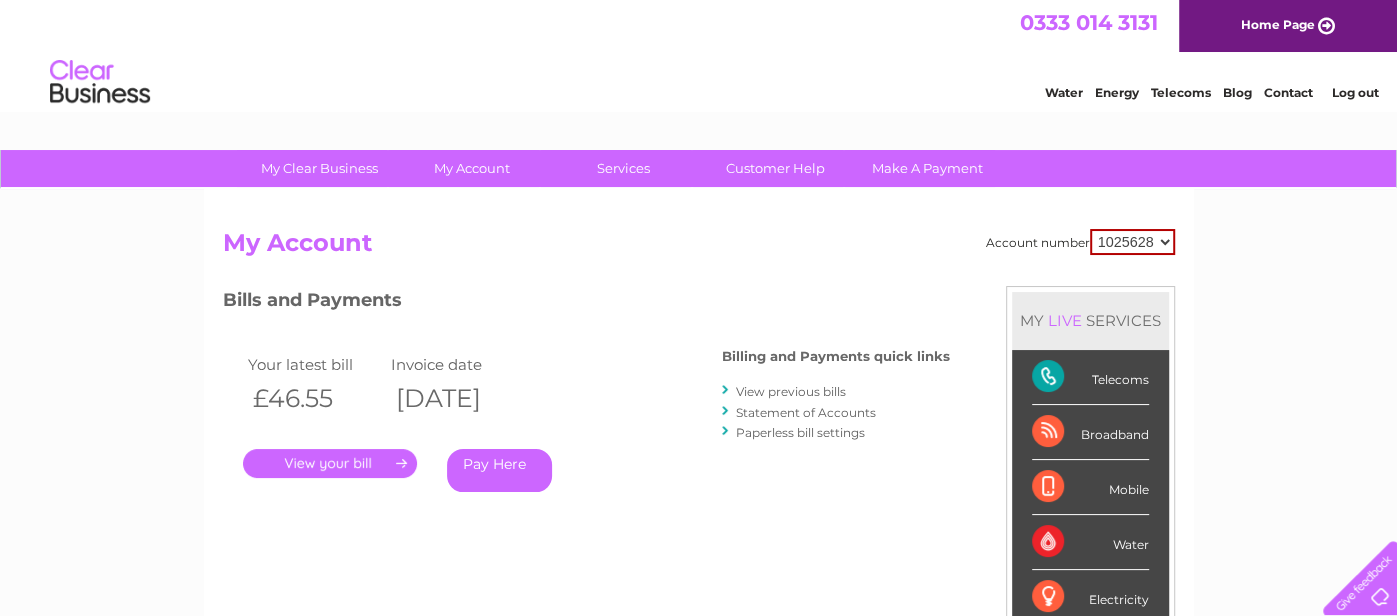 scroll, scrollTop: 0, scrollLeft: 0, axis: both 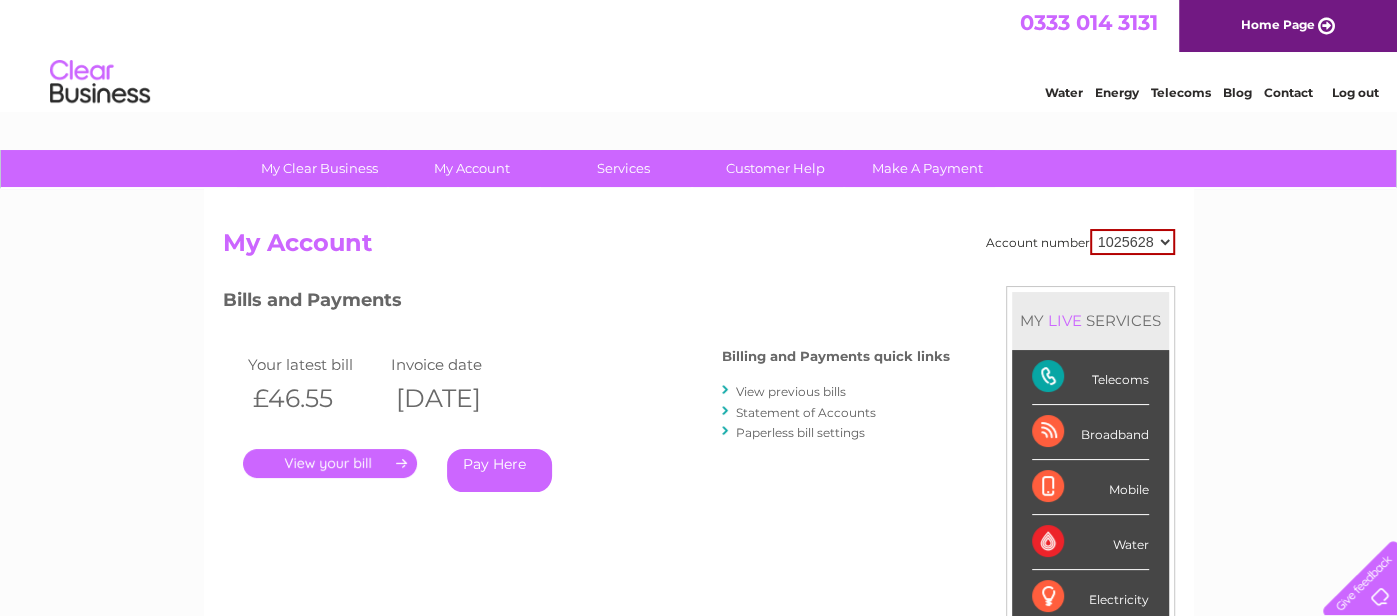 click on "Log out" at bounding box center (1354, 92) 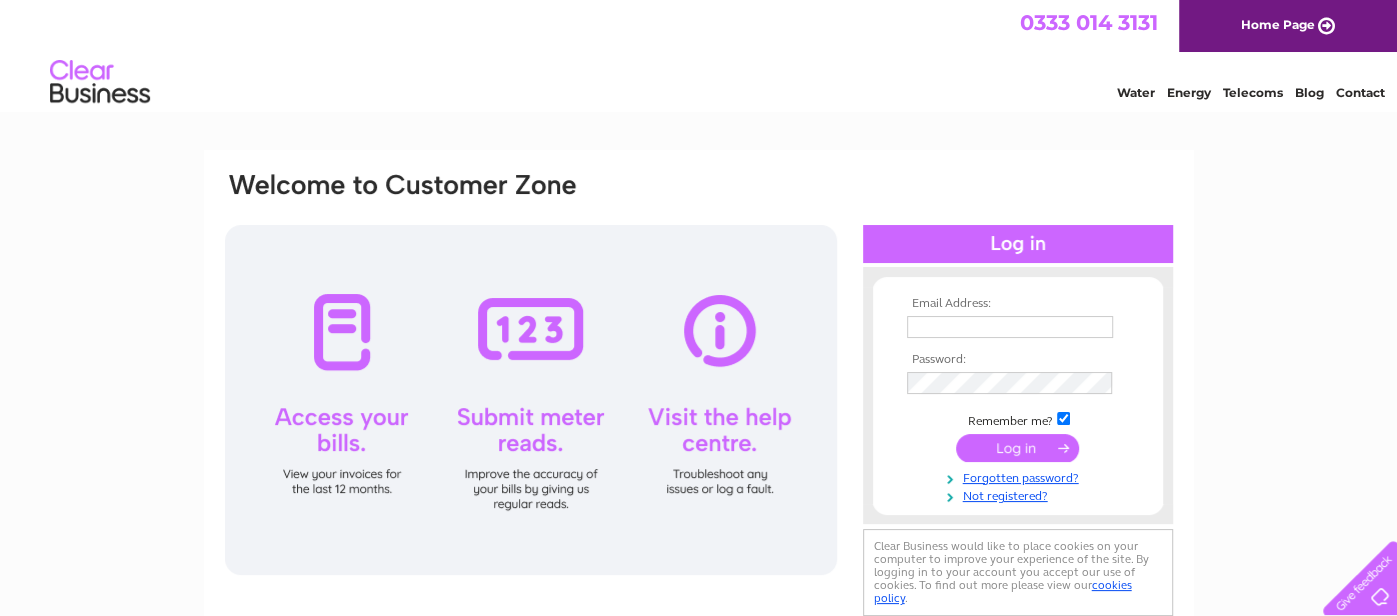 scroll, scrollTop: 0, scrollLeft: 0, axis: both 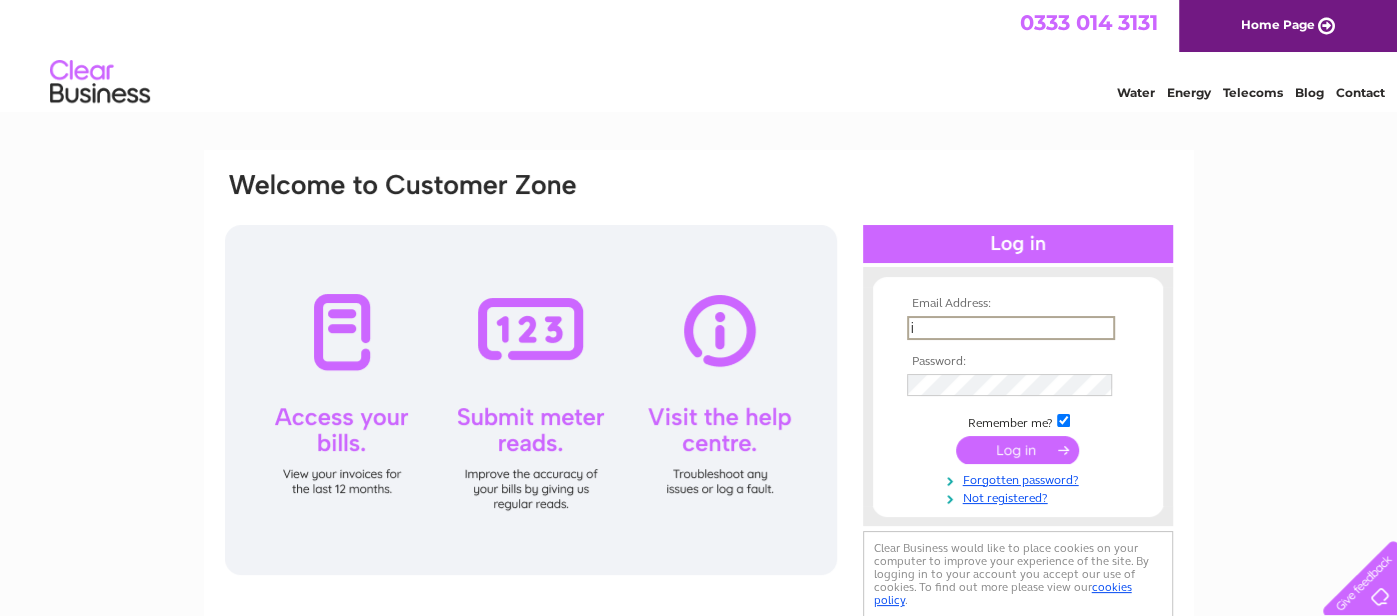 type on "ivansmith11@live.com" 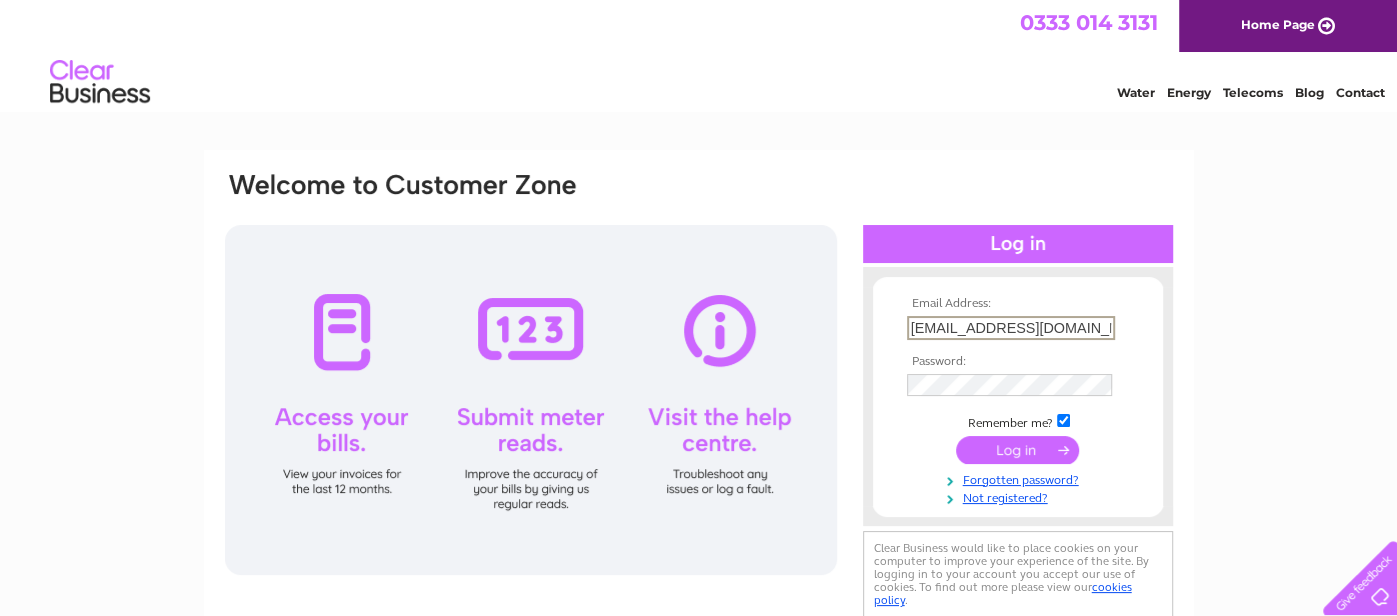 click at bounding box center [1063, 420] 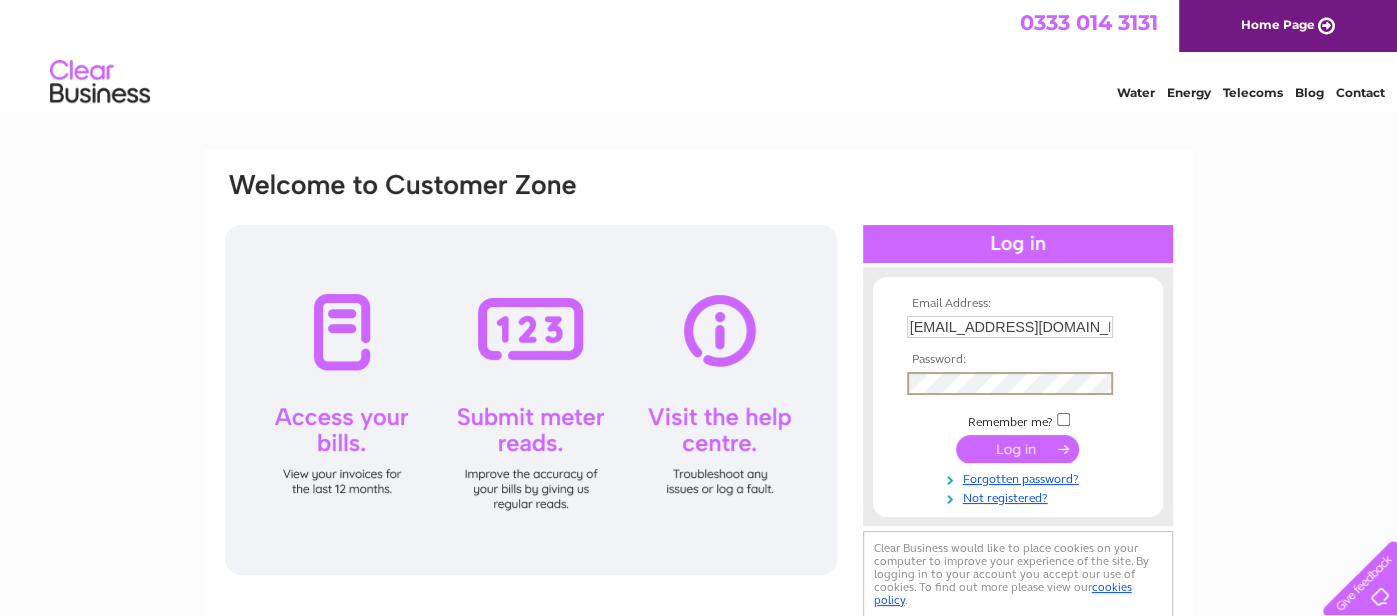 click at bounding box center (1017, 449) 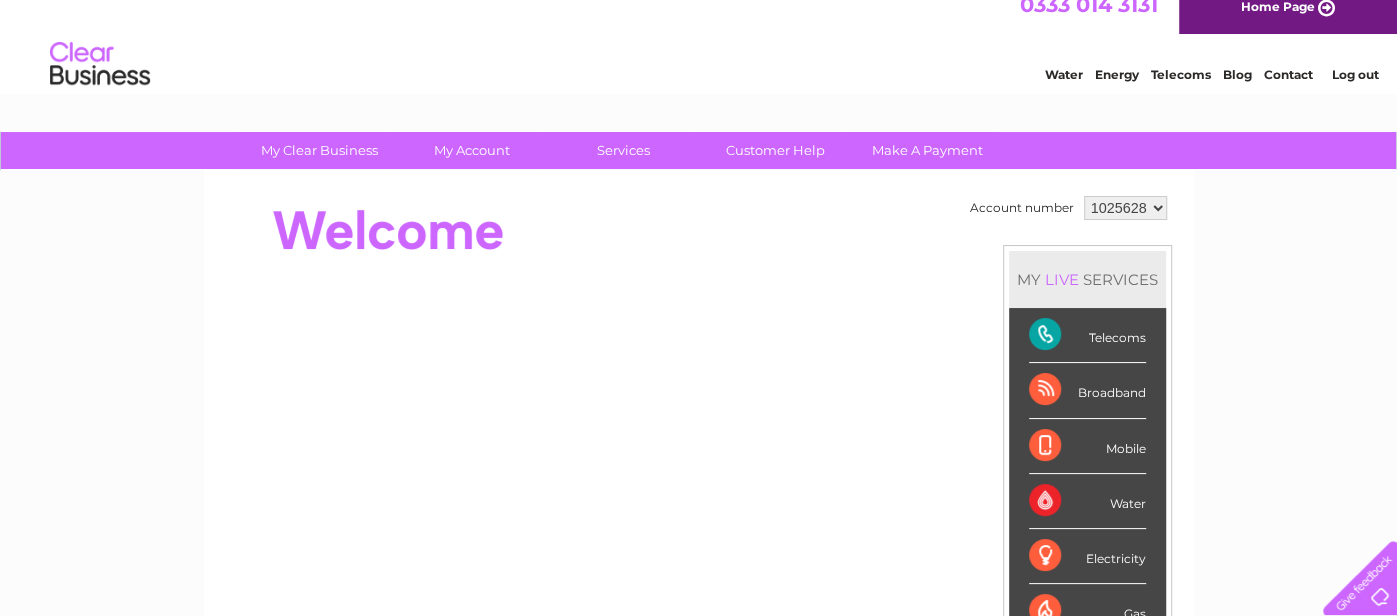 scroll, scrollTop: 0, scrollLeft: 0, axis: both 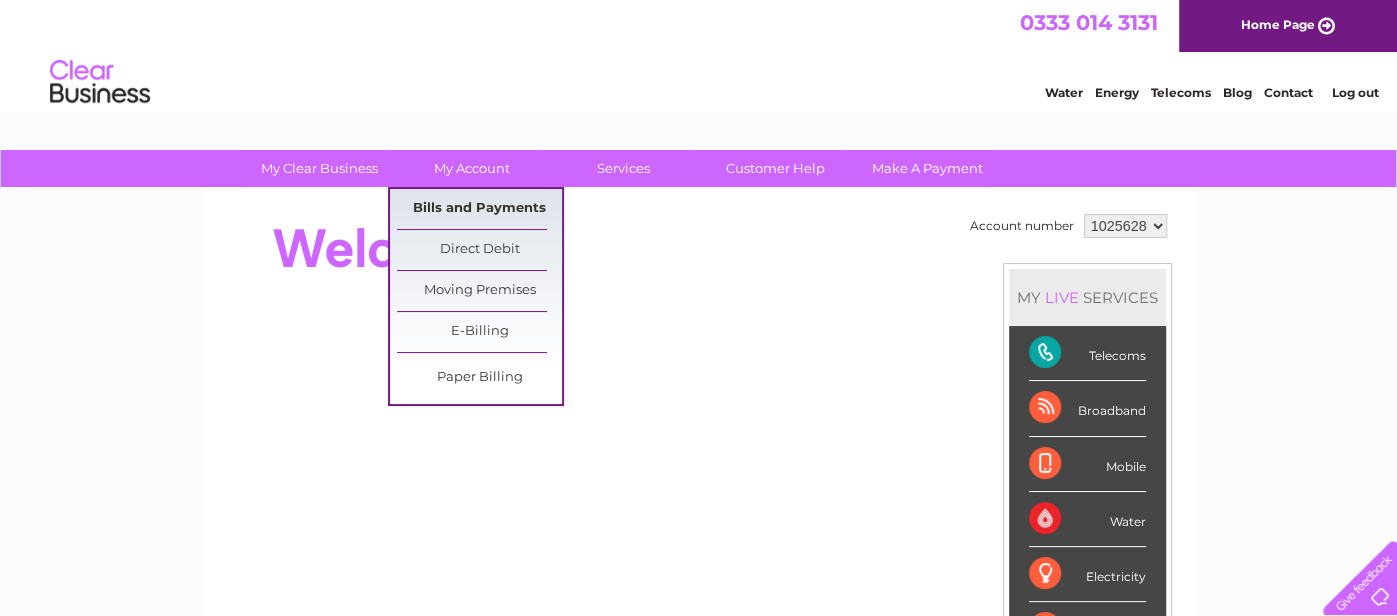 click on "Bills and Payments" at bounding box center [479, 209] 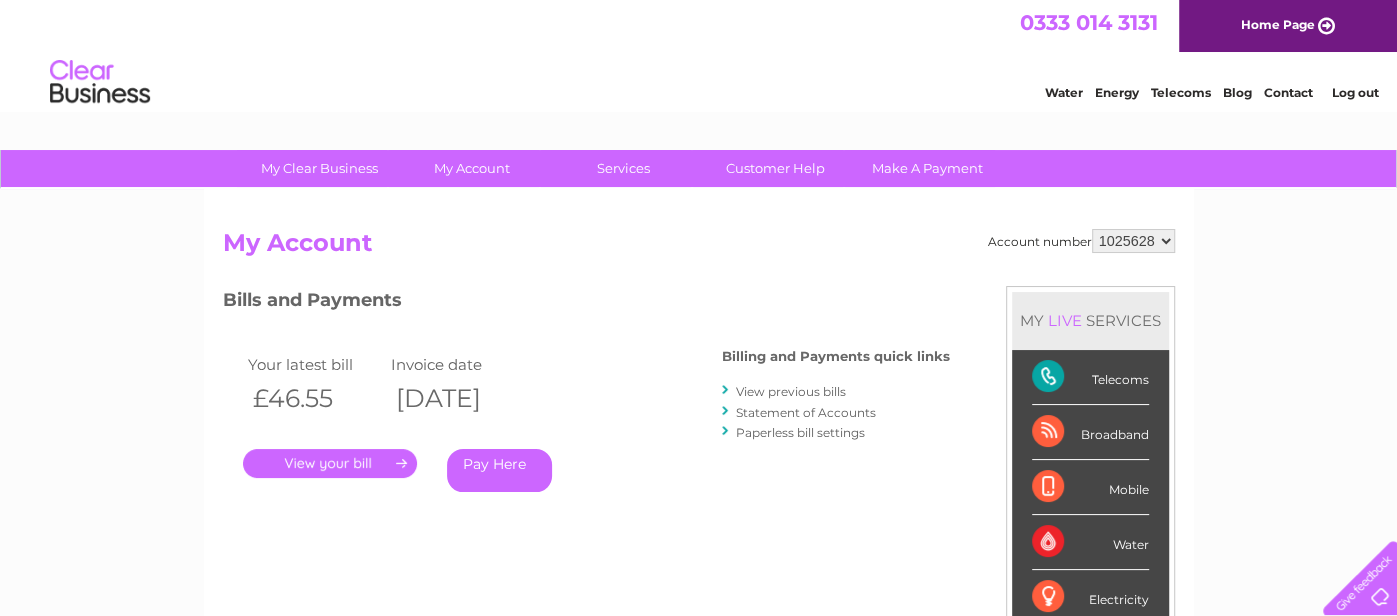 scroll, scrollTop: 0, scrollLeft: 0, axis: both 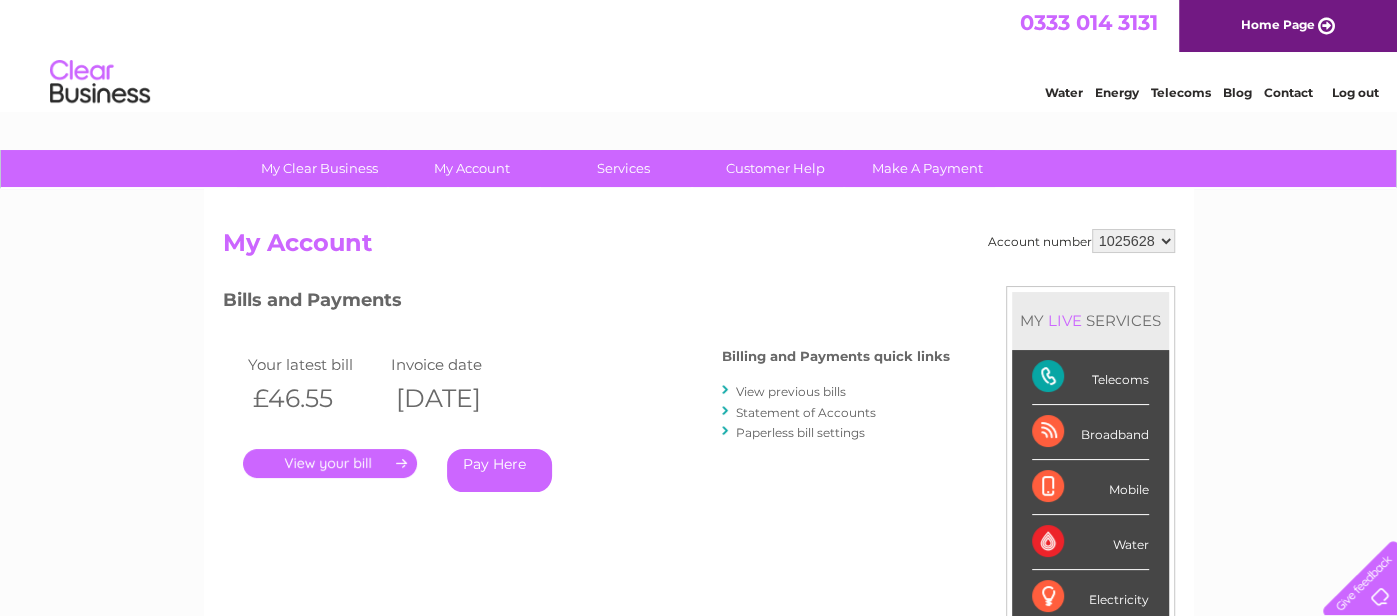 click on "Statement of Accounts" at bounding box center (806, 412) 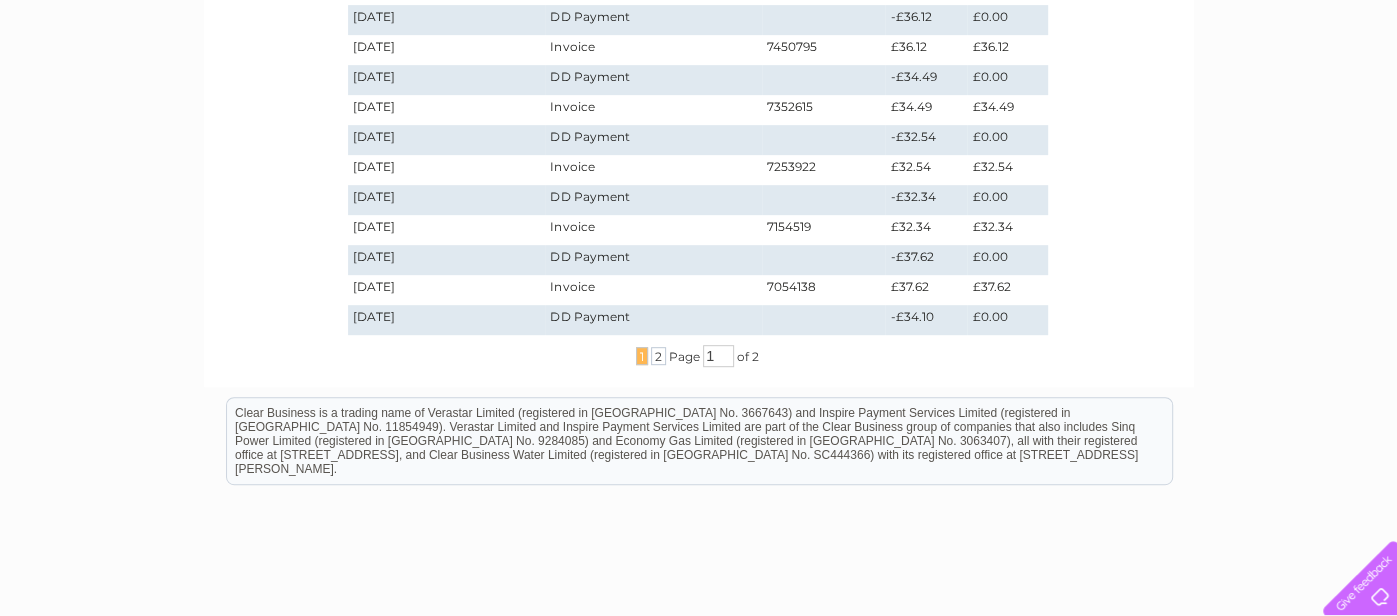 scroll, scrollTop: 632, scrollLeft: 0, axis: vertical 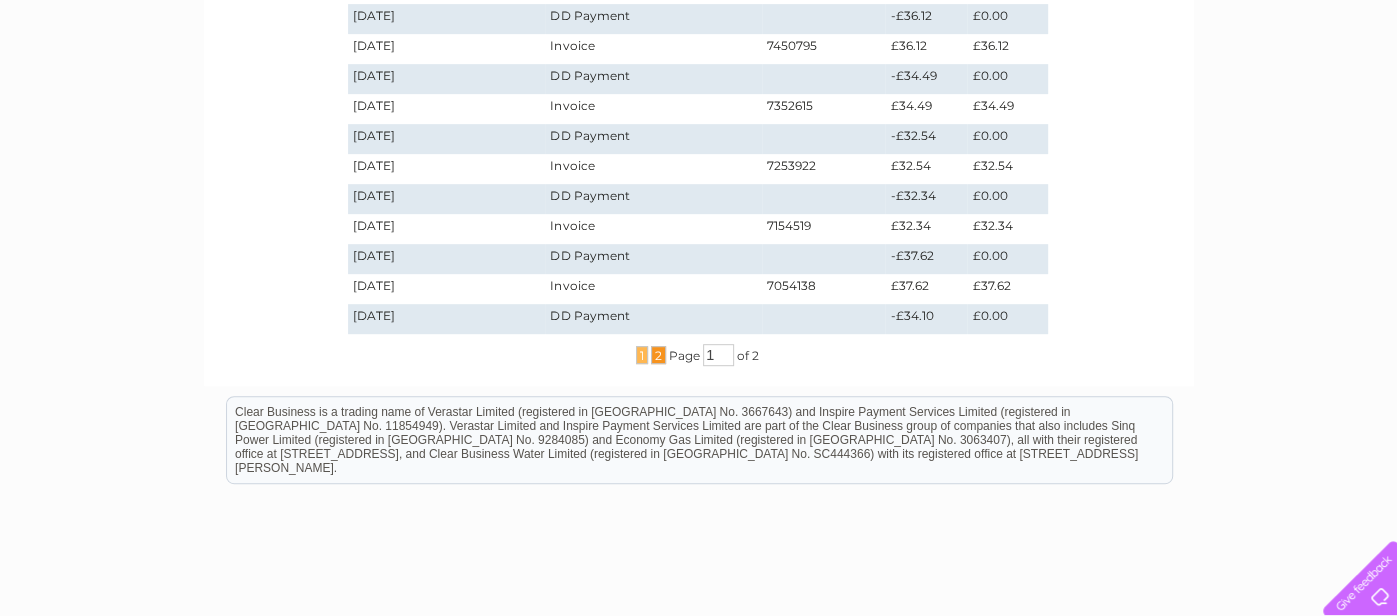 click on "2" at bounding box center (658, 355) 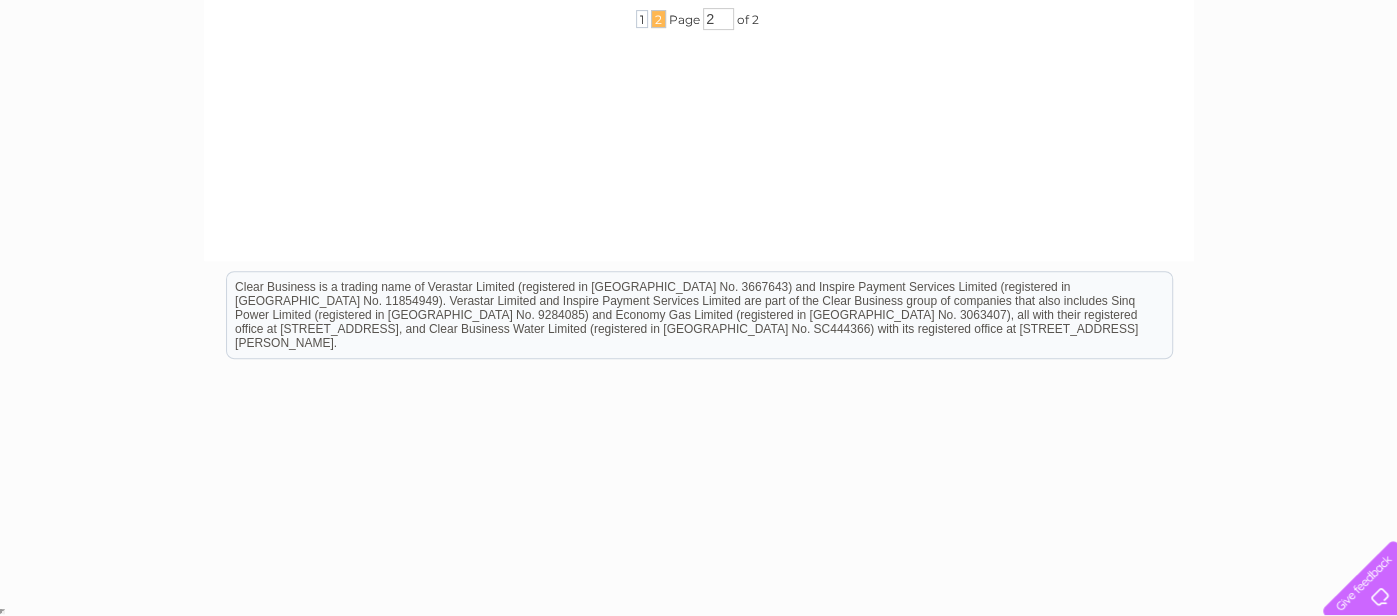 scroll, scrollTop: 119, scrollLeft: 0, axis: vertical 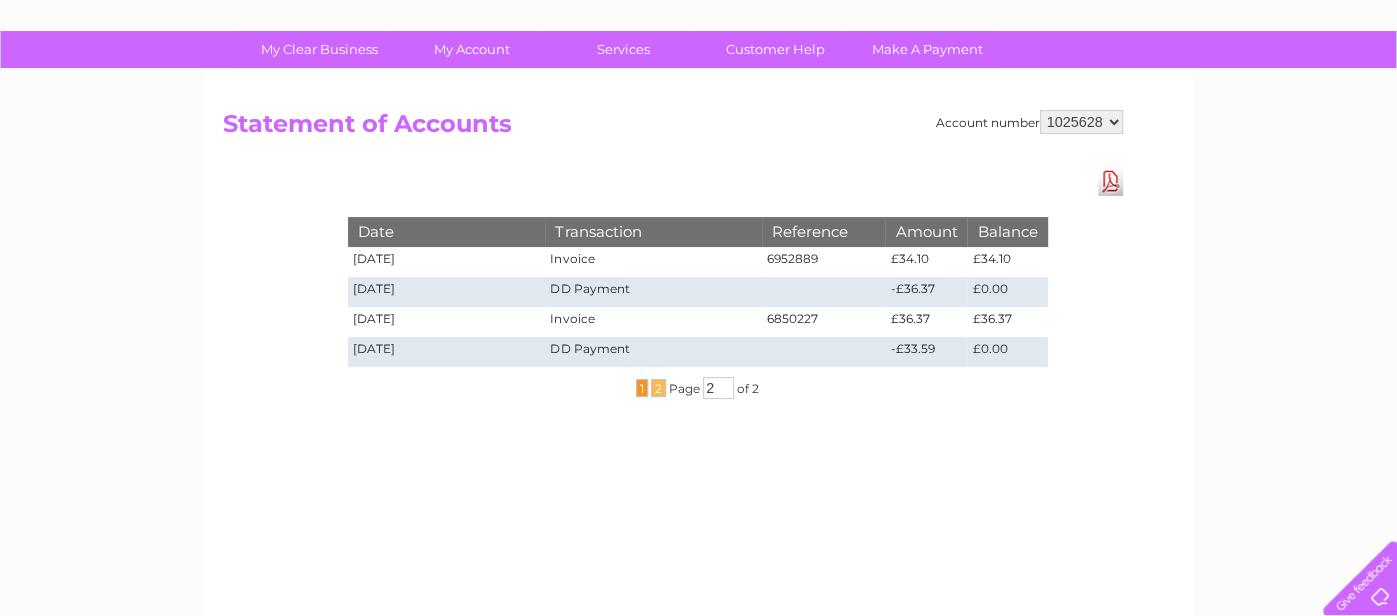 click on "1" at bounding box center [642, 388] 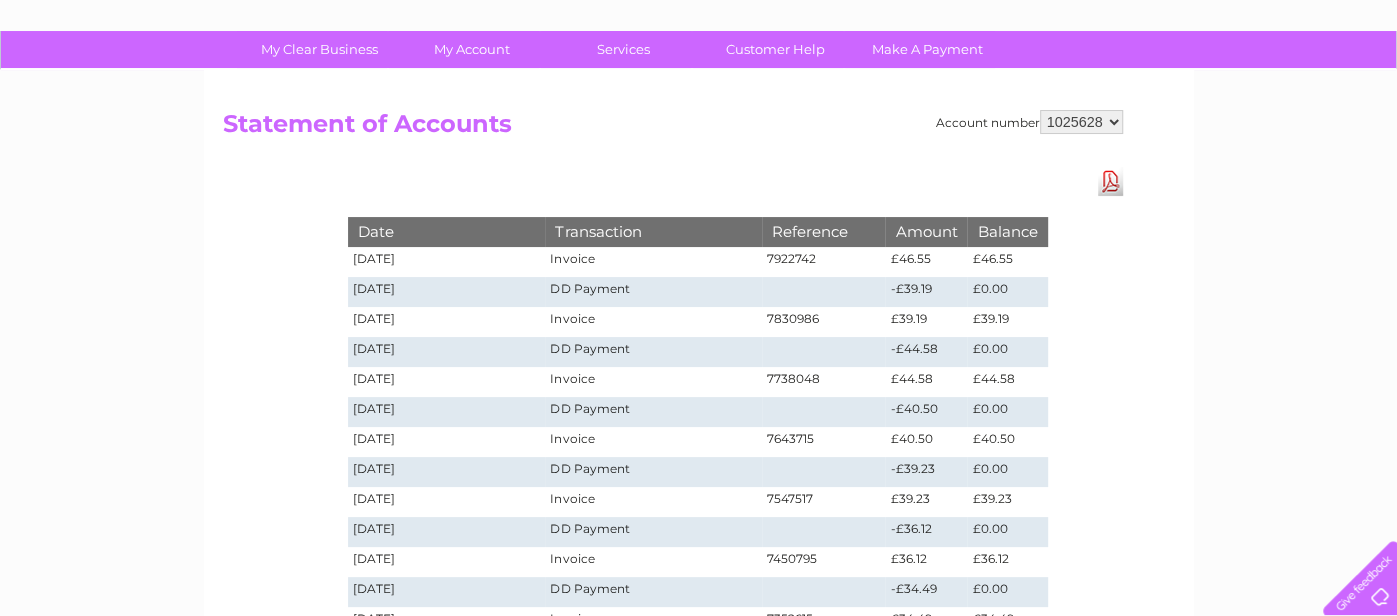 scroll, scrollTop: 757, scrollLeft: 0, axis: vertical 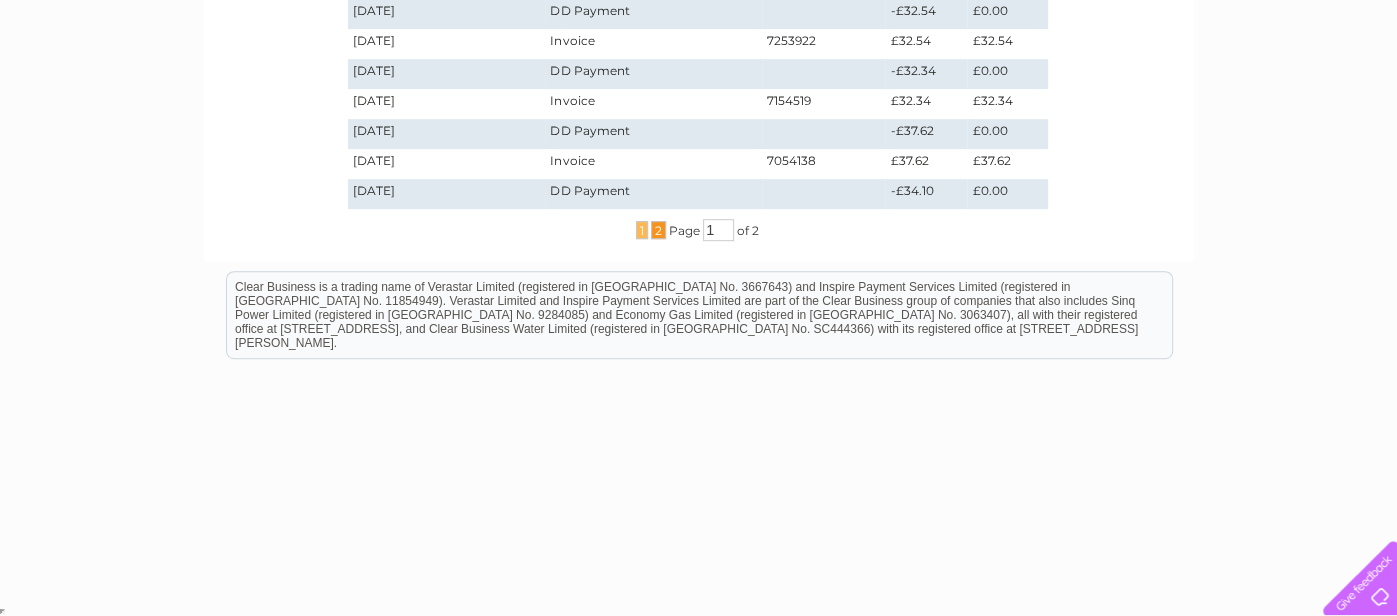 click on "2" at bounding box center [658, 230] 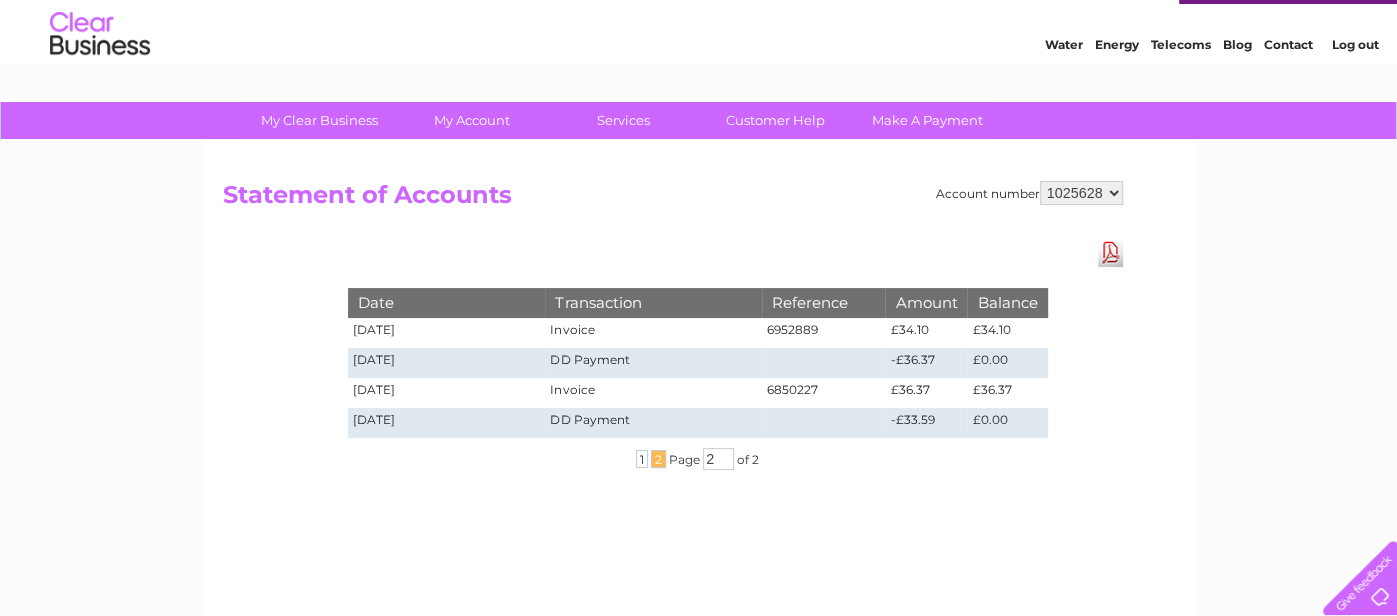 scroll, scrollTop: 32, scrollLeft: 0, axis: vertical 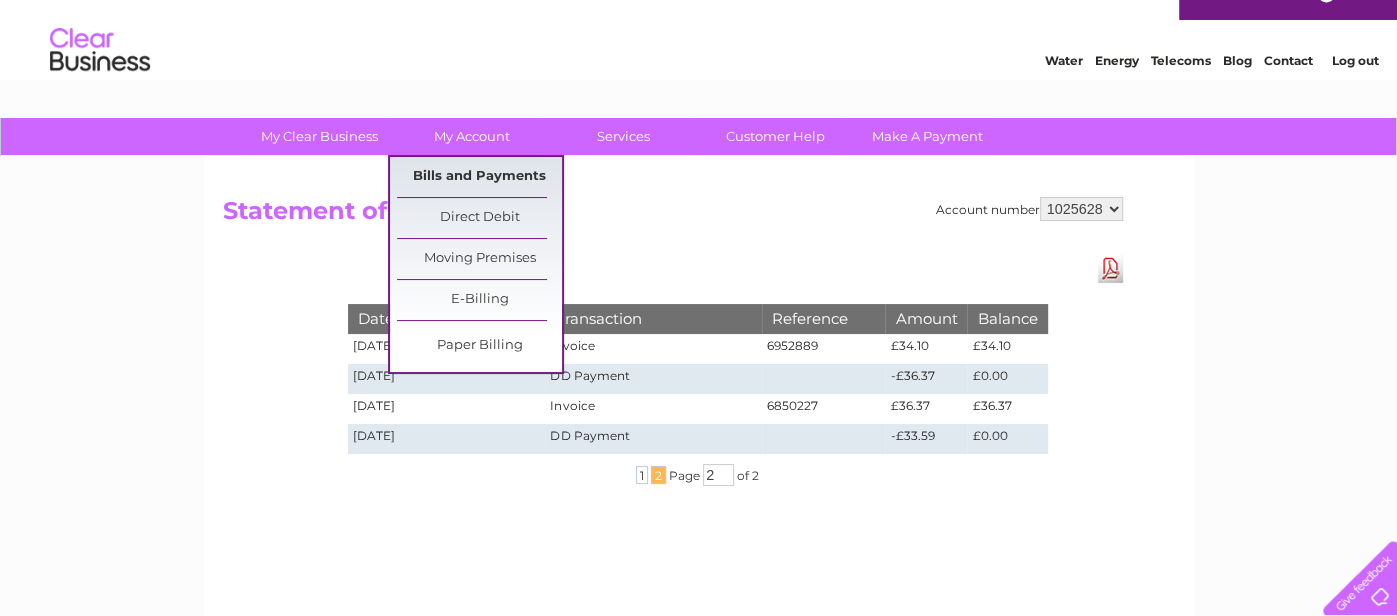 click on "Bills and Payments" at bounding box center [479, 177] 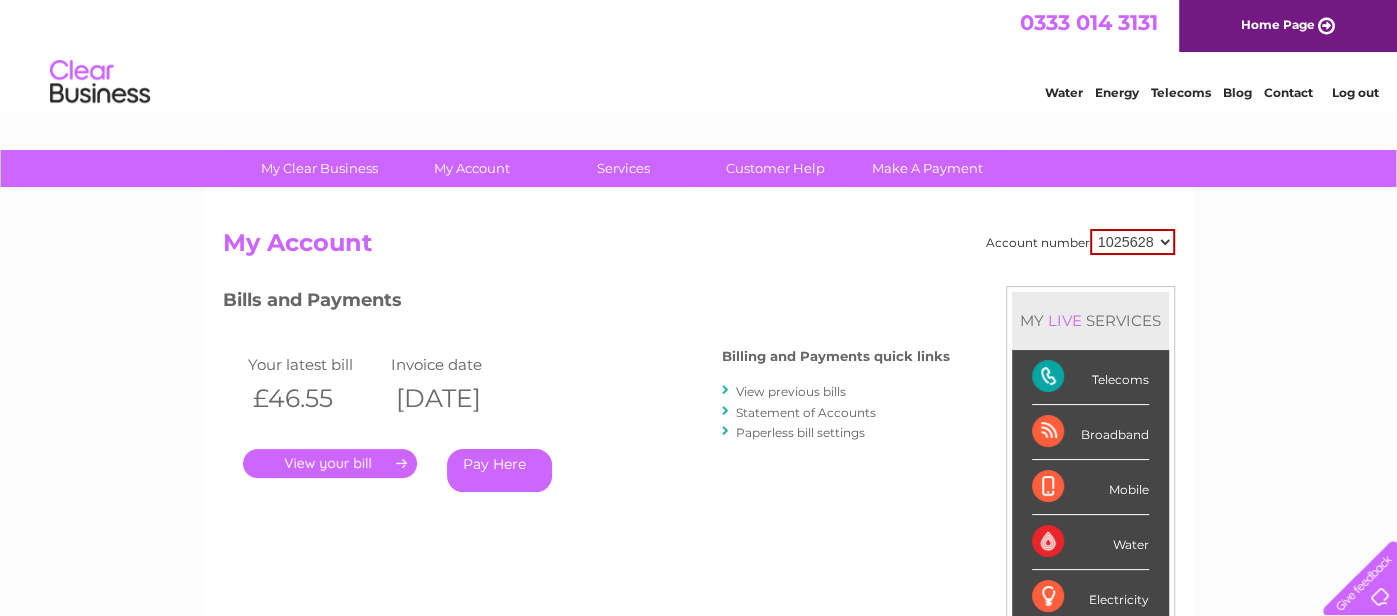 scroll, scrollTop: 0, scrollLeft: 0, axis: both 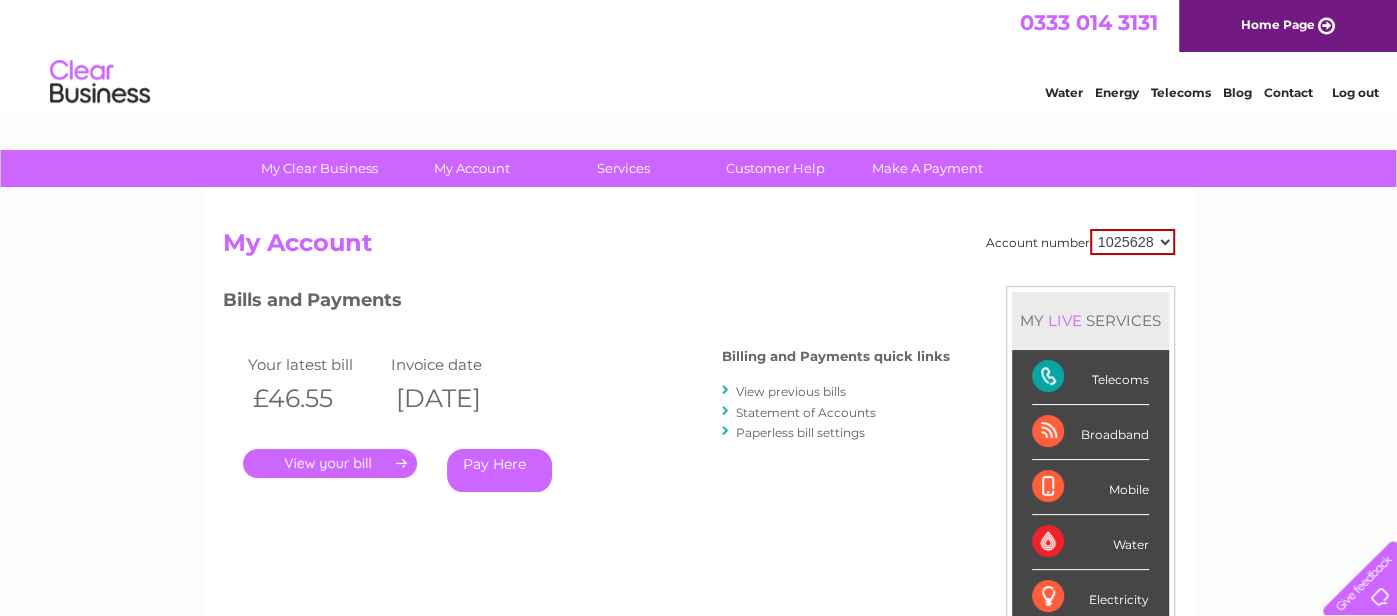 click on "View previous bills" at bounding box center [791, 391] 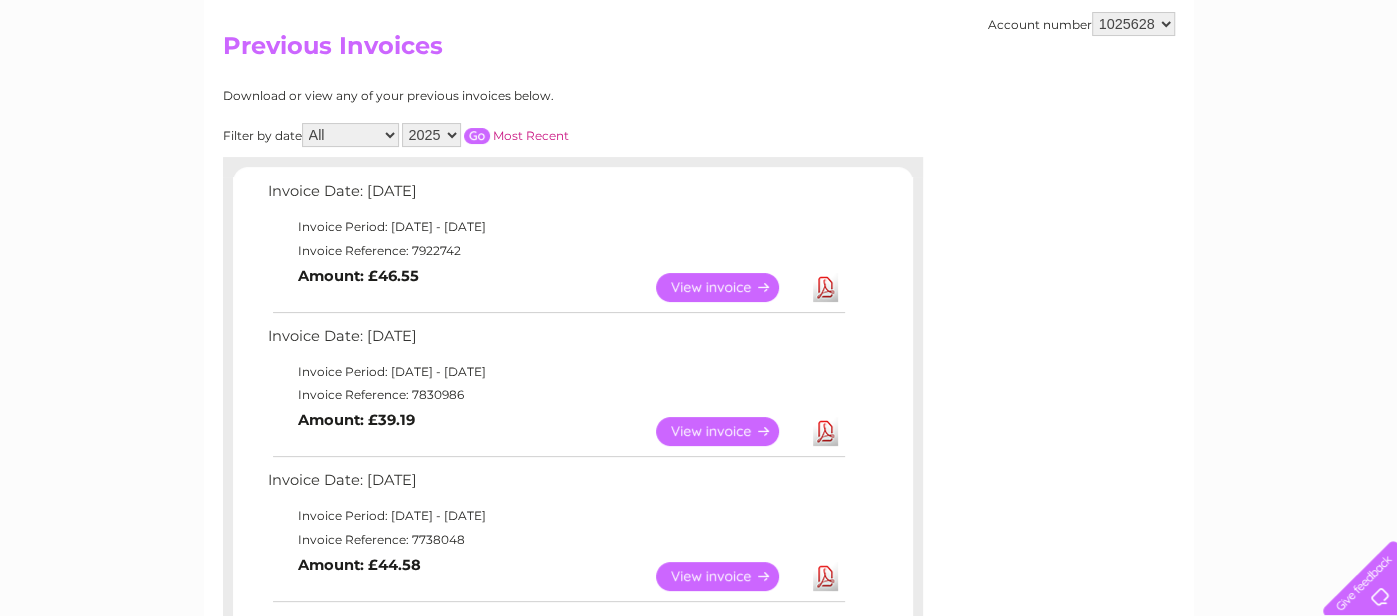 scroll, scrollTop: 0, scrollLeft: 0, axis: both 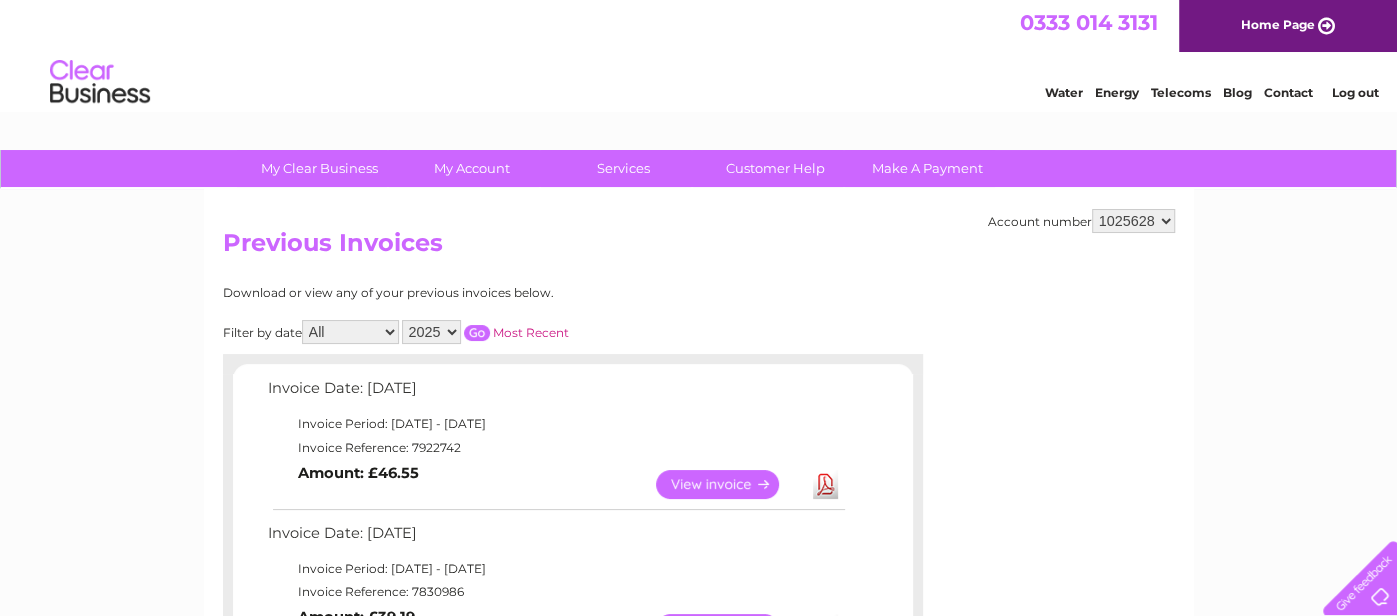 click on "All
January
February
March
April
May
June
July
August
September
October
November
December" at bounding box center [350, 332] 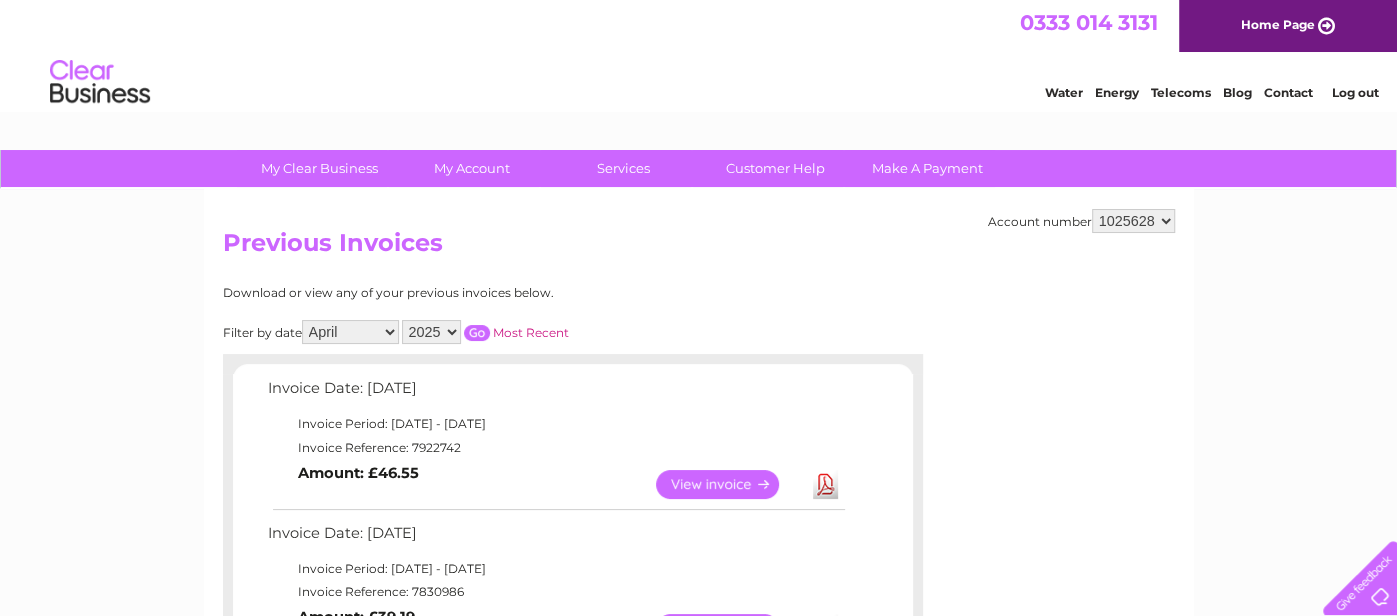 click on "All
January
February
March
April
May
June
July
August
September
October
November
December" at bounding box center (350, 332) 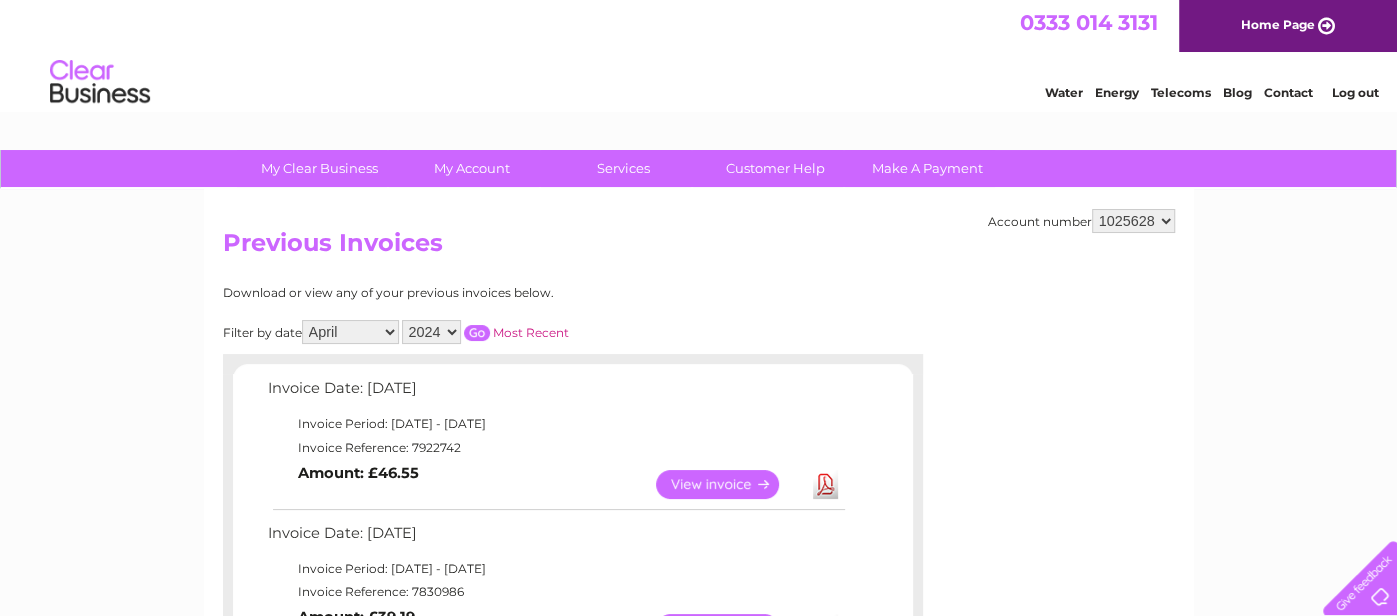 click on "2025
2024
2023
2022" at bounding box center (431, 332) 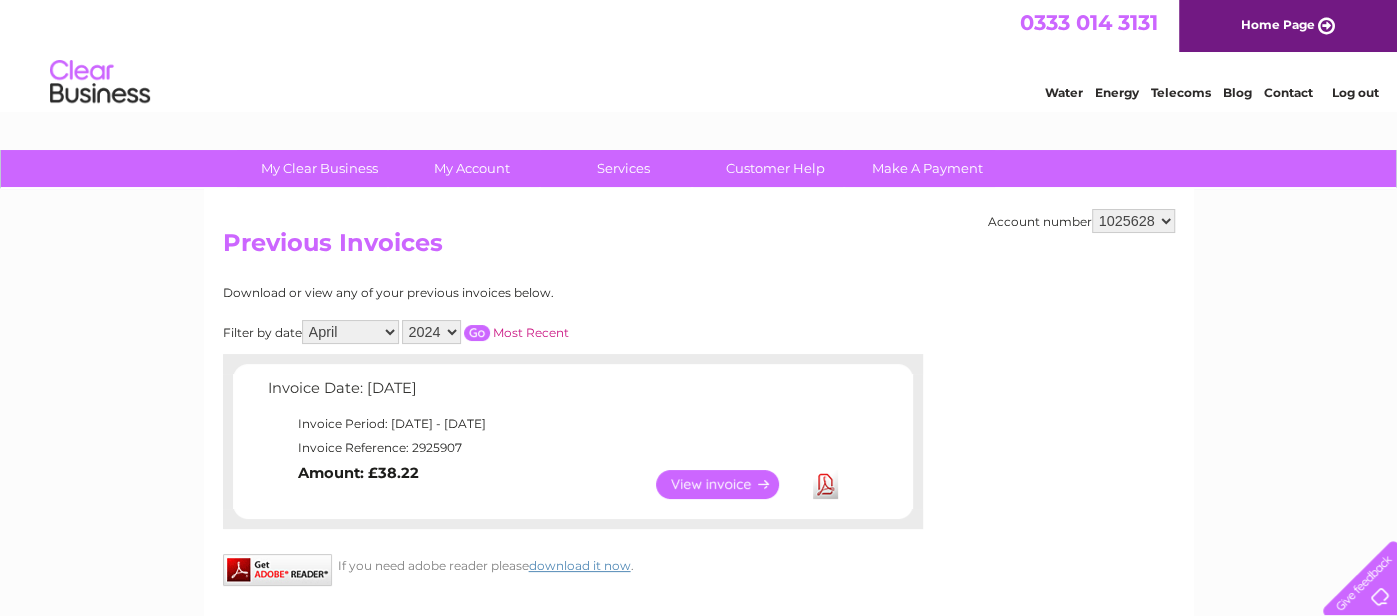 click on "Download" at bounding box center [825, 484] 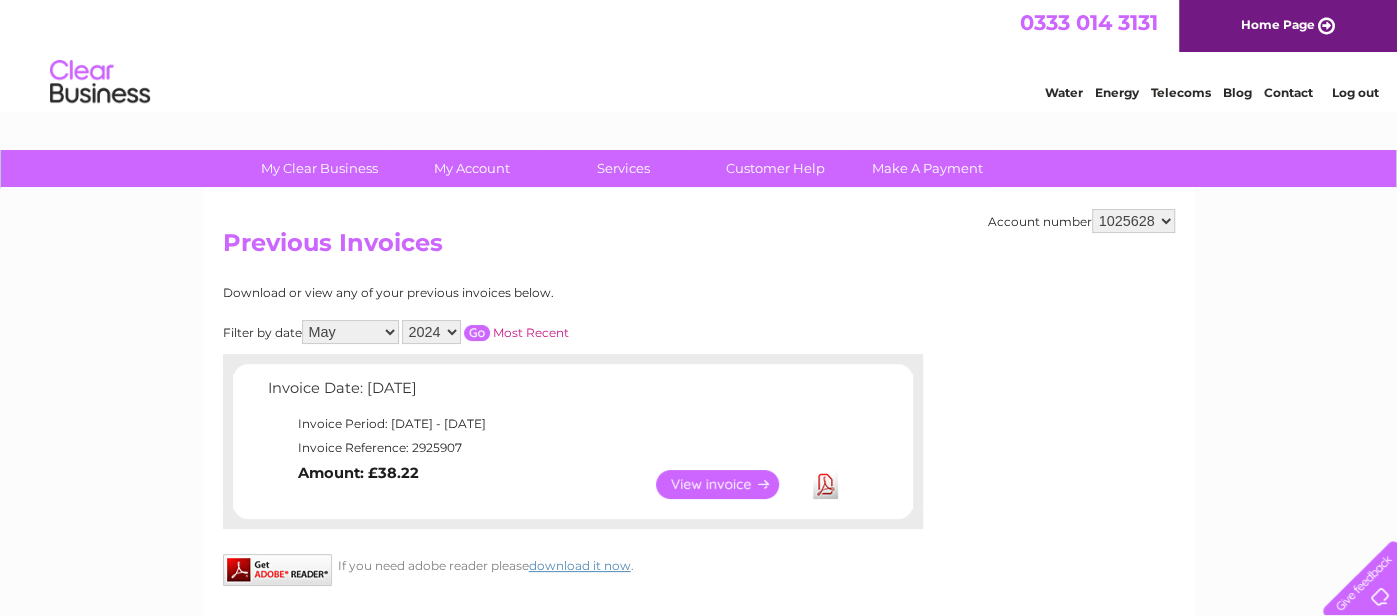 click on "All
January
February
March
April
May
June
July
August
September
October
November
December" at bounding box center [350, 332] 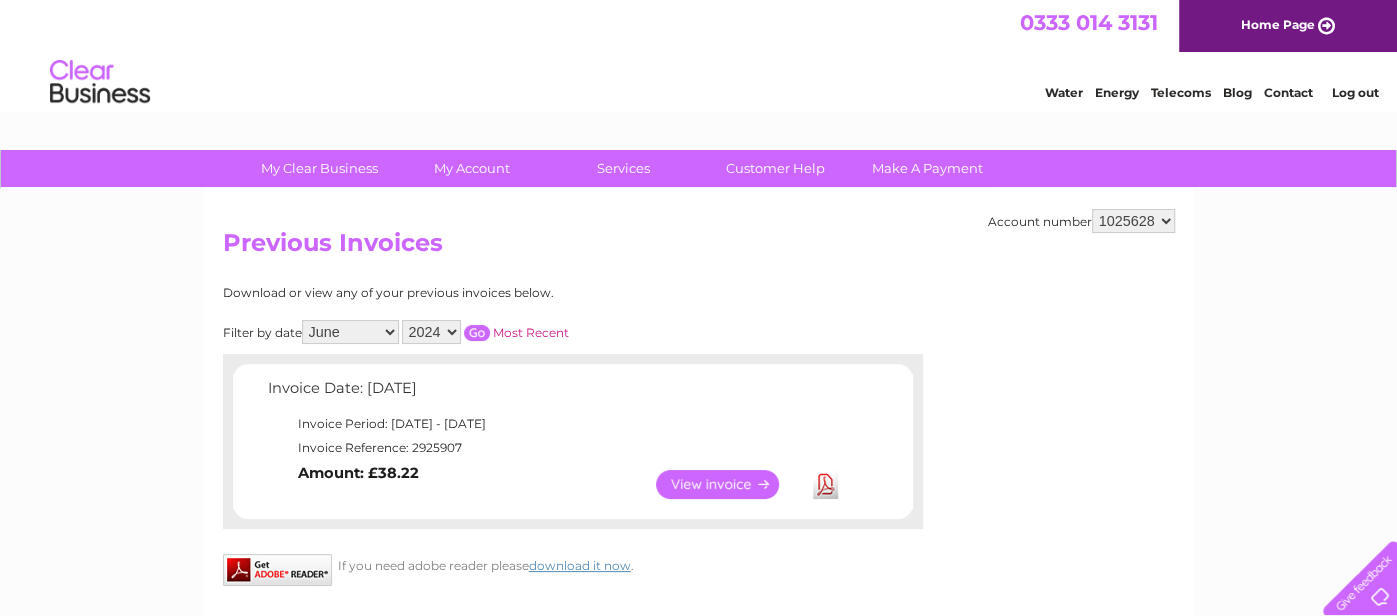 click on "All
January
February
March
April
May
June
July
August
September
October
November
December" at bounding box center [350, 332] 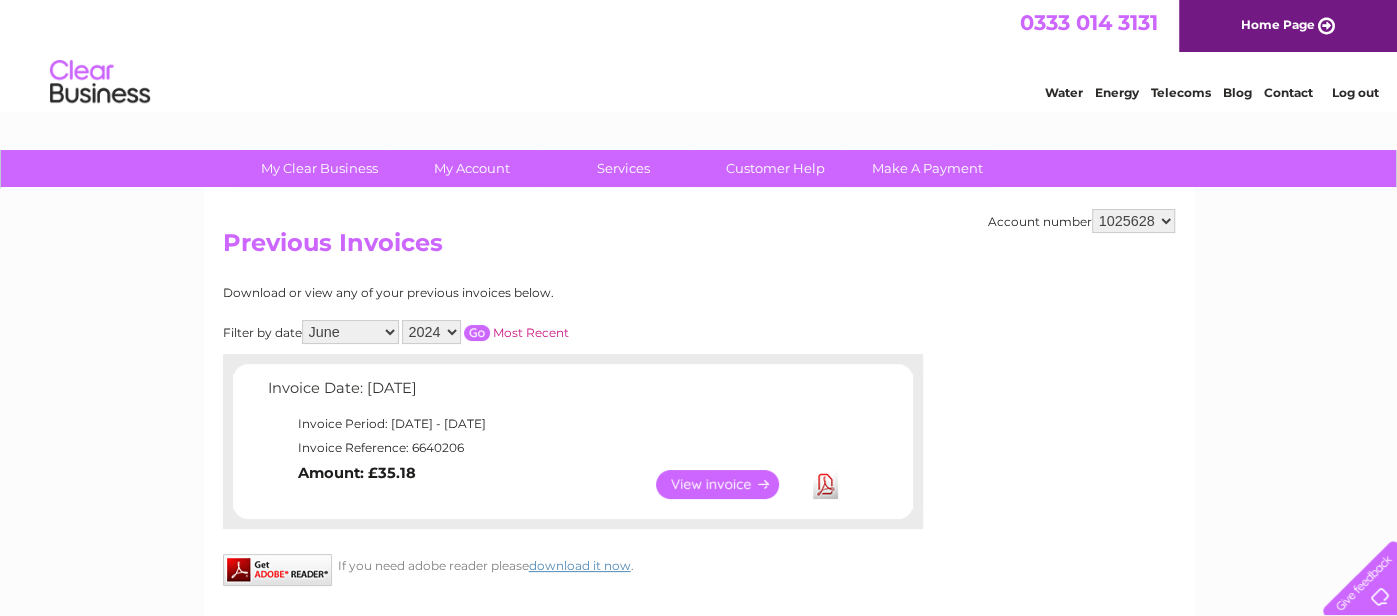 click at bounding box center (477, 333) 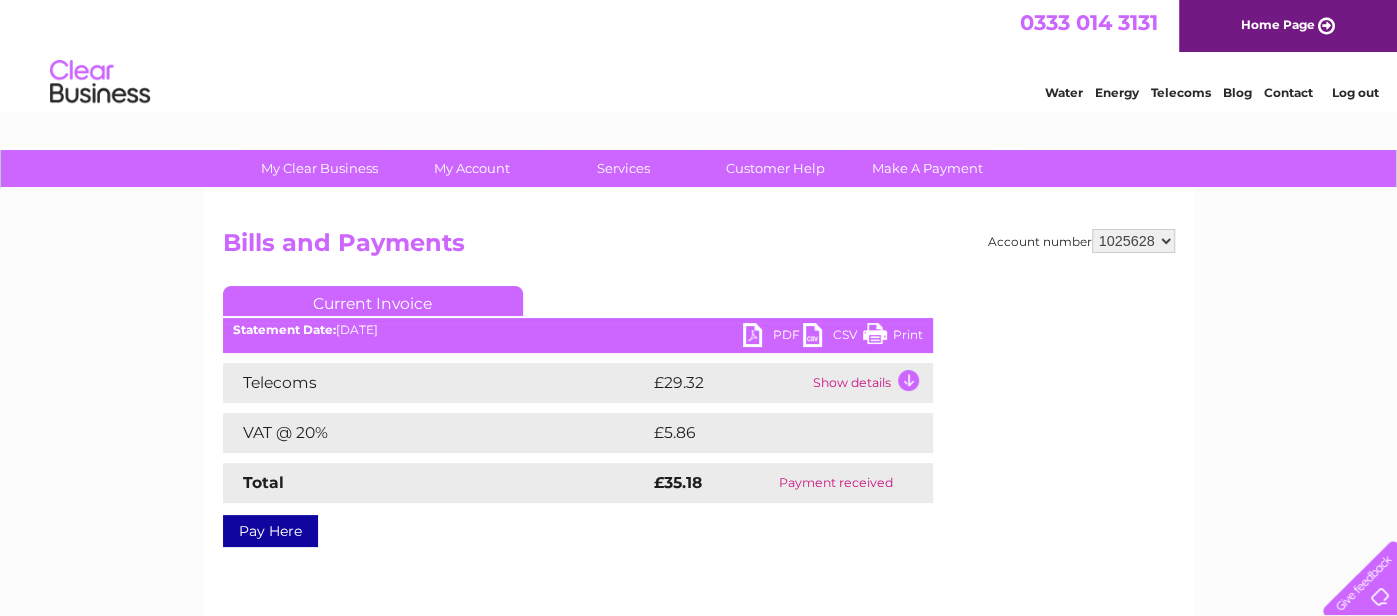 scroll, scrollTop: 0, scrollLeft: 0, axis: both 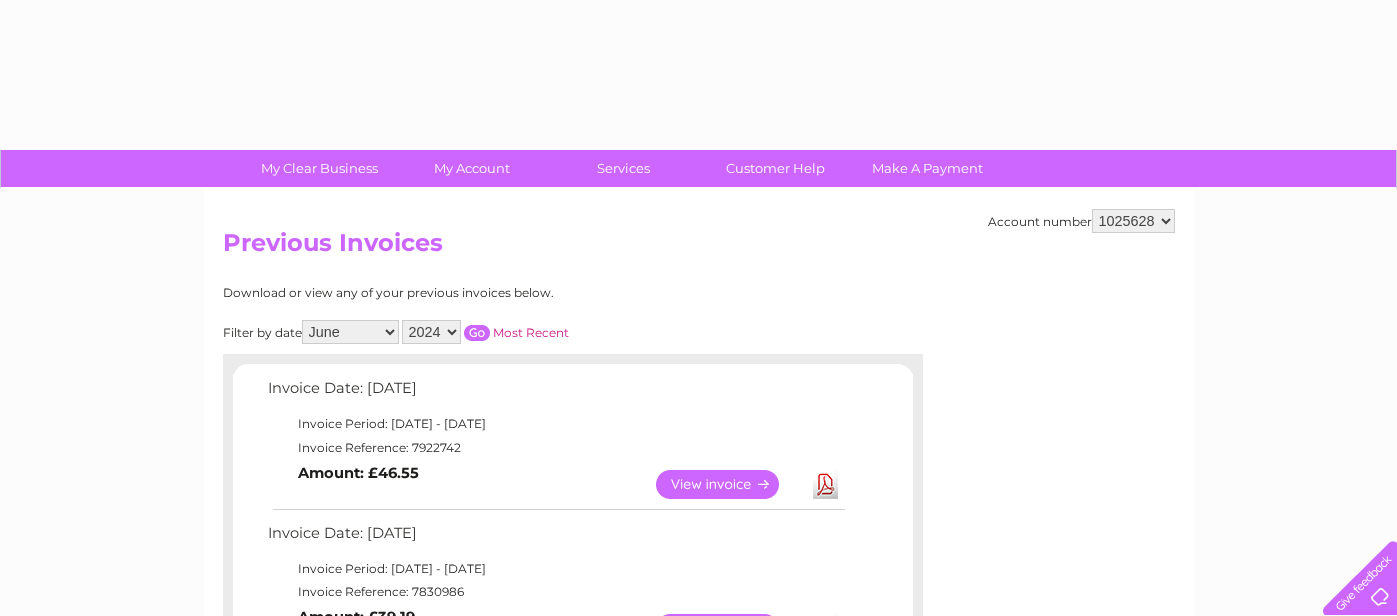 select on "6" 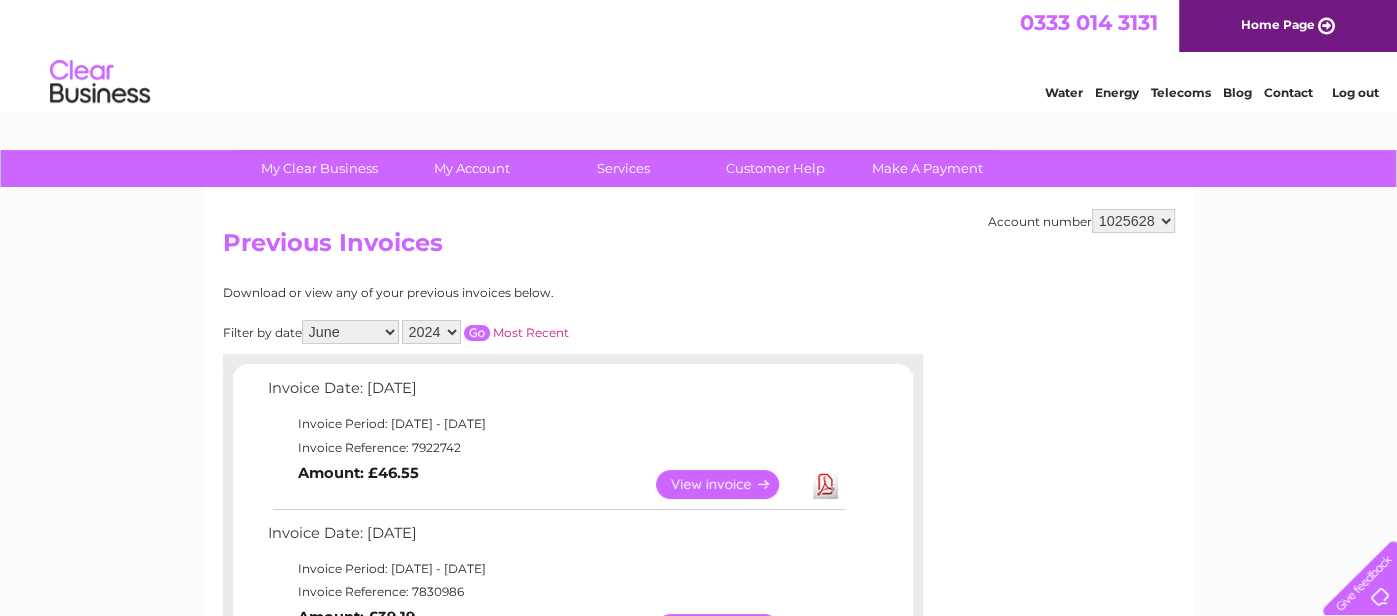 scroll, scrollTop: 0, scrollLeft: 0, axis: both 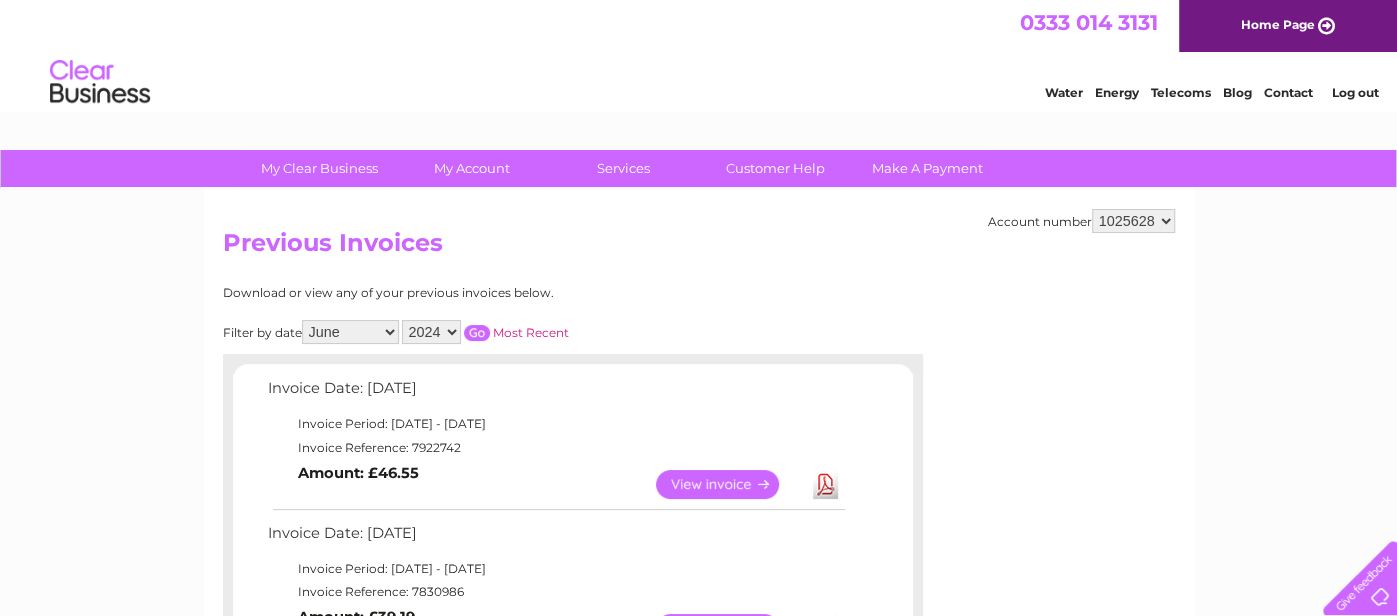click at bounding box center (477, 333) 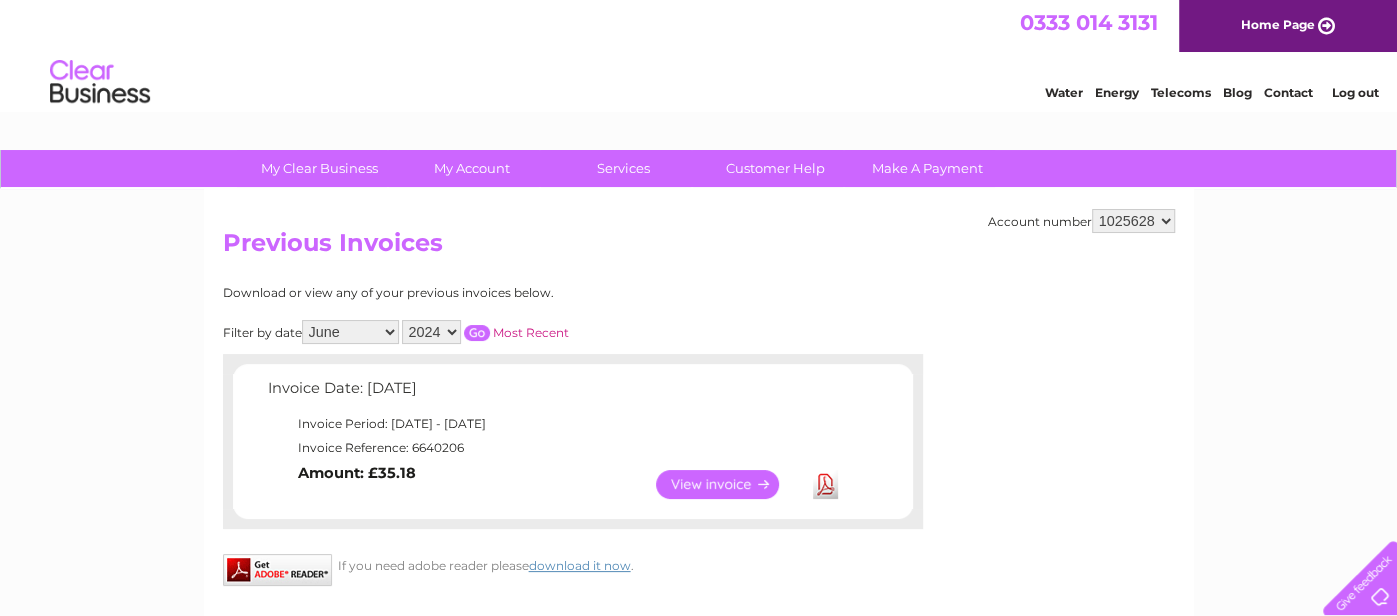 click on "Download" at bounding box center (825, 484) 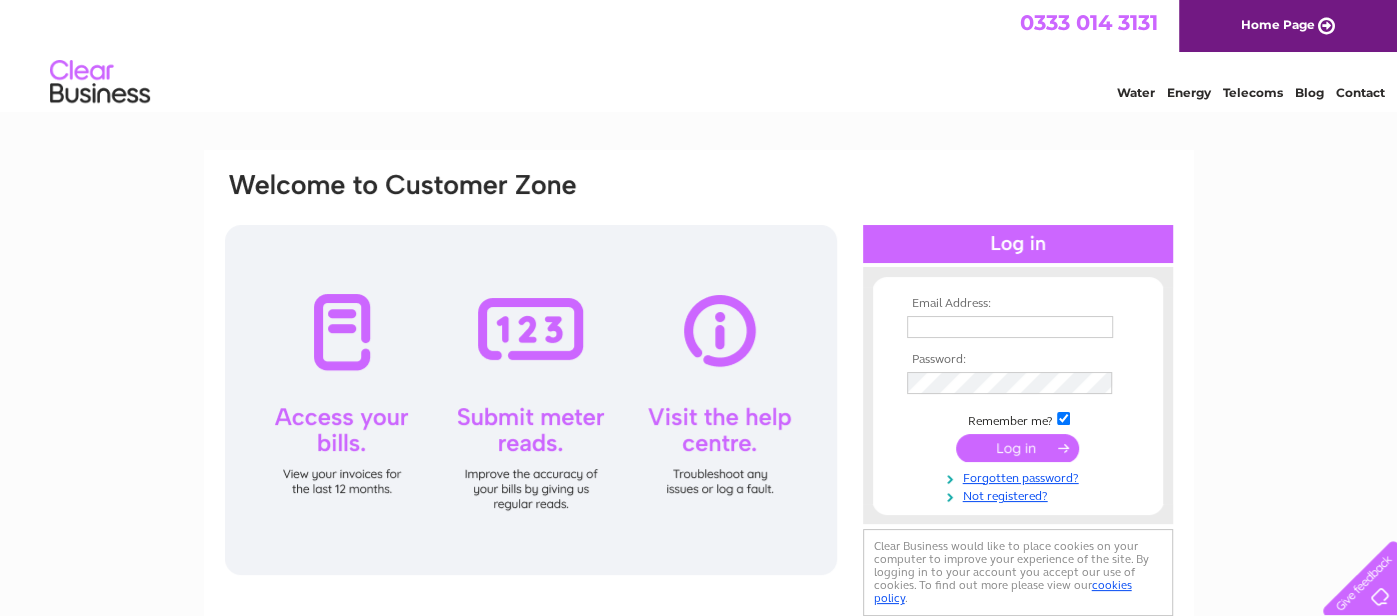 scroll, scrollTop: 0, scrollLeft: 0, axis: both 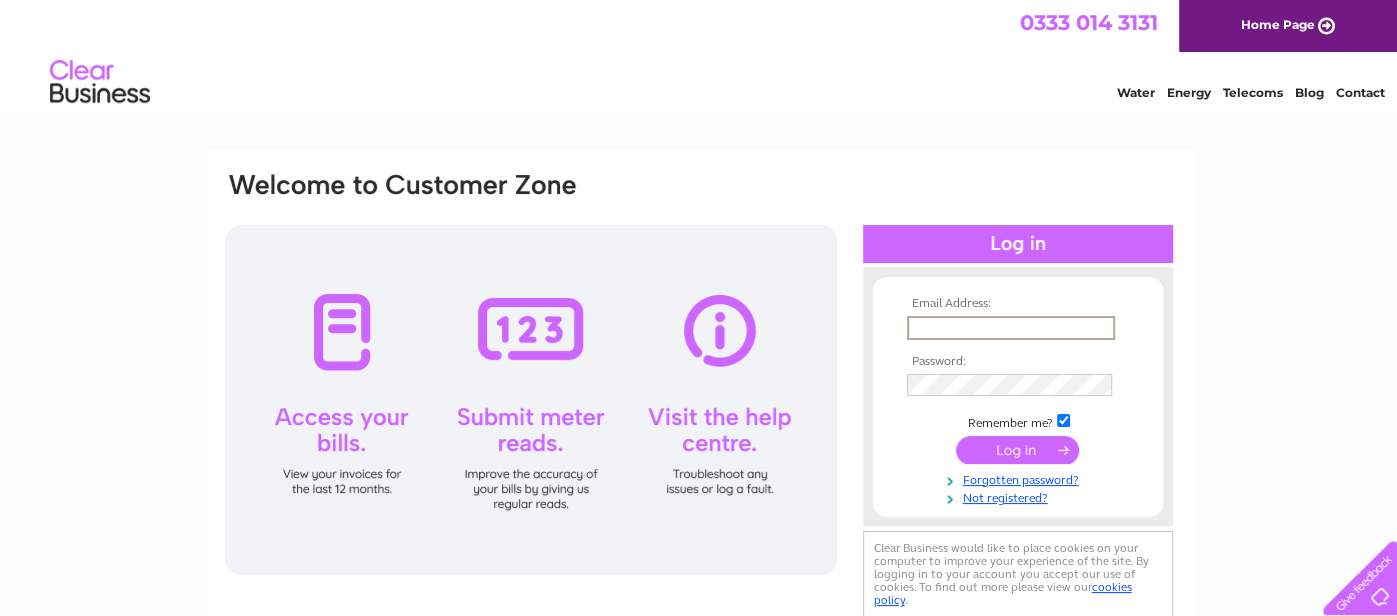 click at bounding box center [1011, 328] 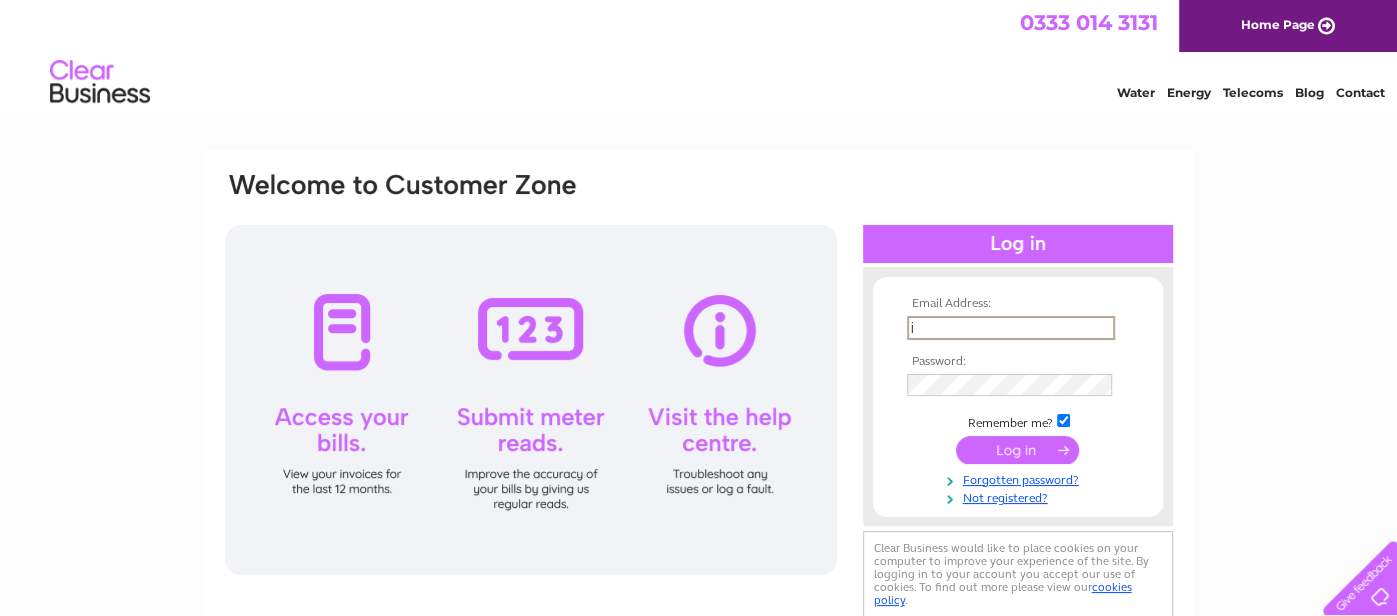 type on "ivansmith11@live.com" 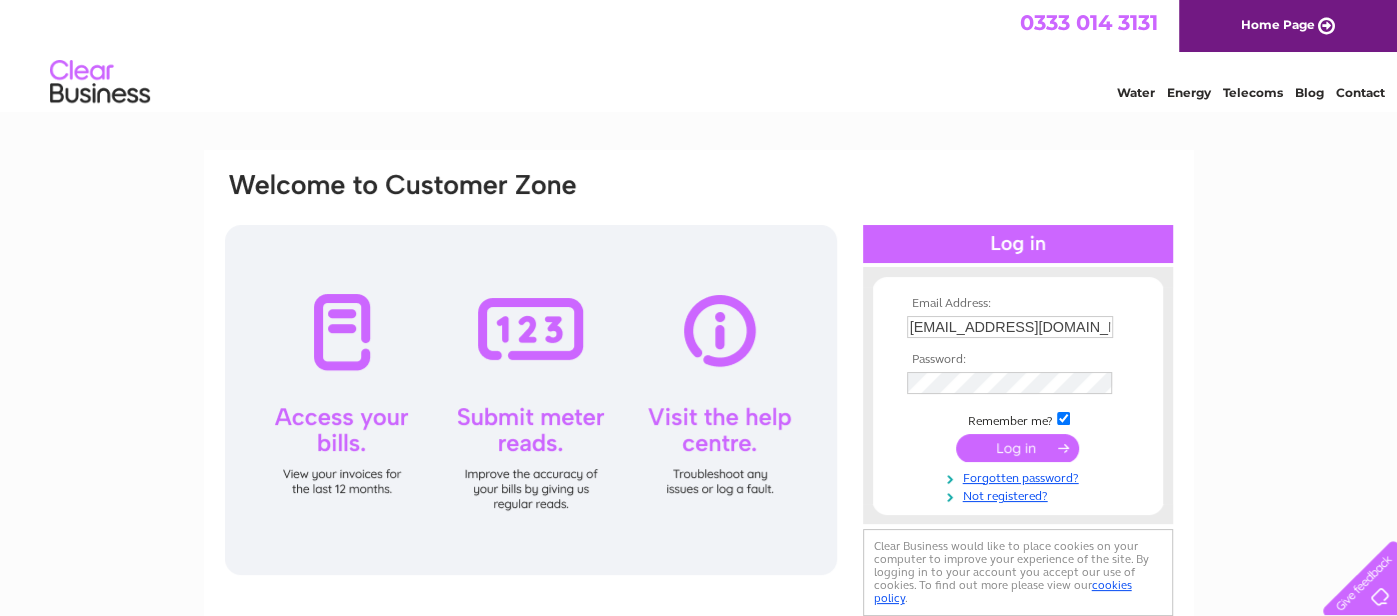 click at bounding box center [1063, 418] 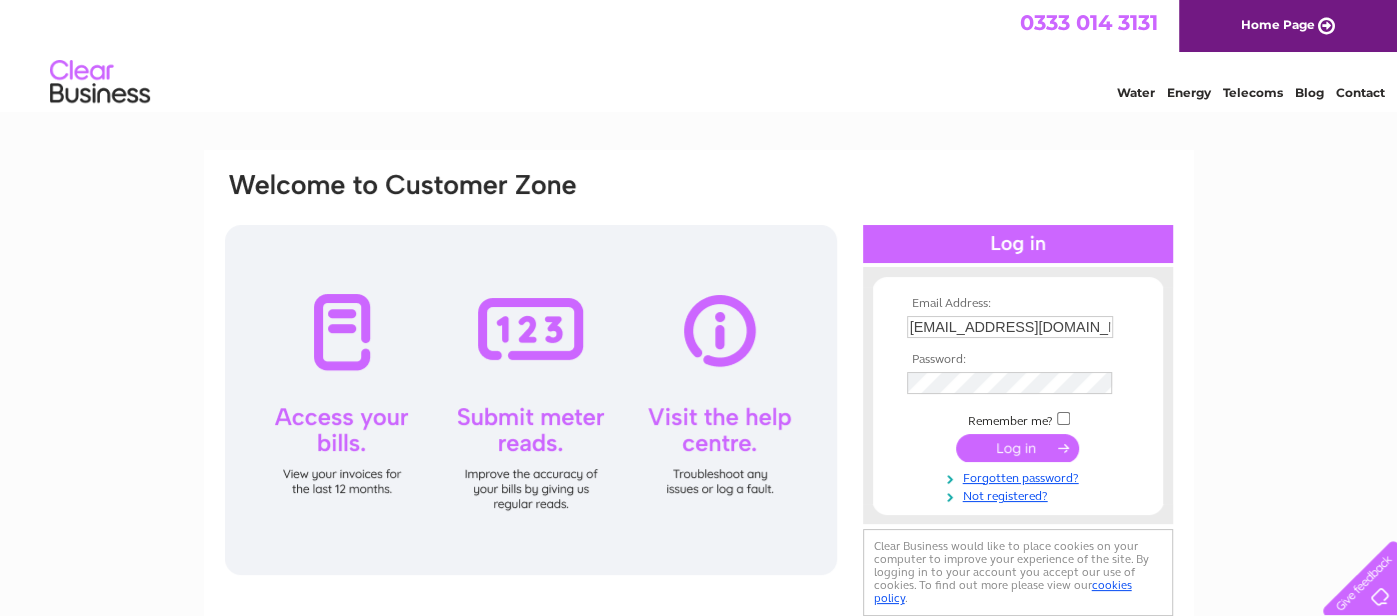 click at bounding box center (1017, 448) 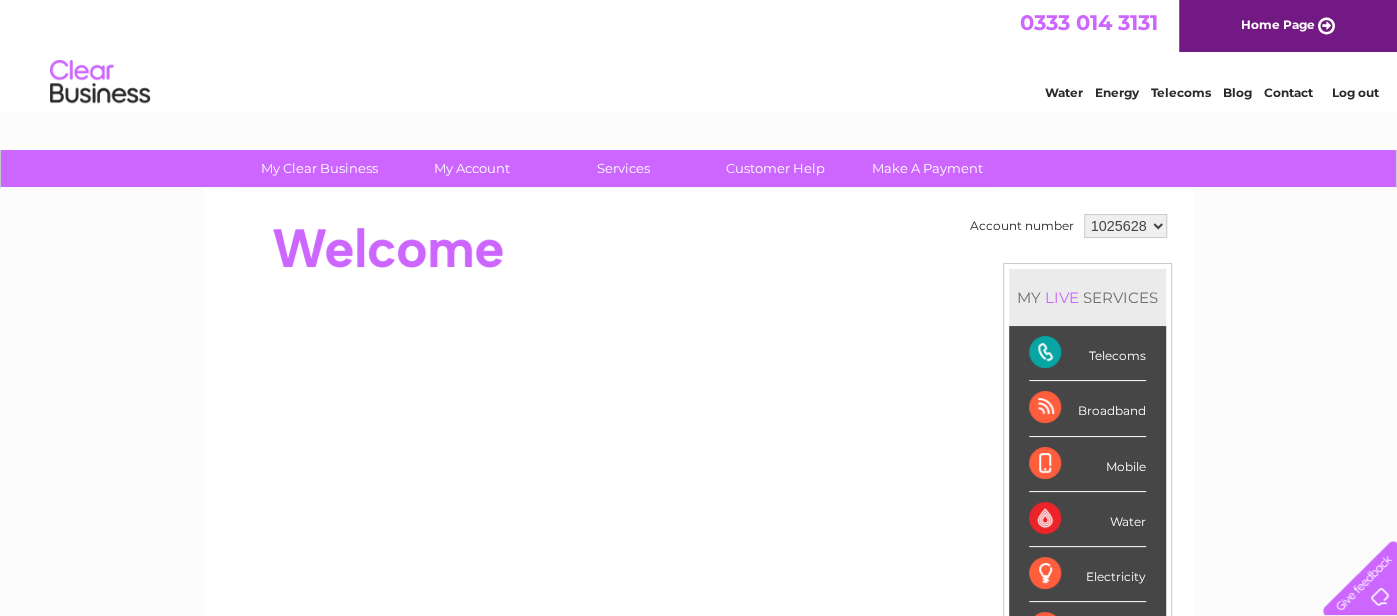 scroll, scrollTop: 0, scrollLeft: 0, axis: both 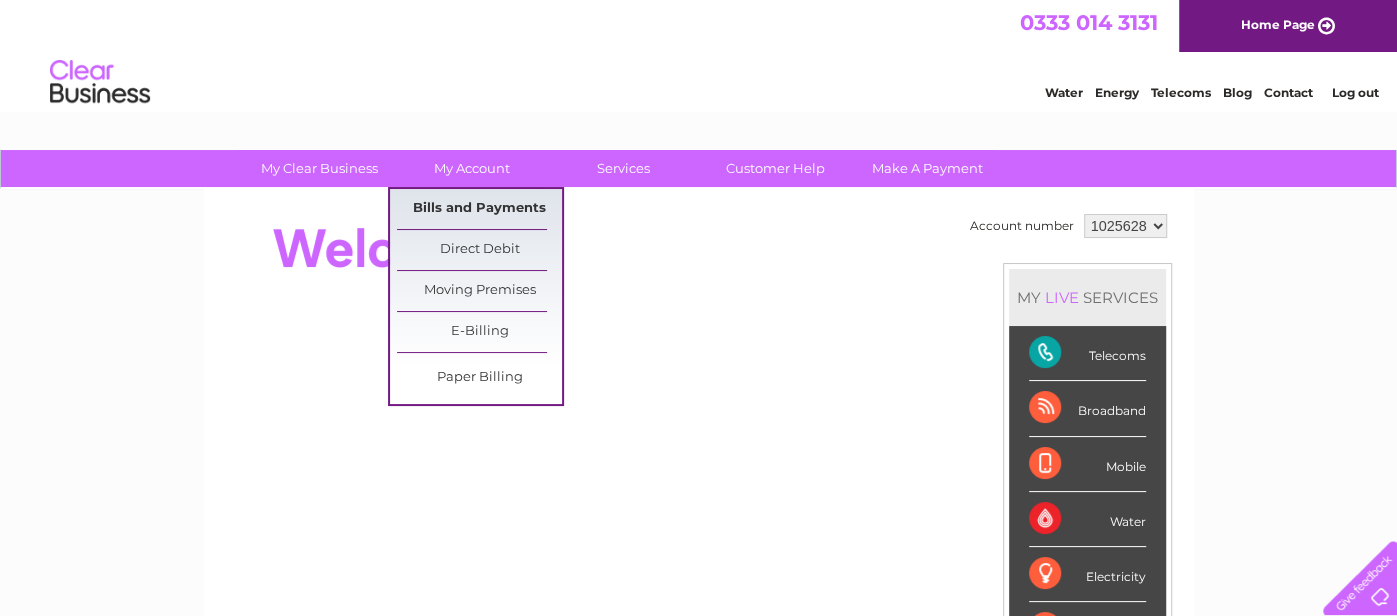 click on "Bills and Payments" at bounding box center (479, 209) 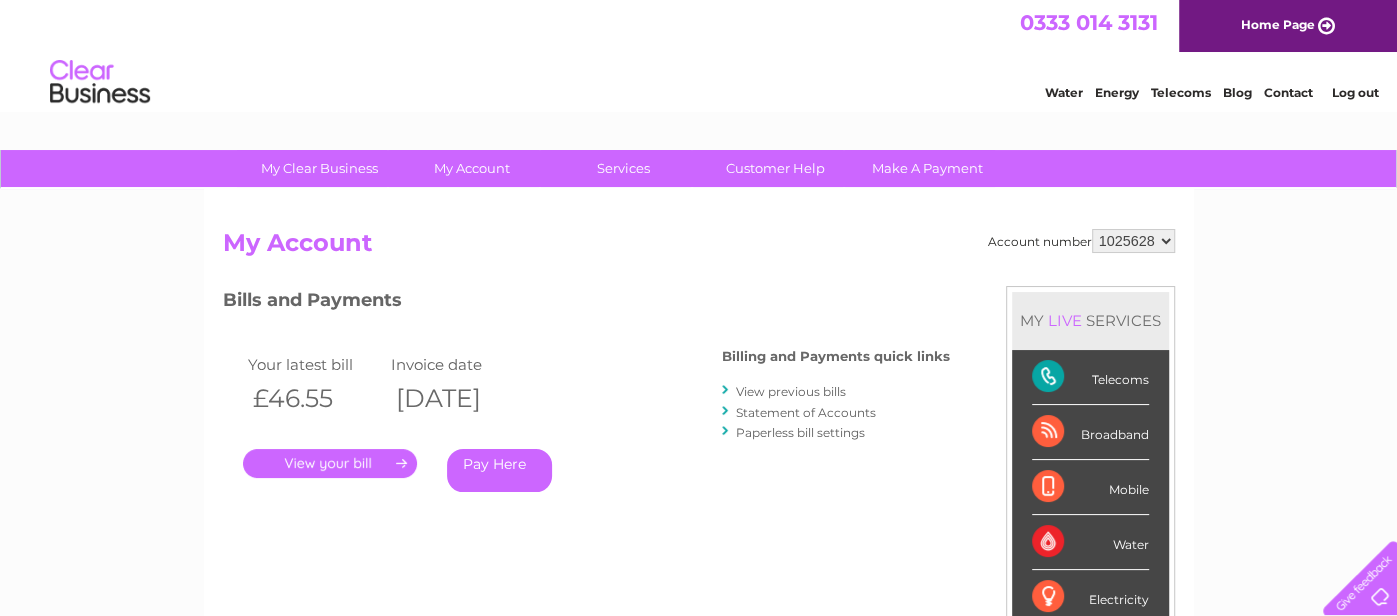 scroll, scrollTop: 0, scrollLeft: 0, axis: both 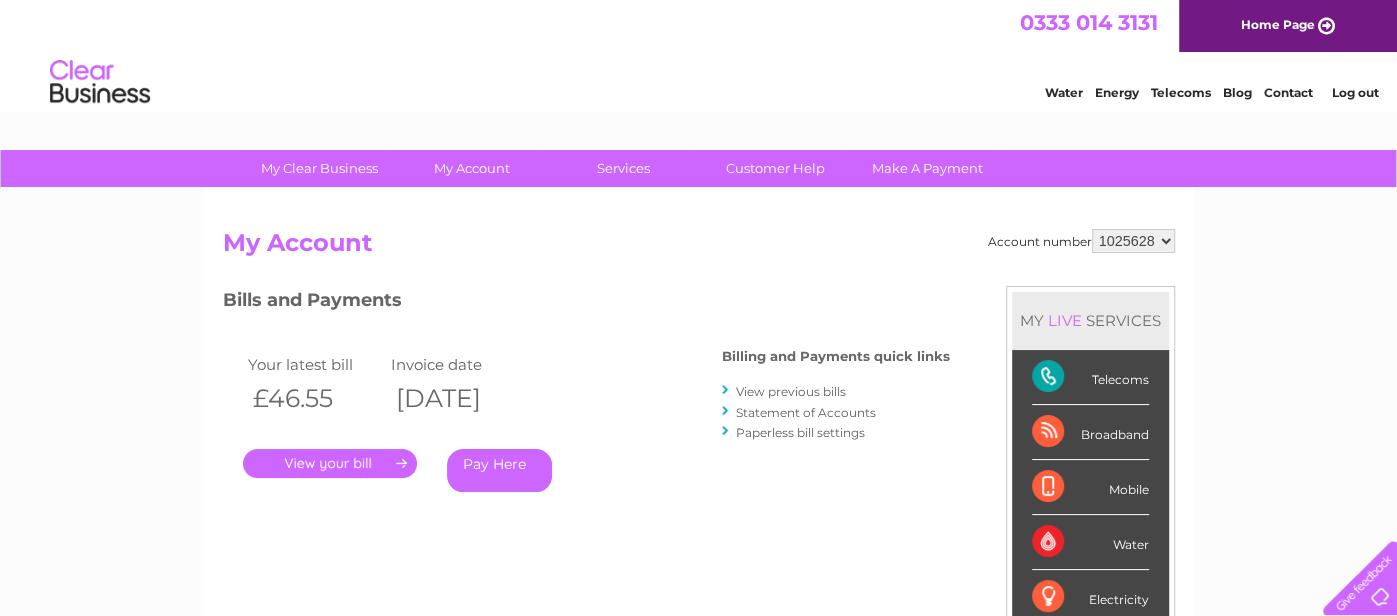 click on "View previous bills" at bounding box center (791, 391) 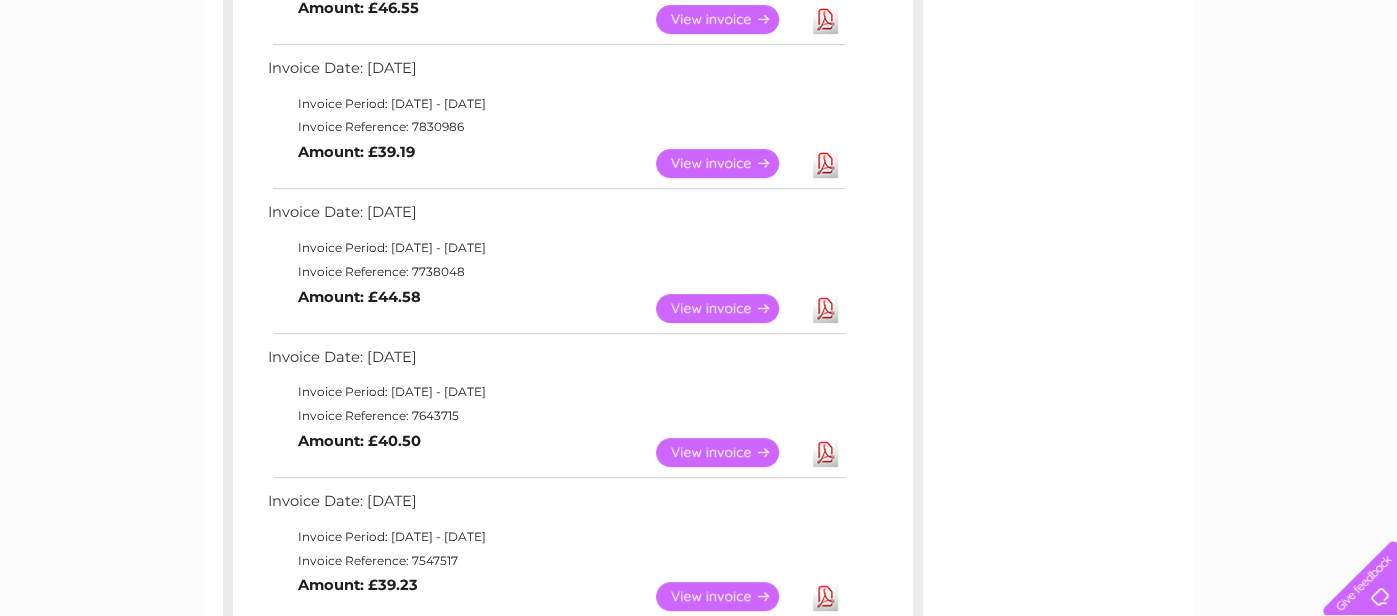 scroll, scrollTop: 0, scrollLeft: 0, axis: both 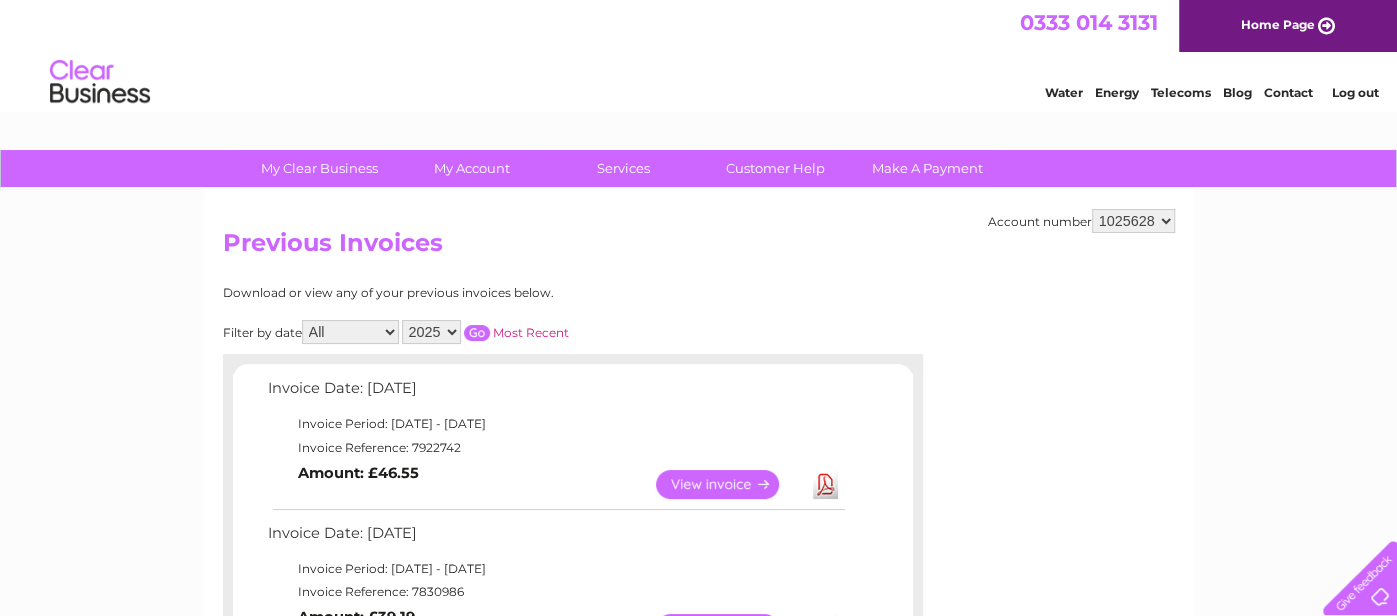 click on "All
January
February
March
April
May
June
July
August
September
October
November
December" at bounding box center [350, 332] 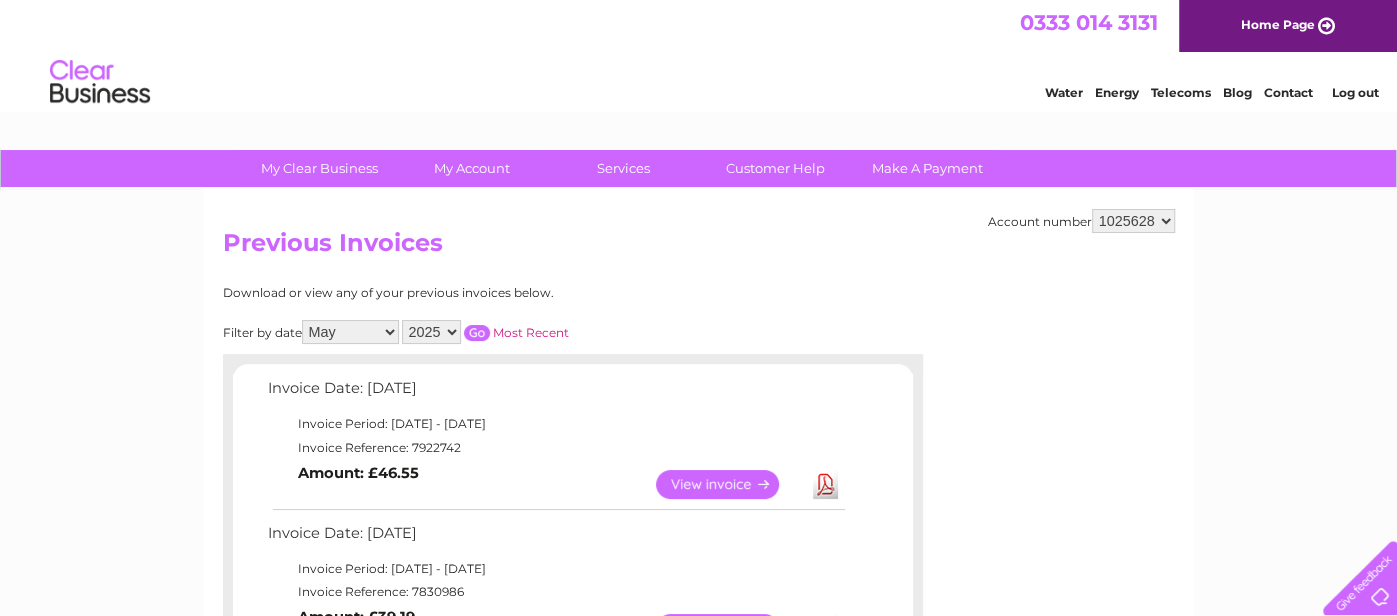 click on "All
January
February
March
April
May
June
July
August
September
October
November
December" at bounding box center (350, 332) 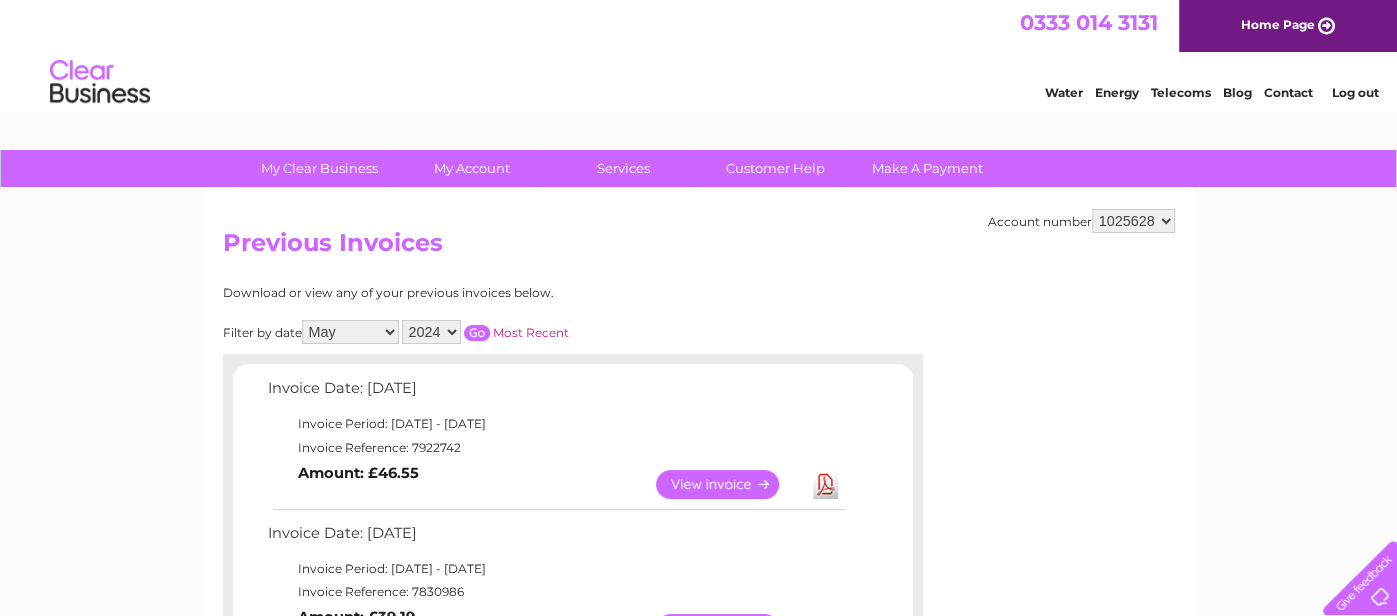 click on "2025
2024
2023
2022" at bounding box center [431, 332] 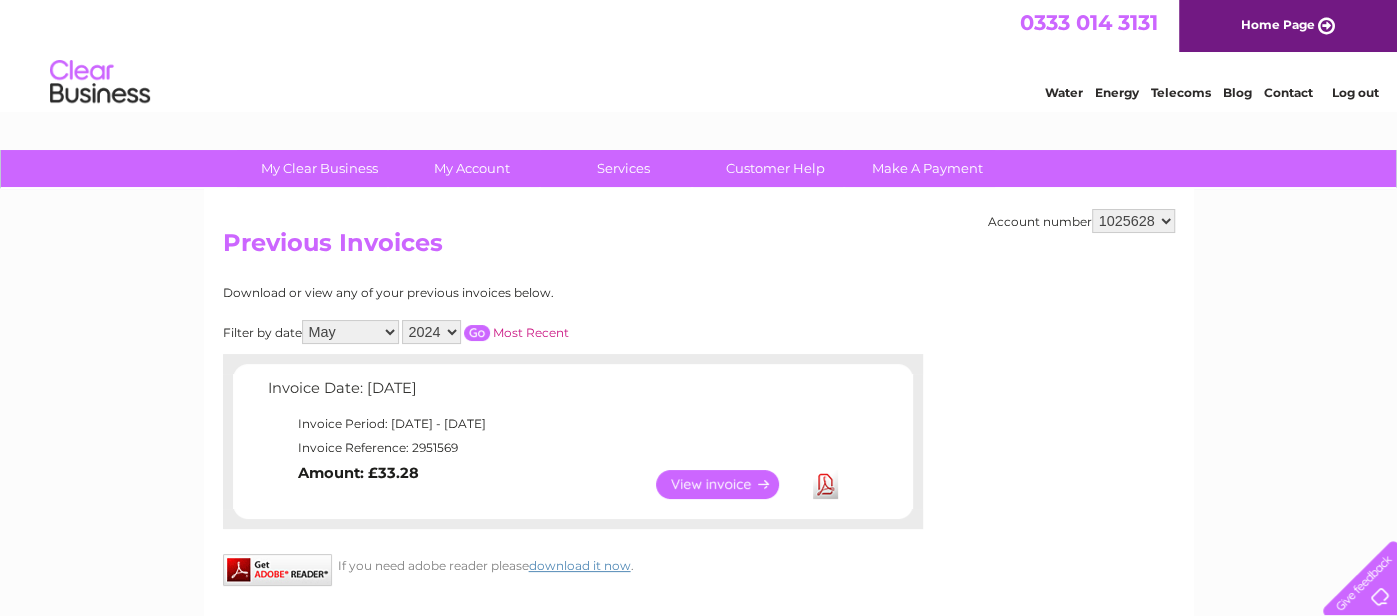 click on "Download" at bounding box center [825, 484] 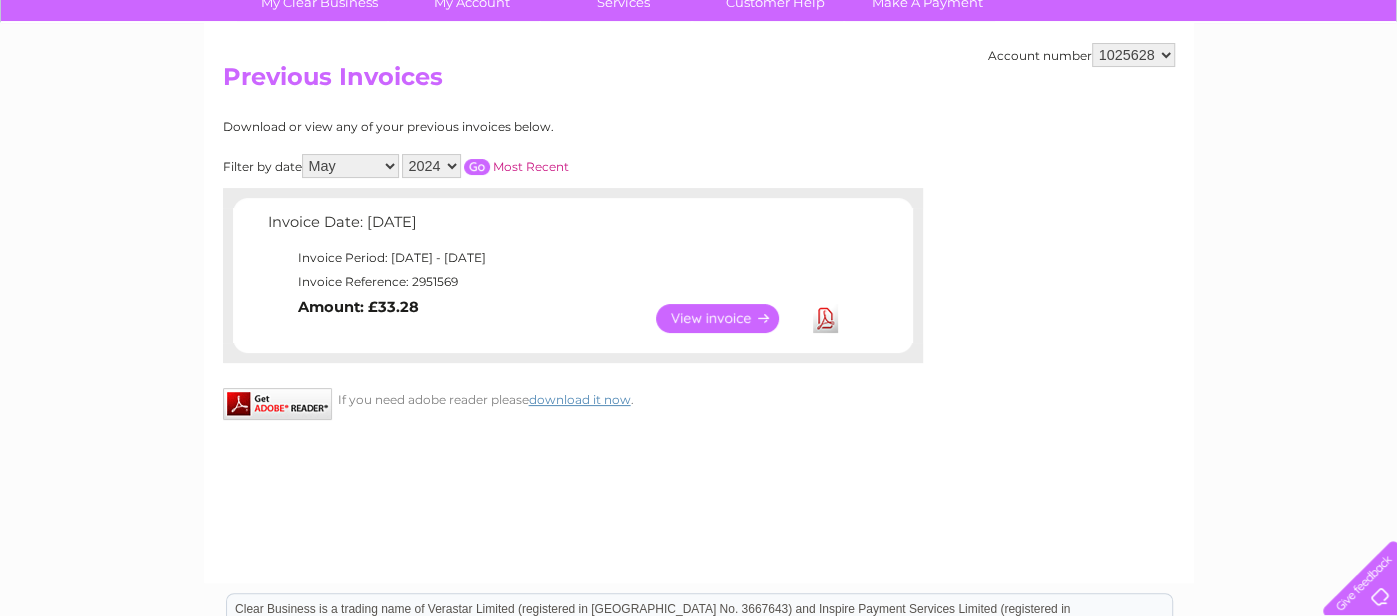 scroll, scrollTop: 0, scrollLeft: 0, axis: both 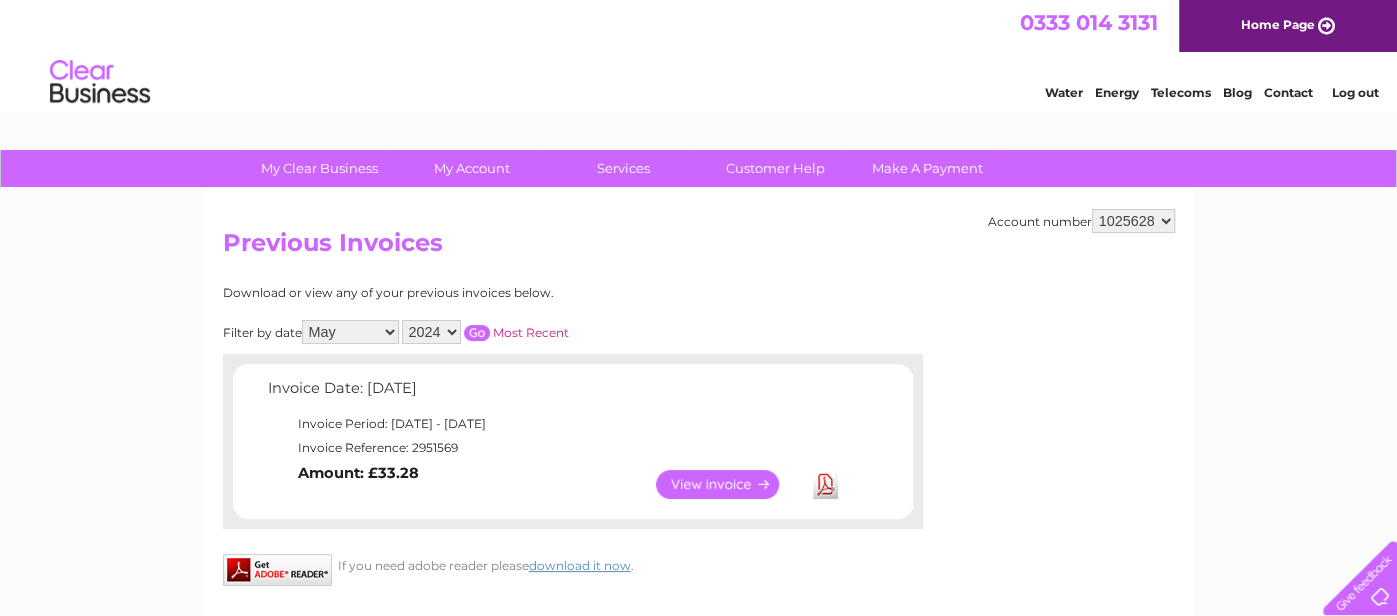 click on "Log out" at bounding box center (1354, 92) 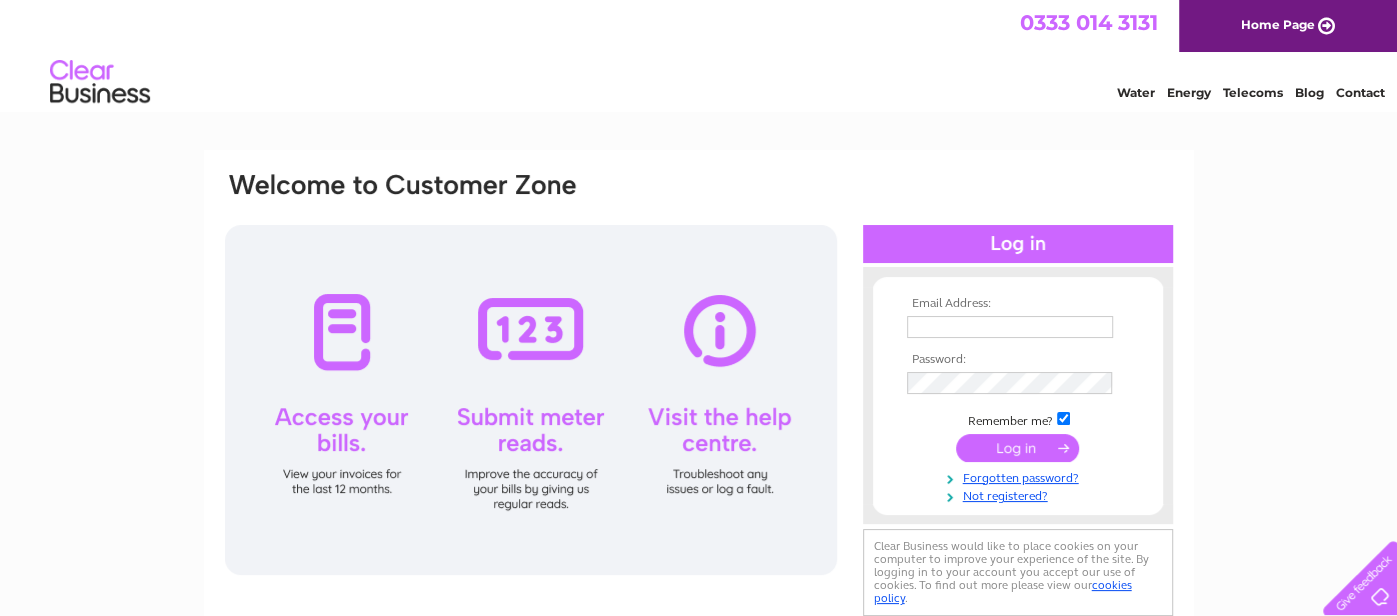 scroll, scrollTop: 0, scrollLeft: 0, axis: both 